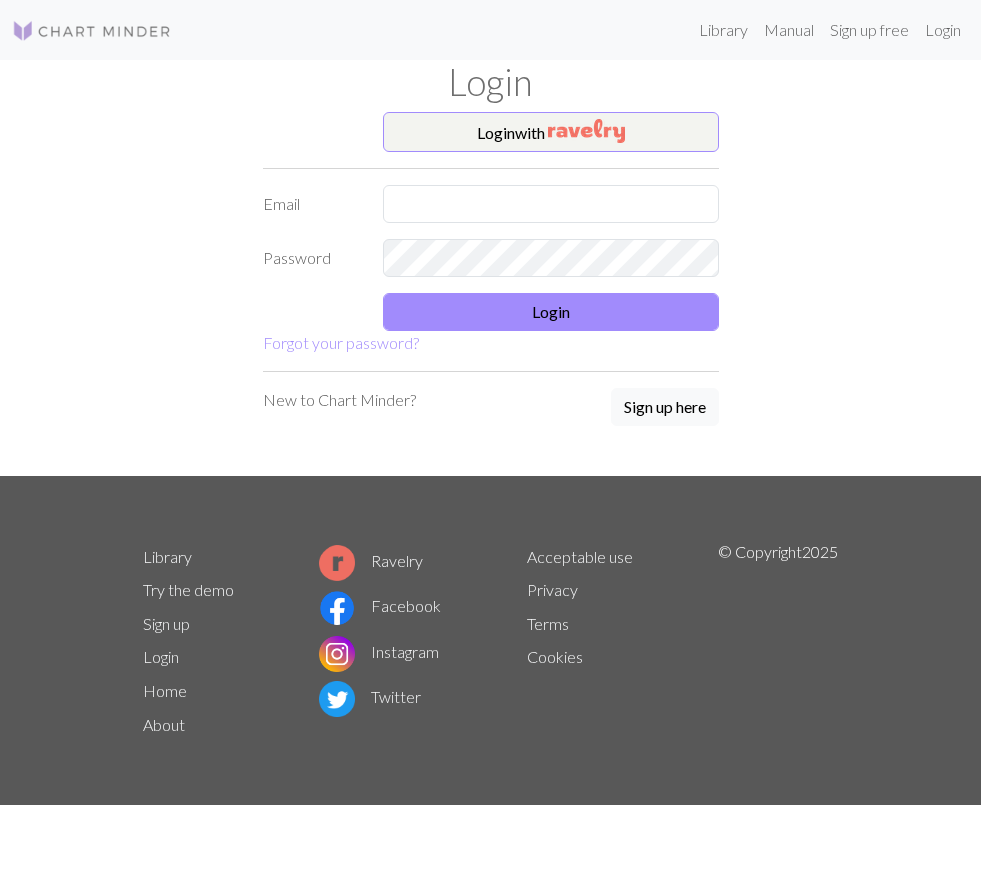scroll, scrollTop: 0, scrollLeft: 0, axis: both 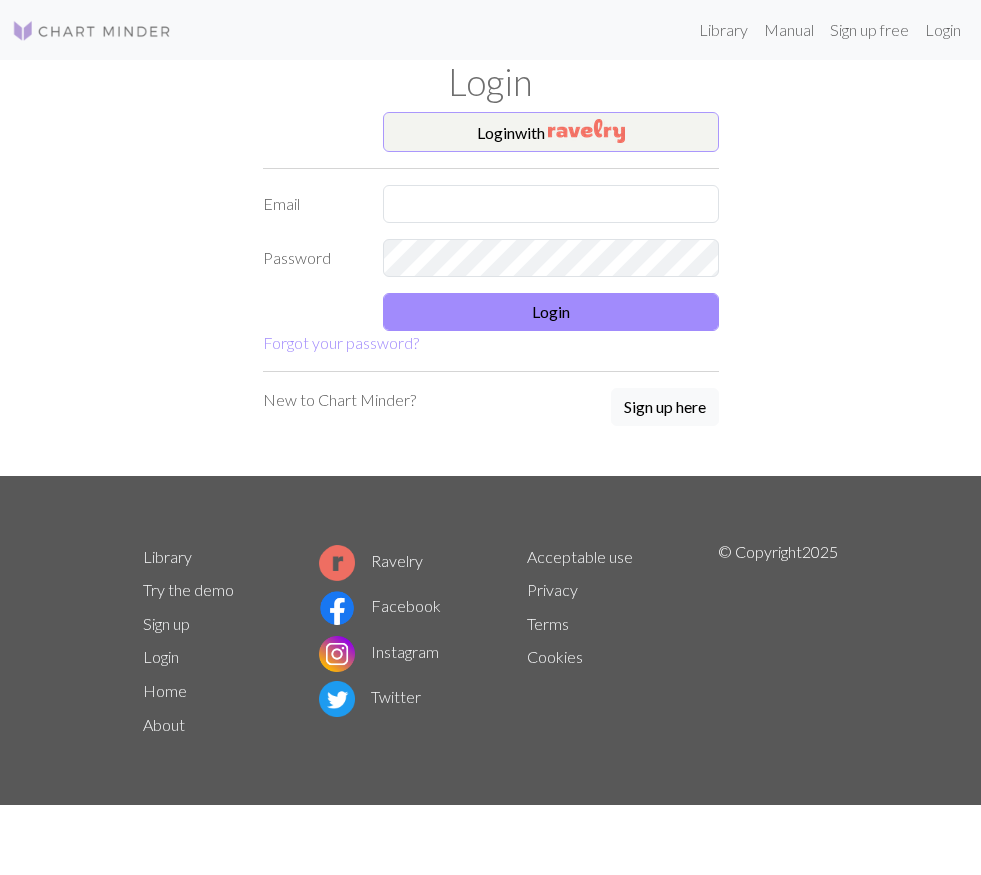 click on "Login  with" at bounding box center [551, 132] 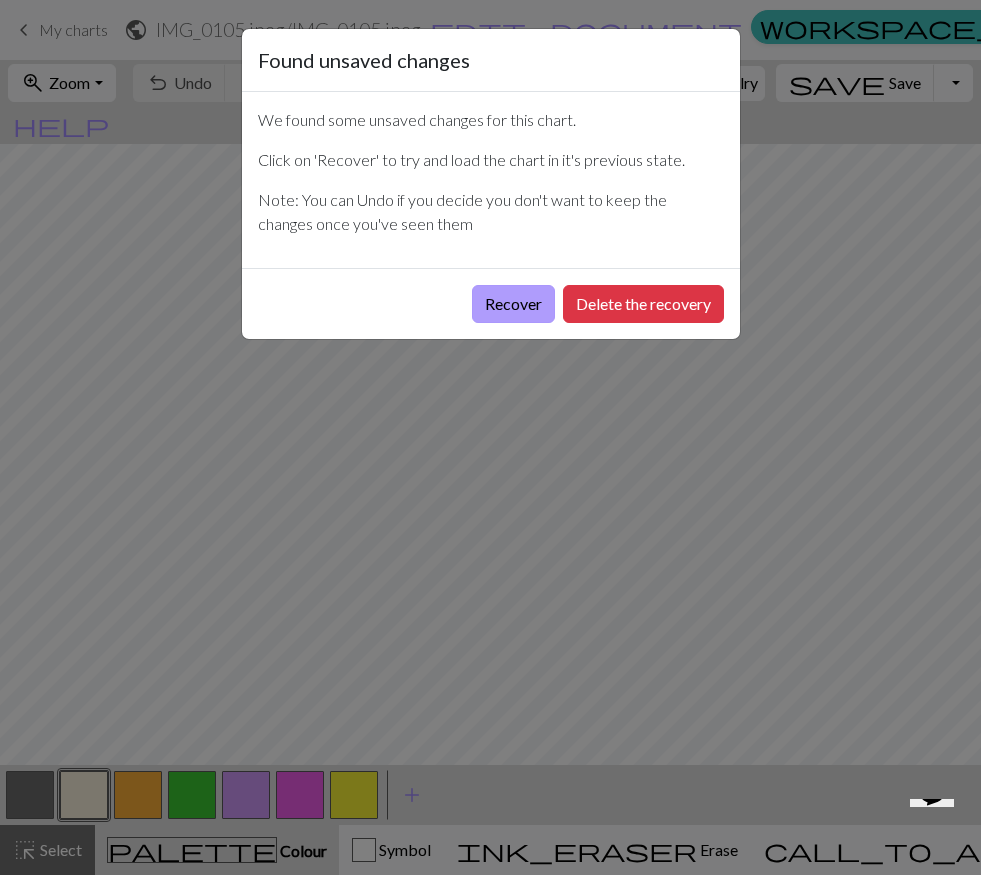 click on "Recover" at bounding box center [513, 304] 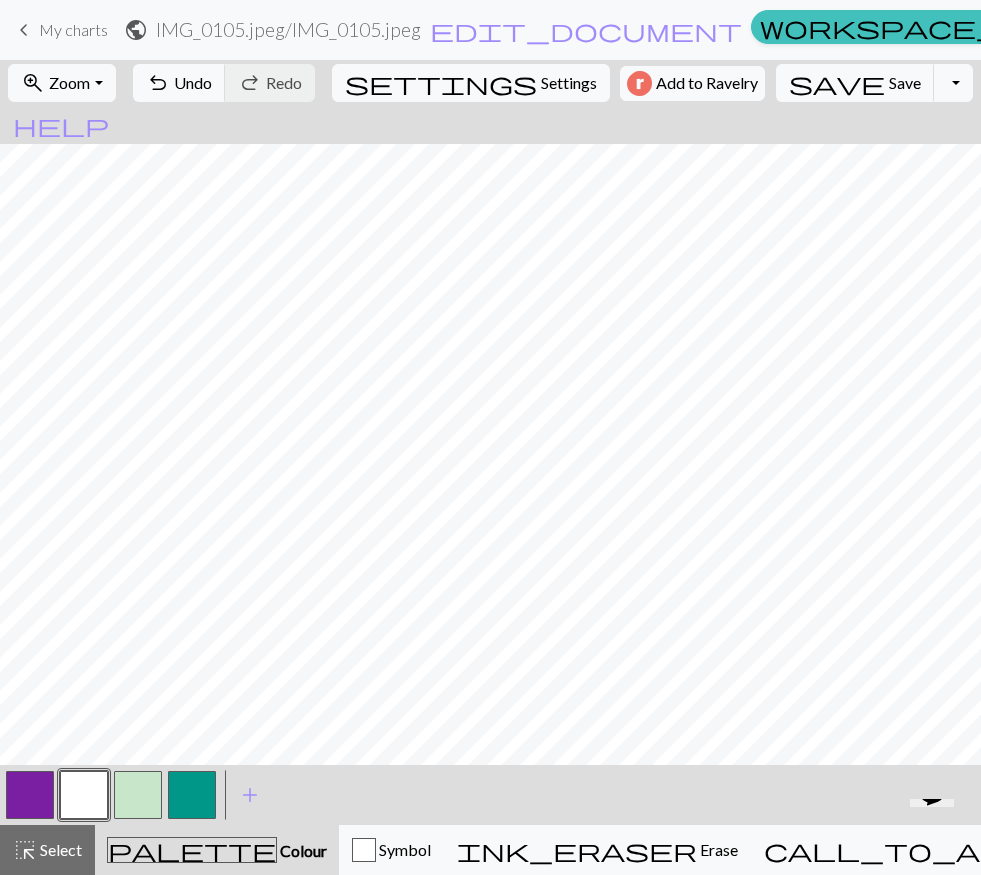 click on "My charts" at bounding box center (73, 29) 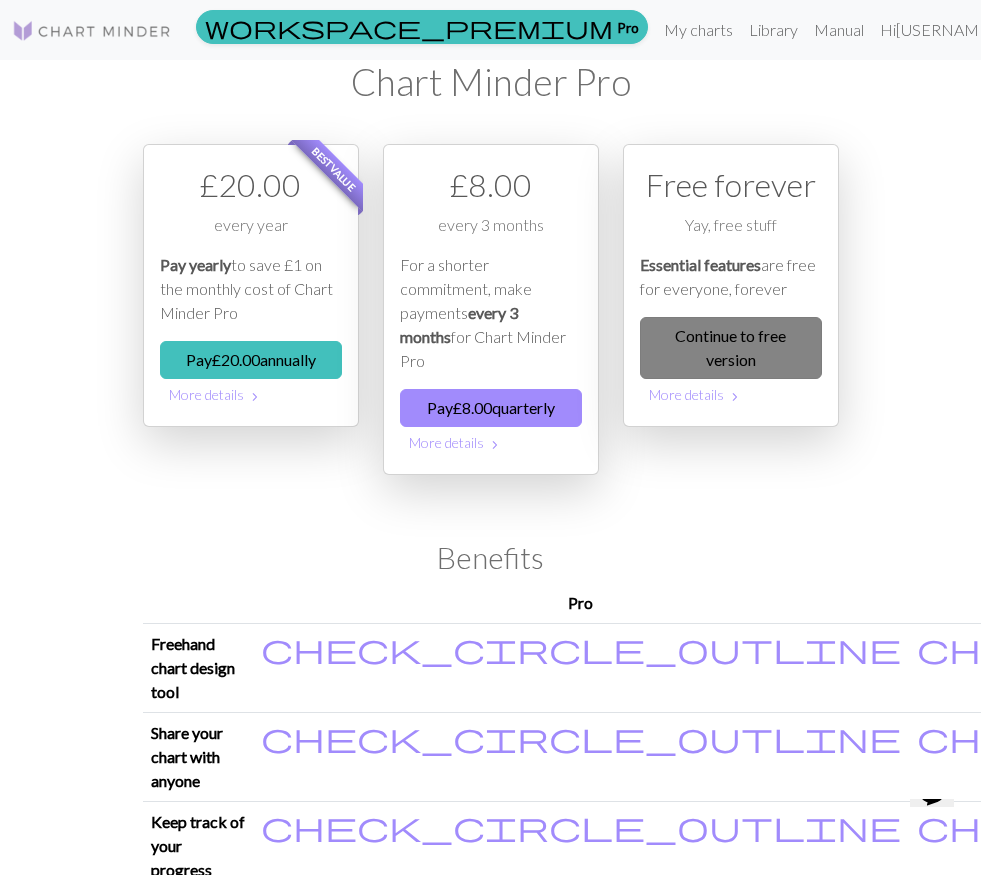 click on "Continue to free version" at bounding box center (731, 348) 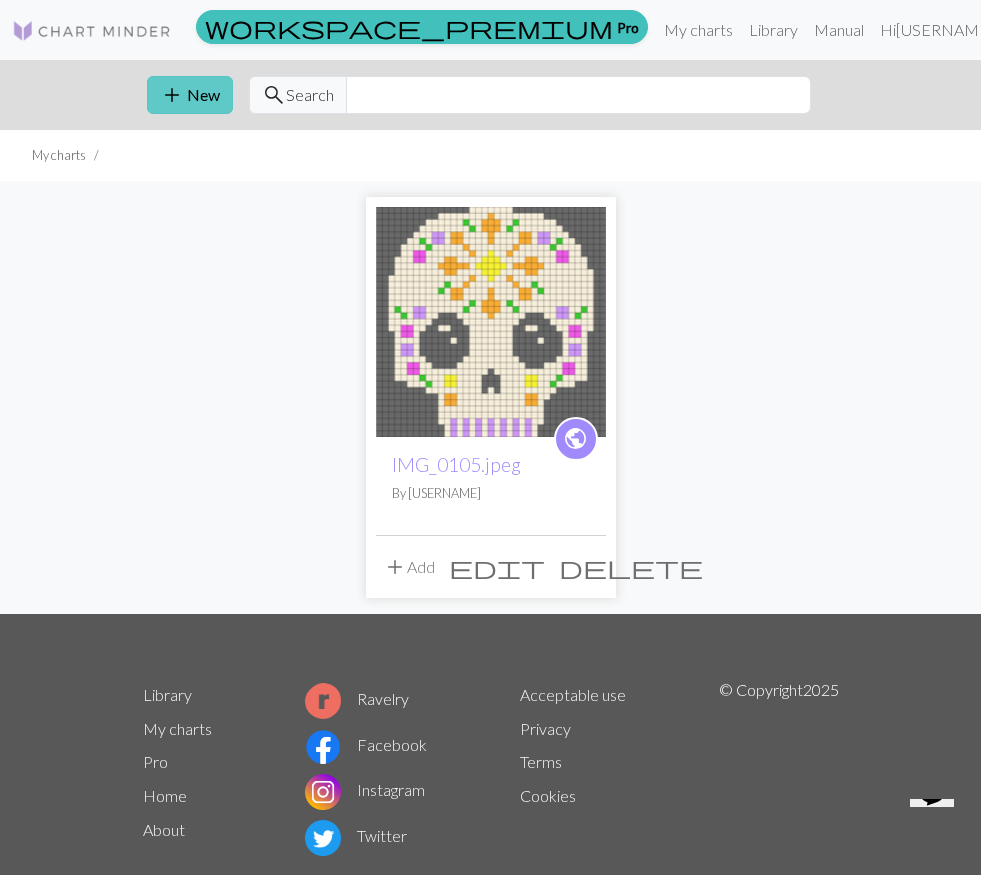 click on "add" at bounding box center (172, 95) 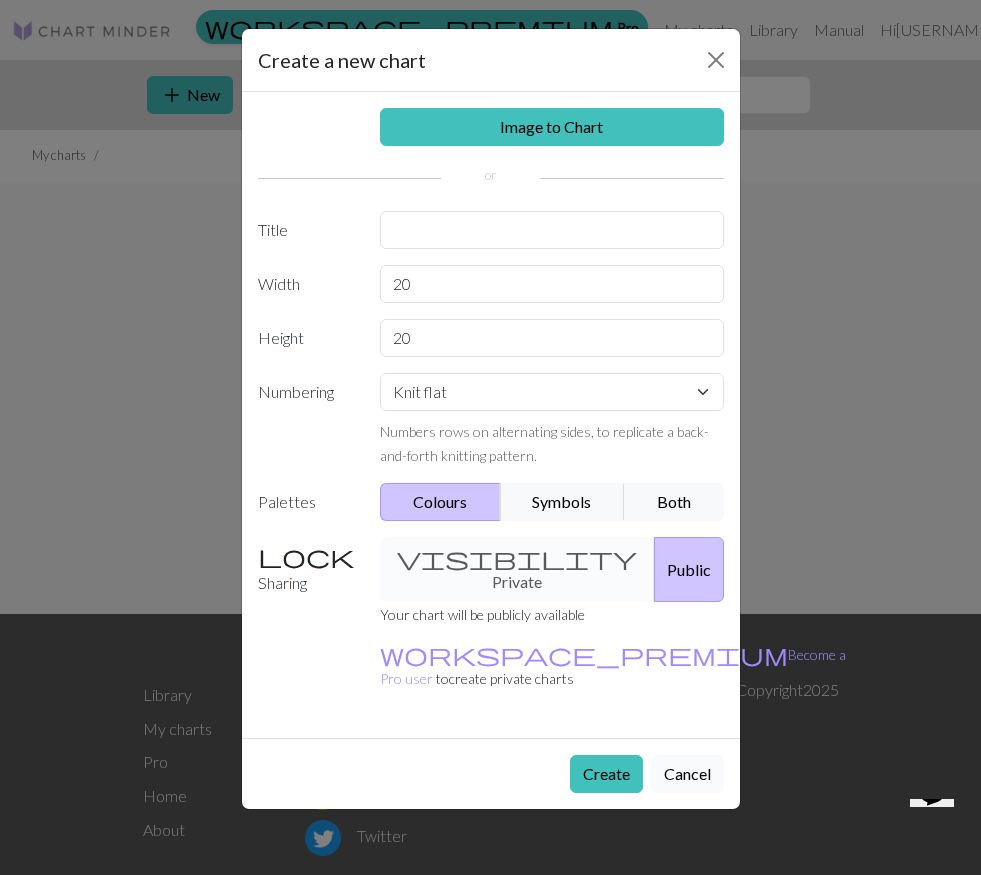 click on "Cancel" at bounding box center [687, 774] 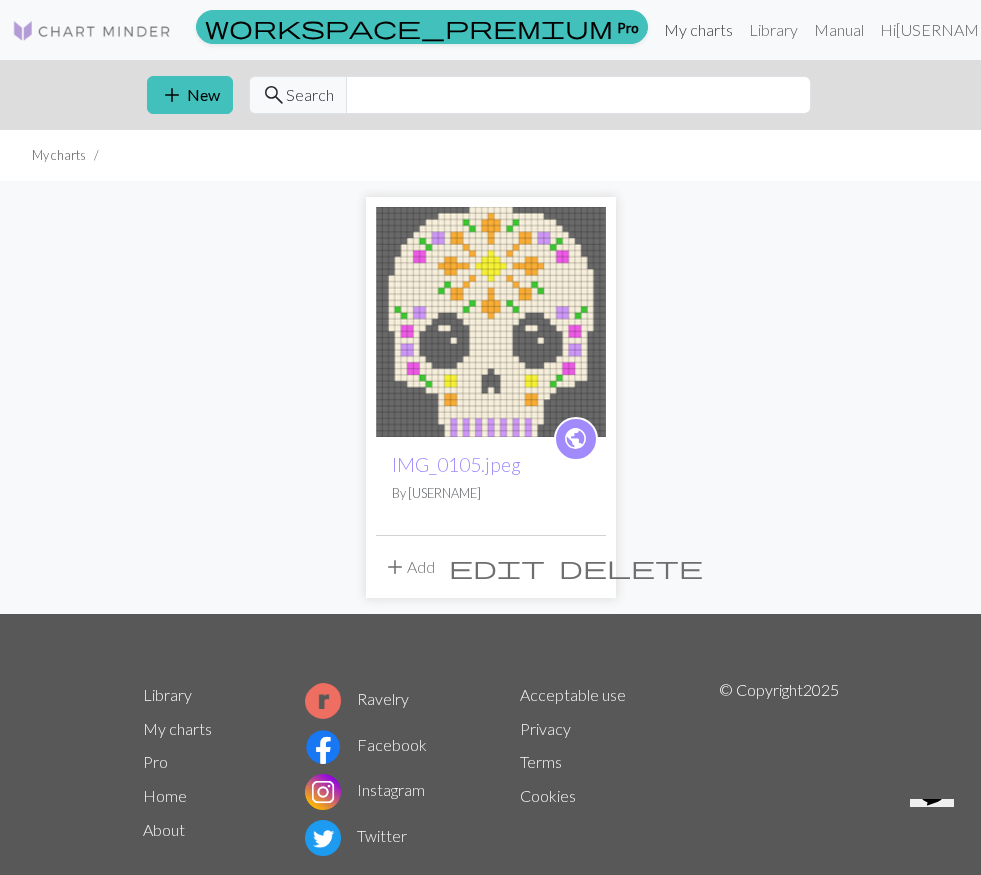 click on "My charts" at bounding box center (698, 30) 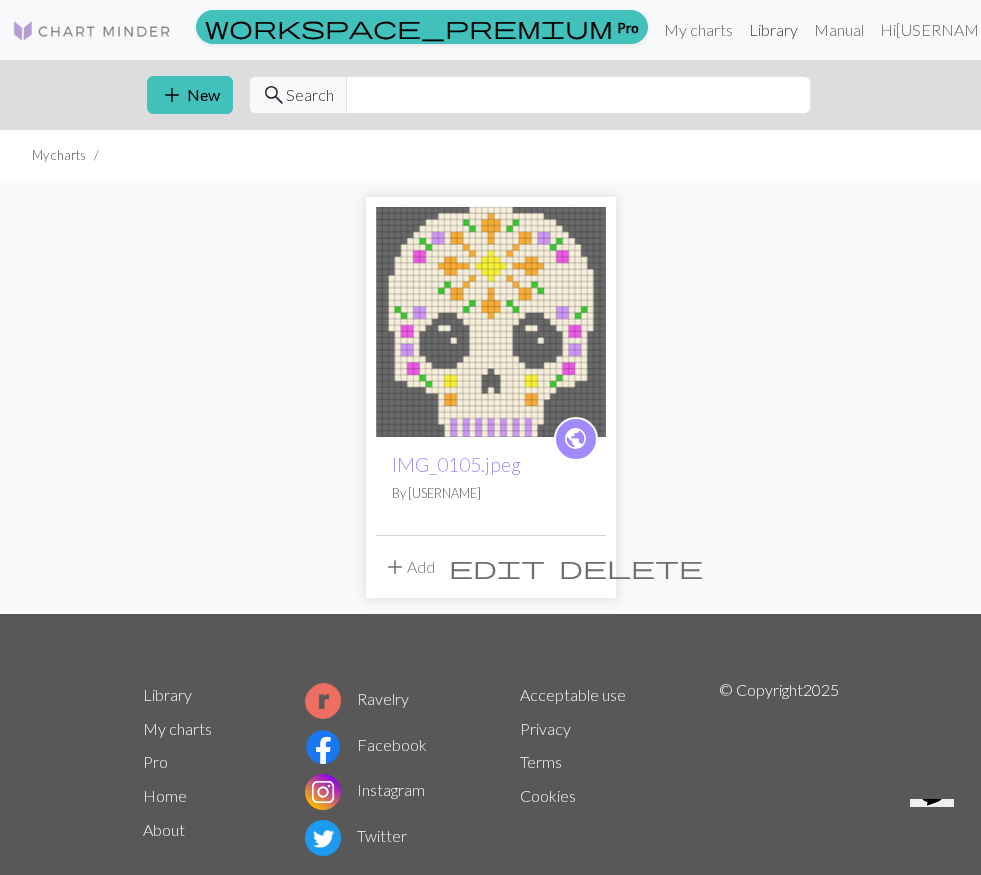 click on "Library" at bounding box center (773, 30) 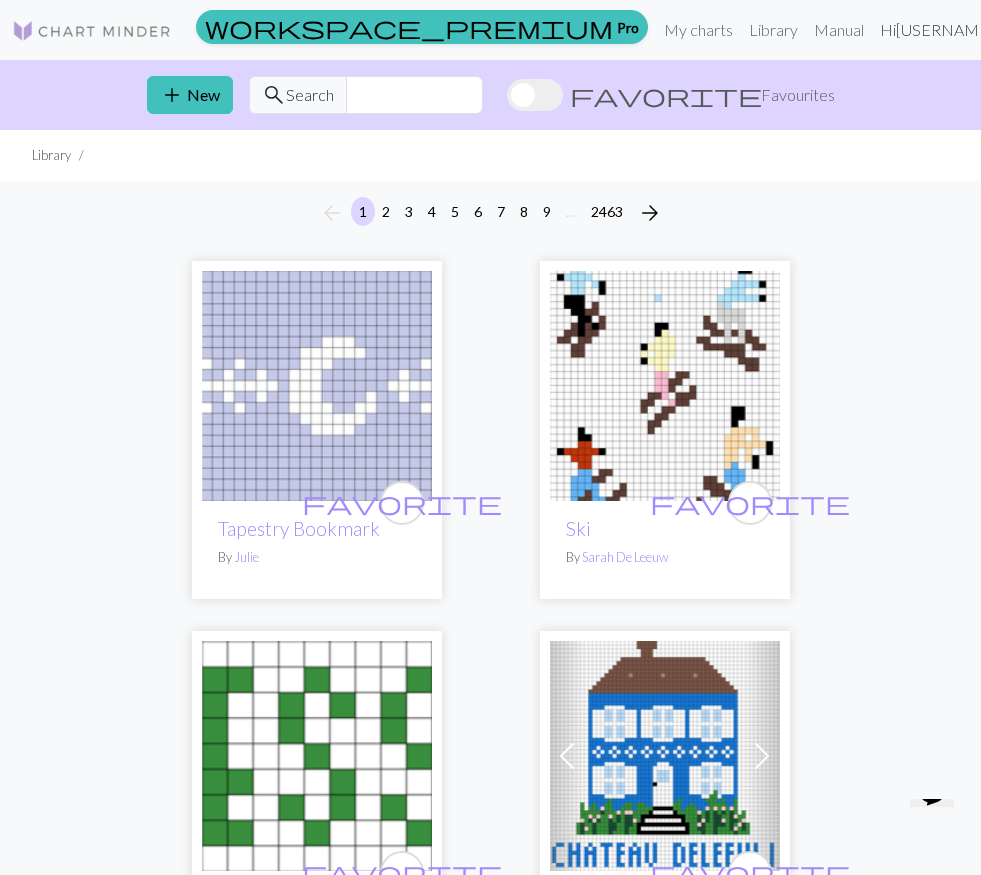 click on "Hi [USERNAME]" at bounding box center (944, 30) 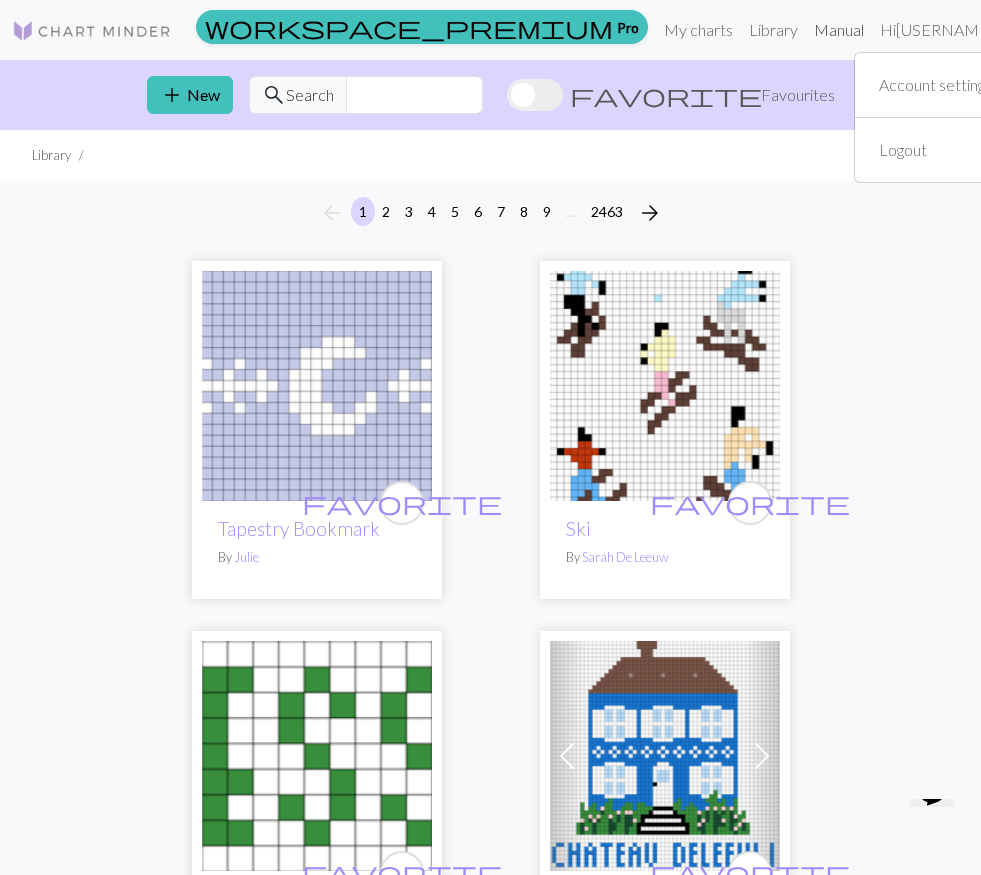 click on "Manual" at bounding box center [839, 30] 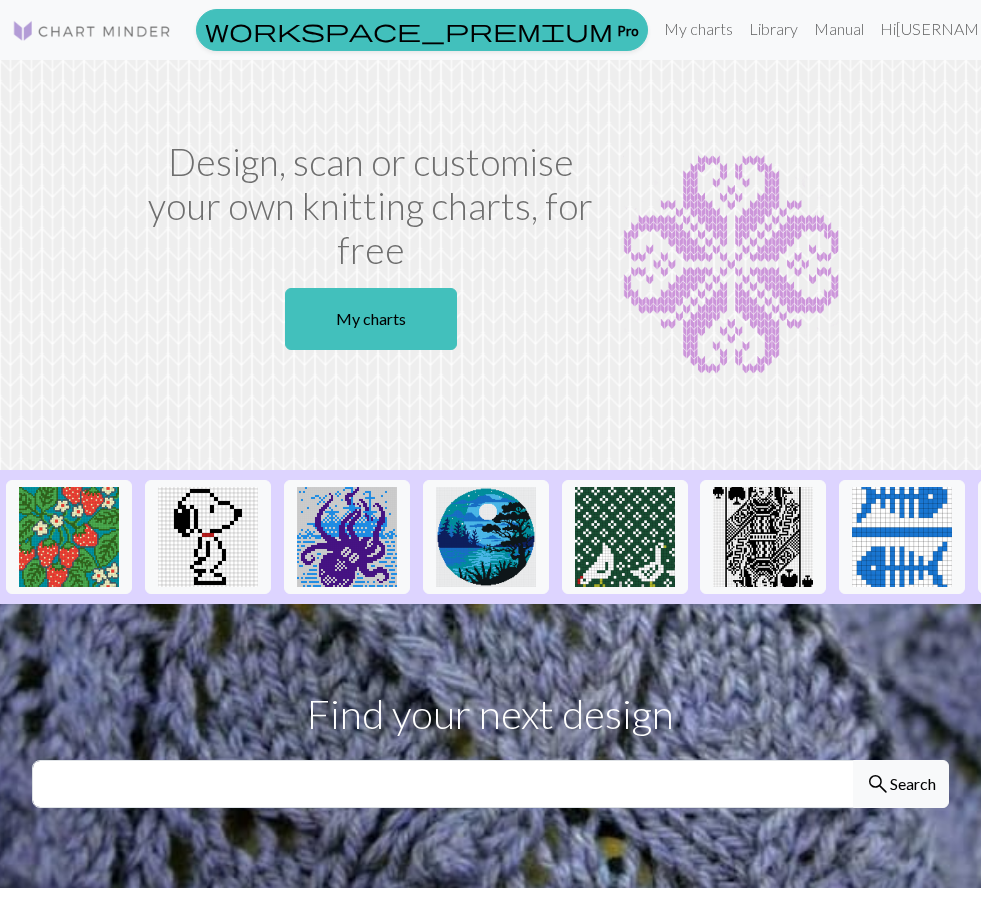 scroll, scrollTop: 0, scrollLeft: 0, axis: both 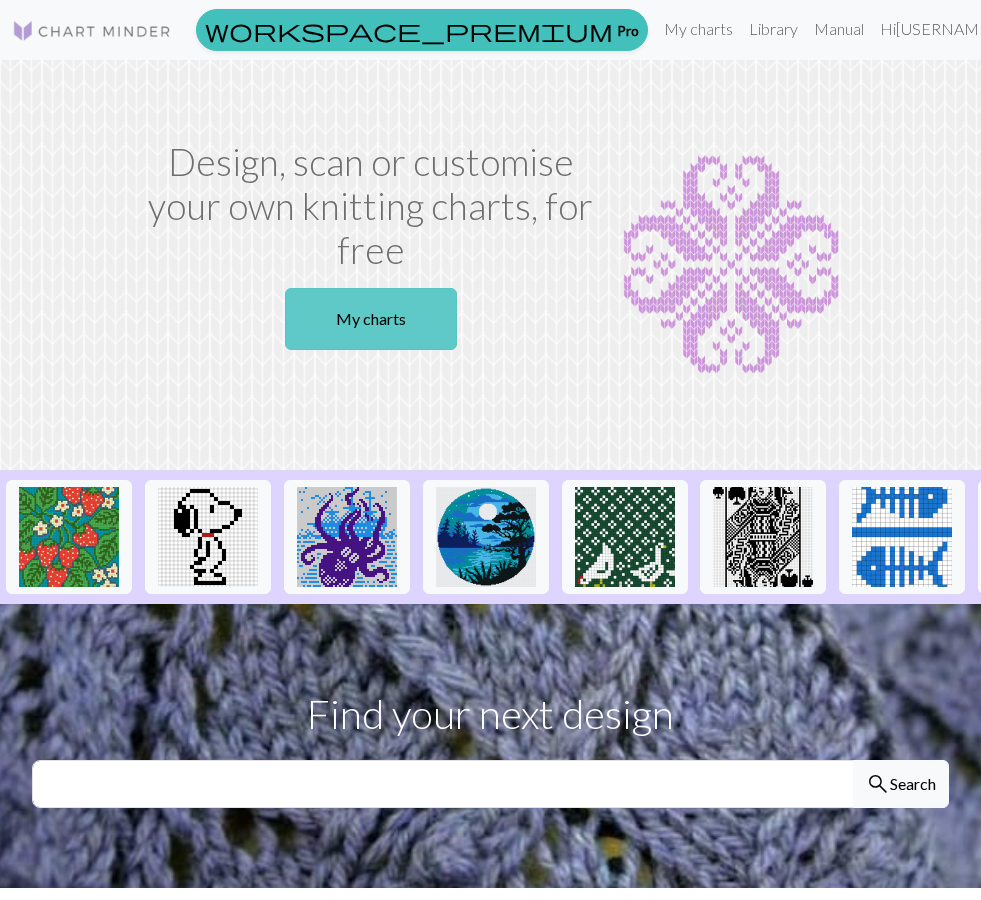 click on "My charts" at bounding box center [371, 319] 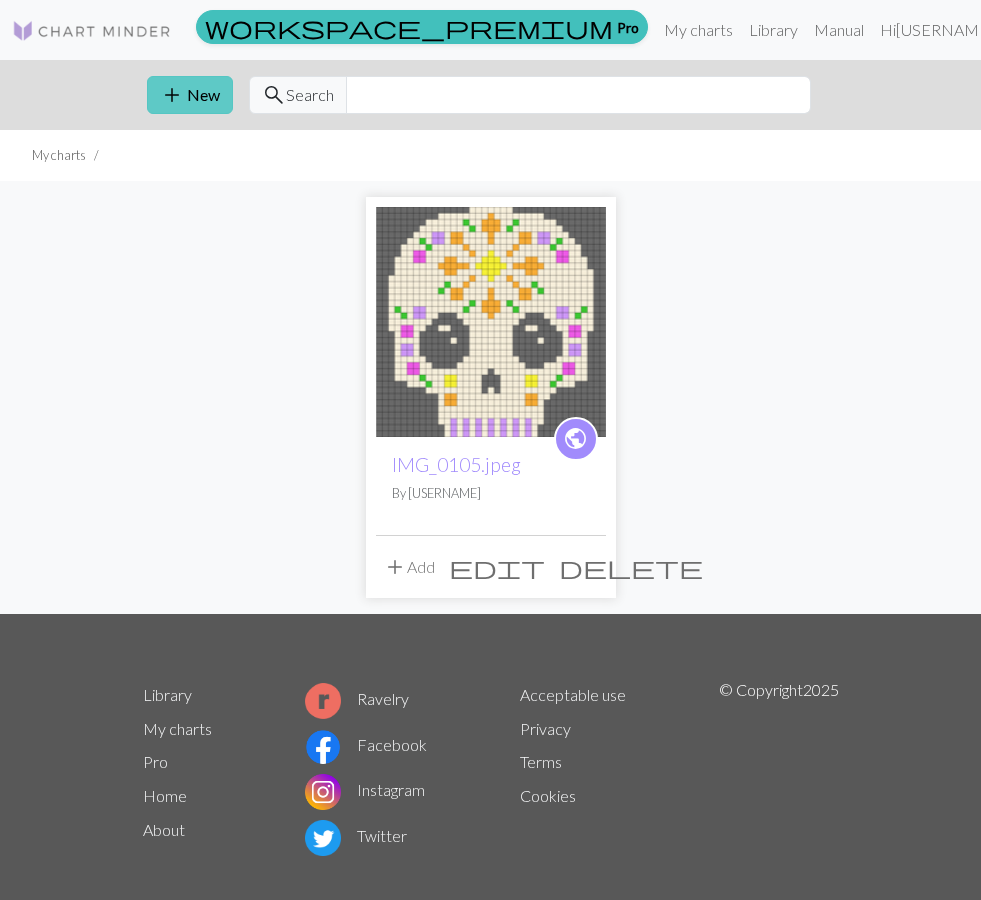 click on "add   New" at bounding box center [190, 95] 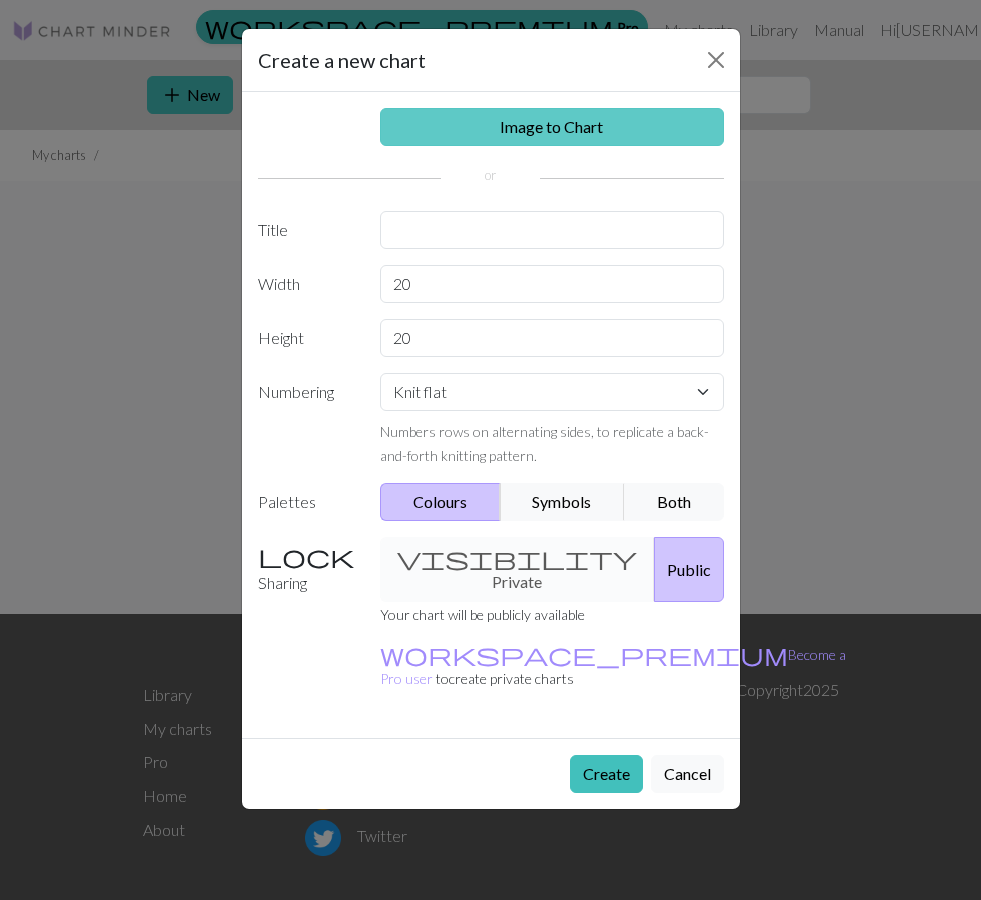 click on "Image to Chart" at bounding box center (552, 127) 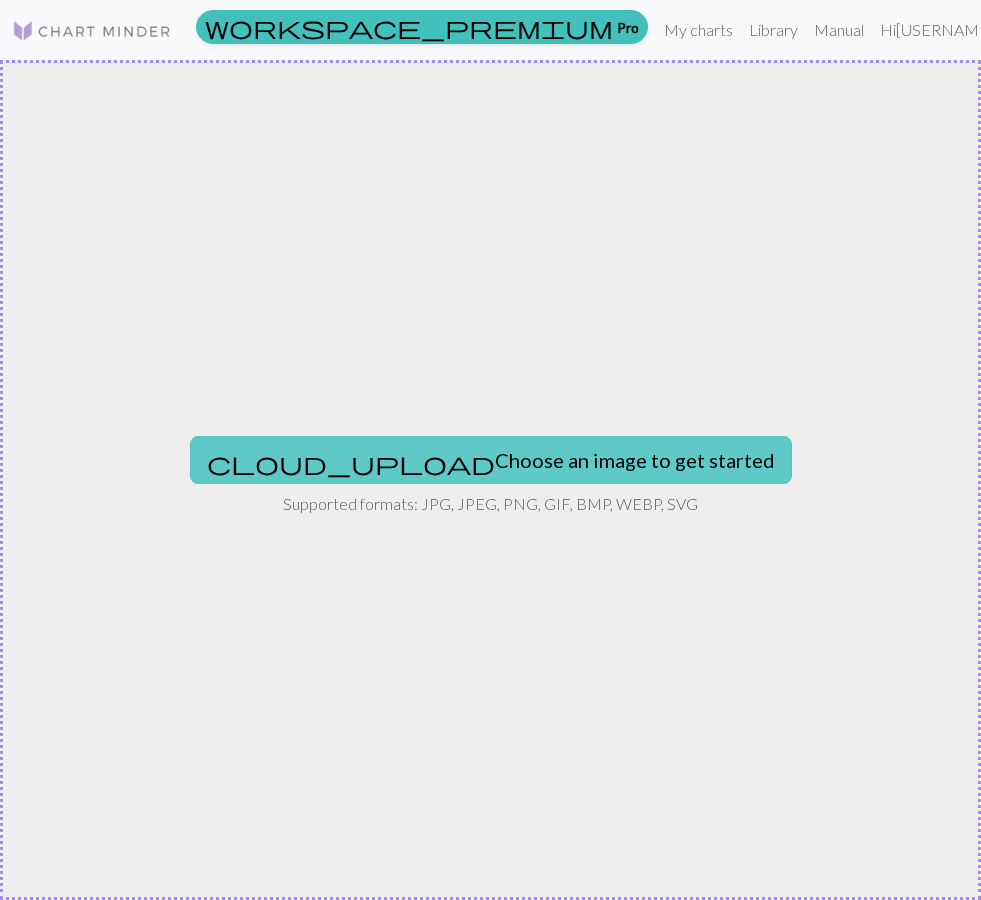 click on "cloud_upload  Choose an image to get started" at bounding box center (491, 460) 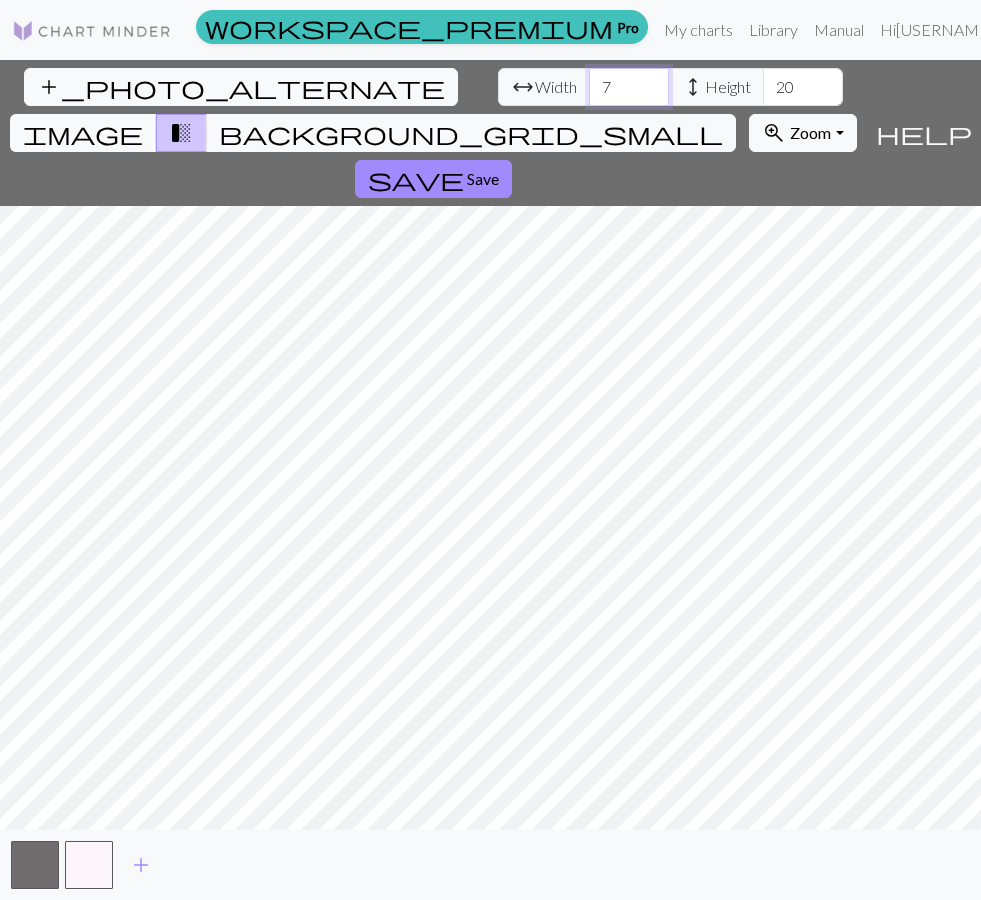 click on "7" at bounding box center (629, 87) 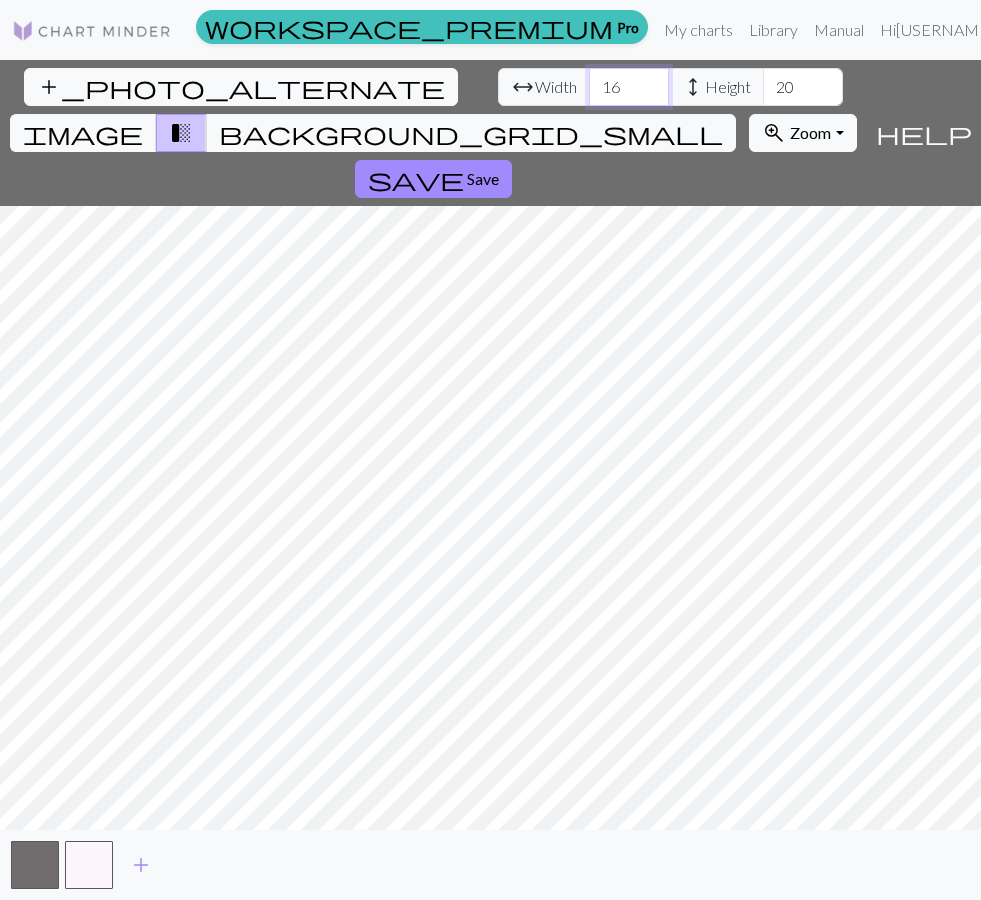 type on "16" 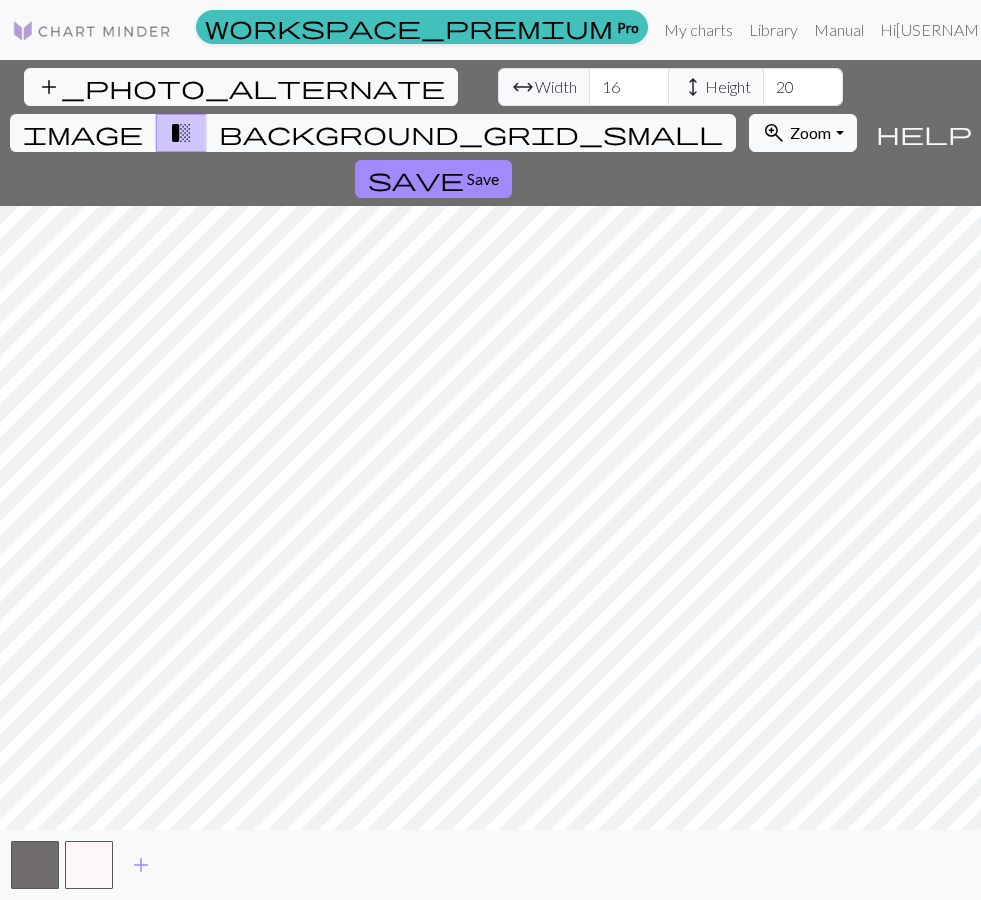 click on "20" at bounding box center [803, 87] 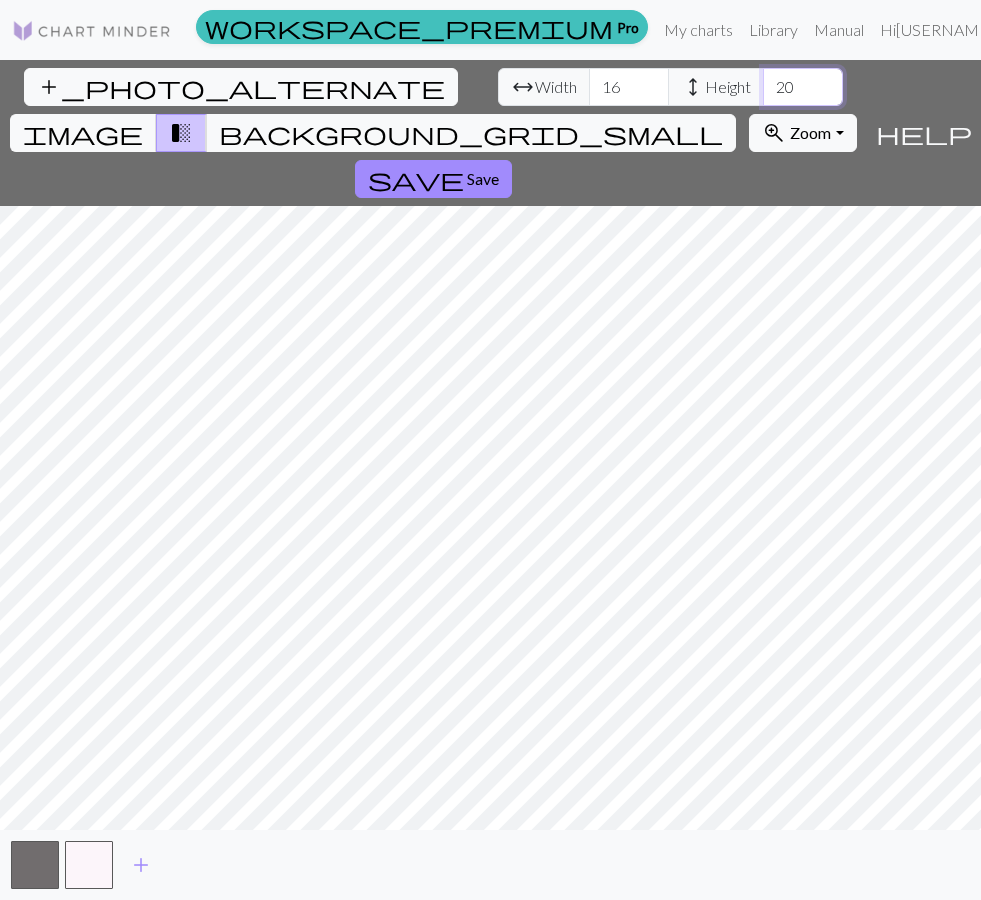type on "2" 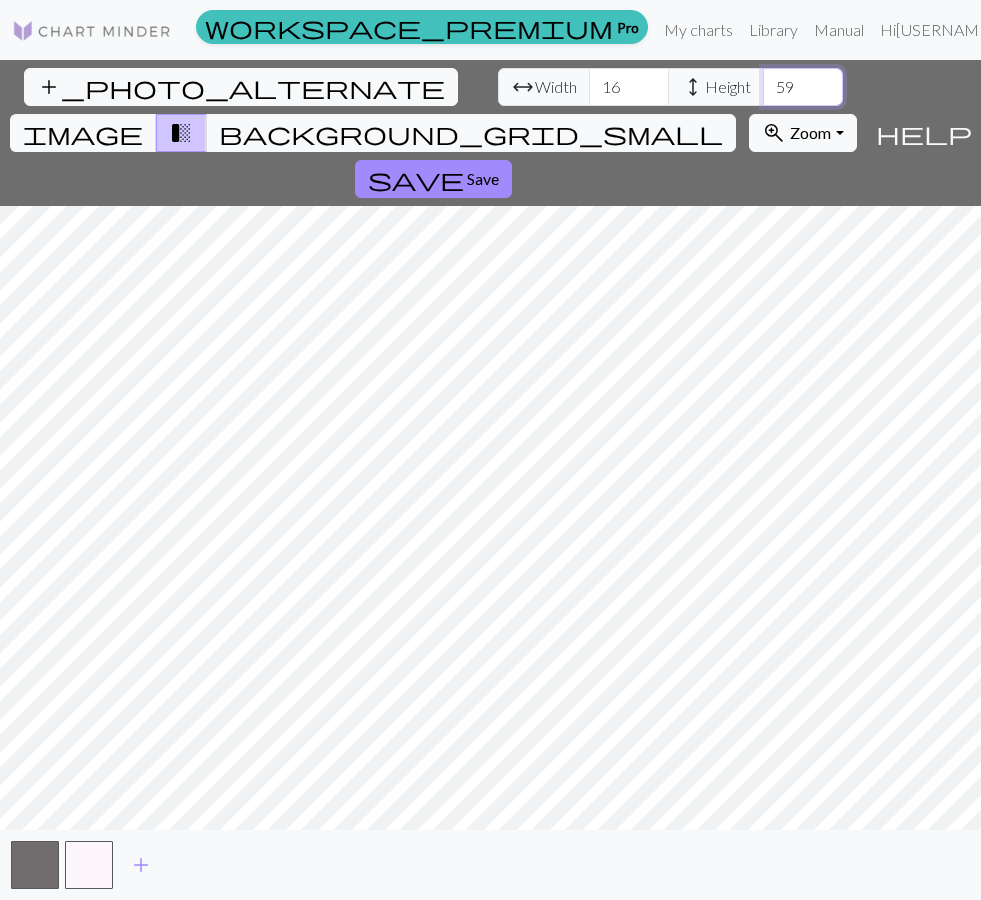 type on "59" 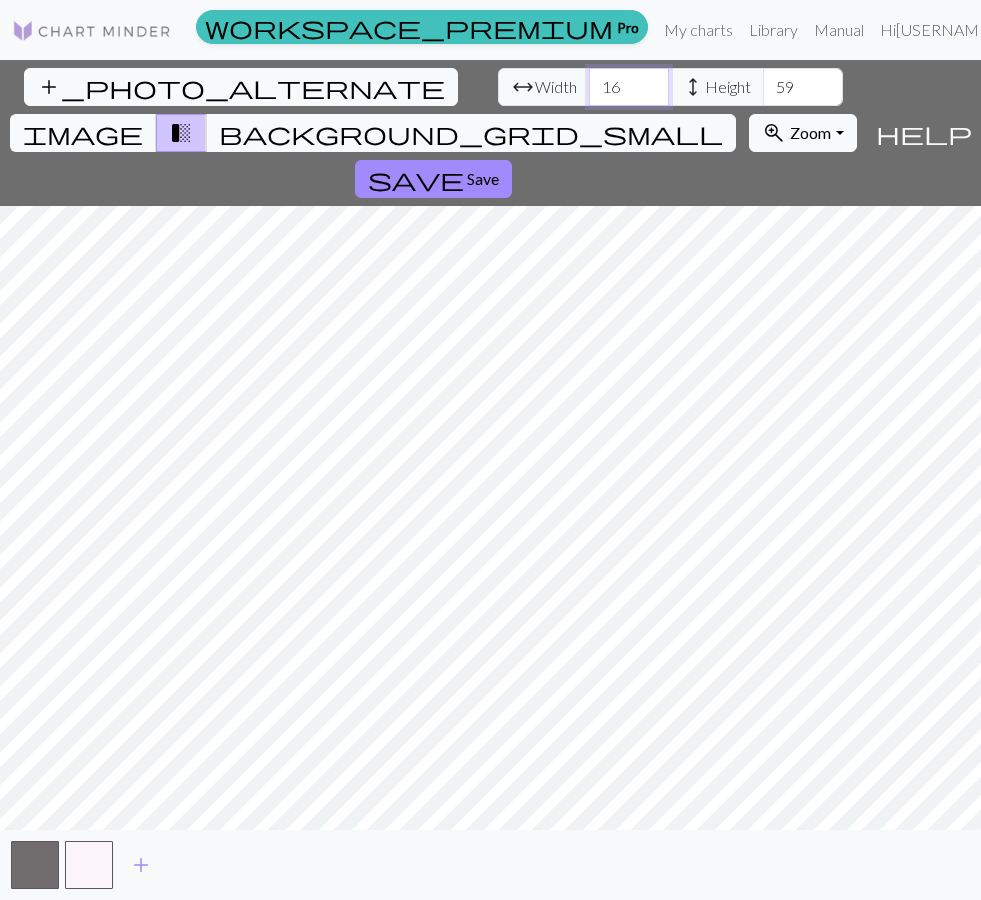 click on "16" at bounding box center [629, 87] 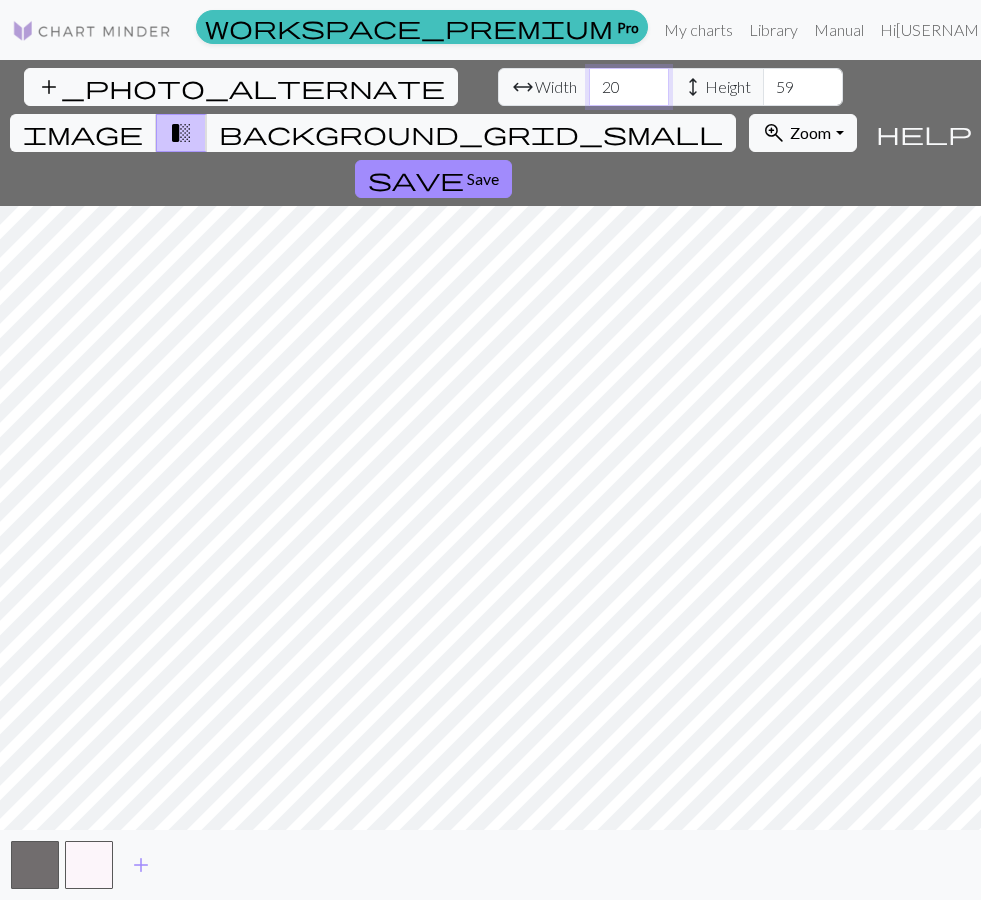 type on "20" 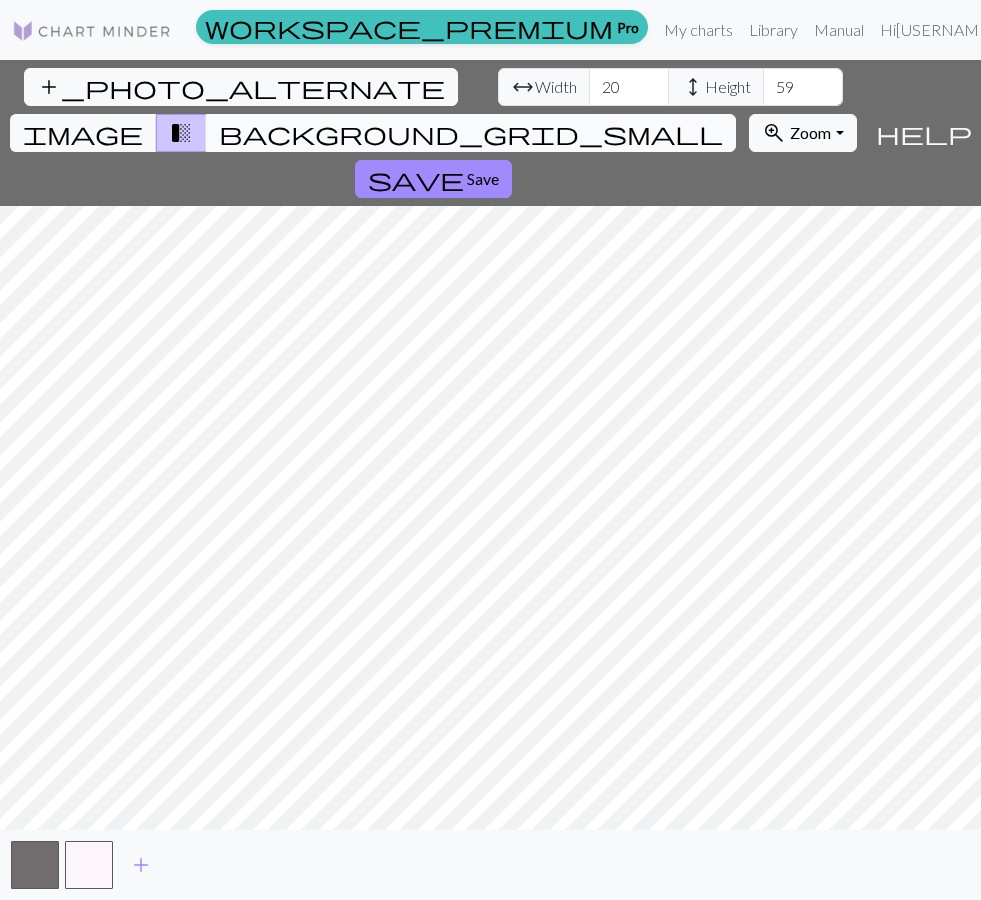 click on "background_grid_small" at bounding box center (471, 133) 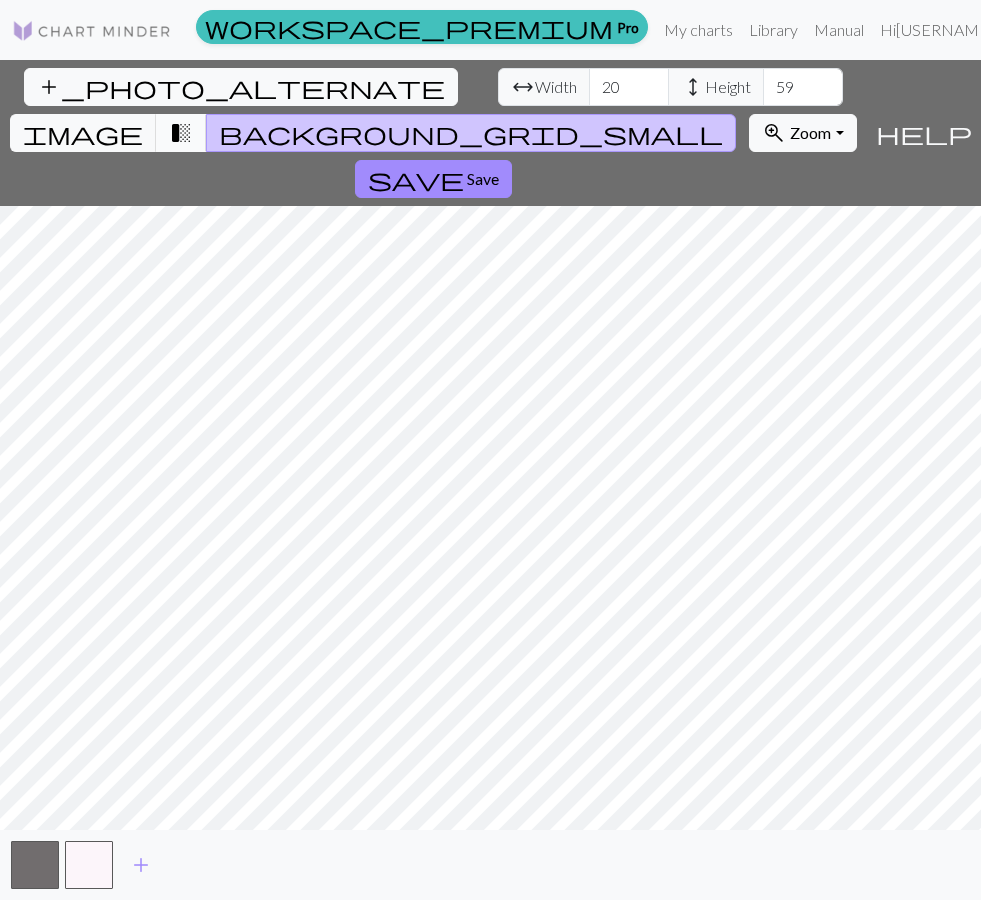 click on "transition_fade" at bounding box center (181, 133) 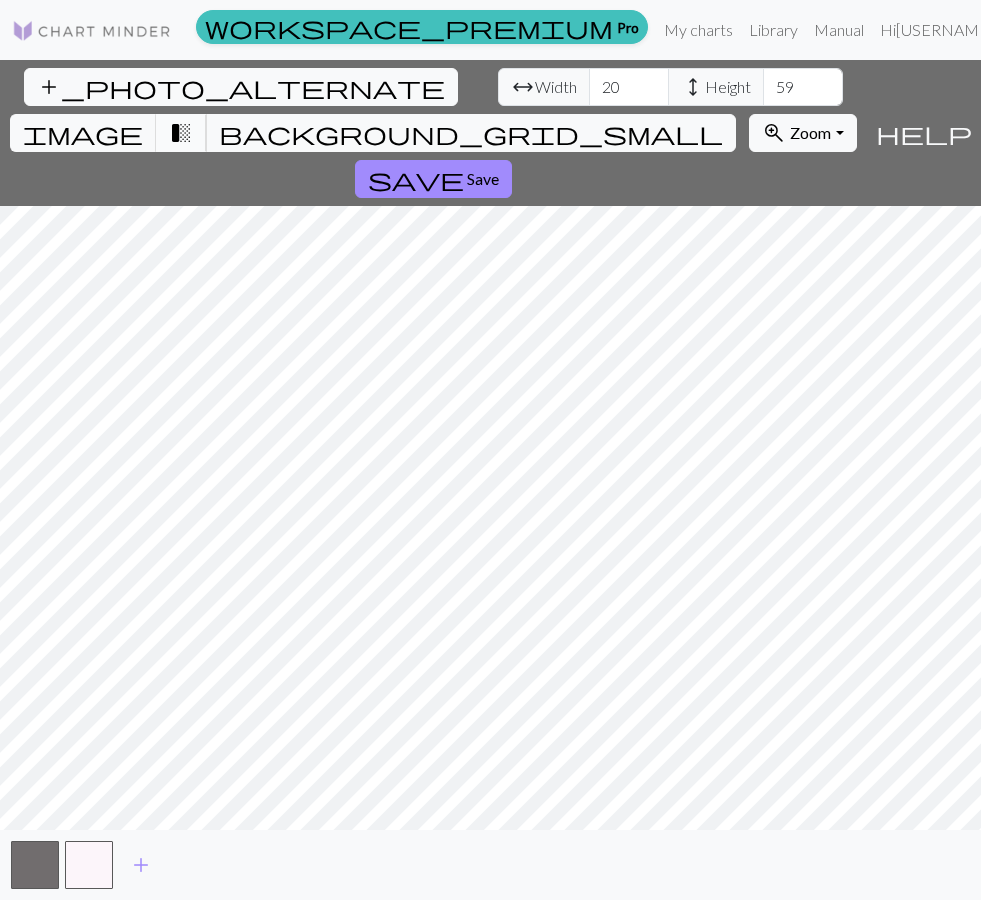 click on "transition_fade" at bounding box center [181, 133] 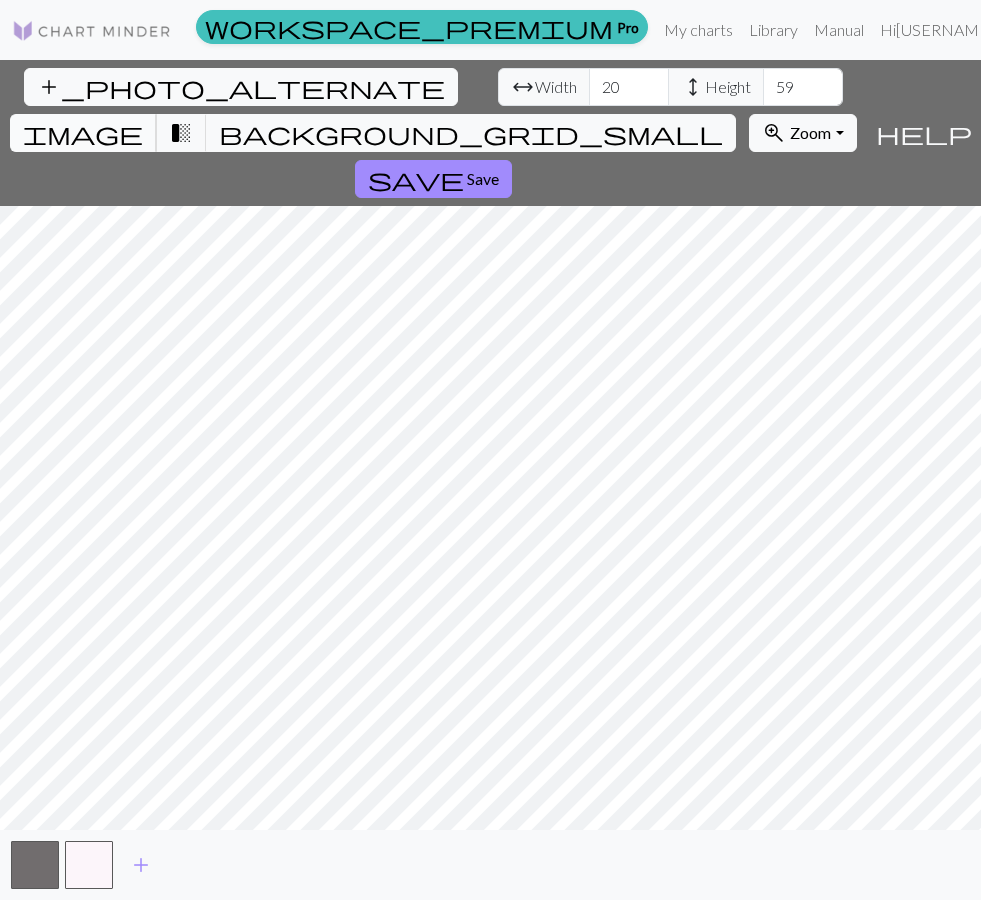 click on "image" at bounding box center (83, 133) 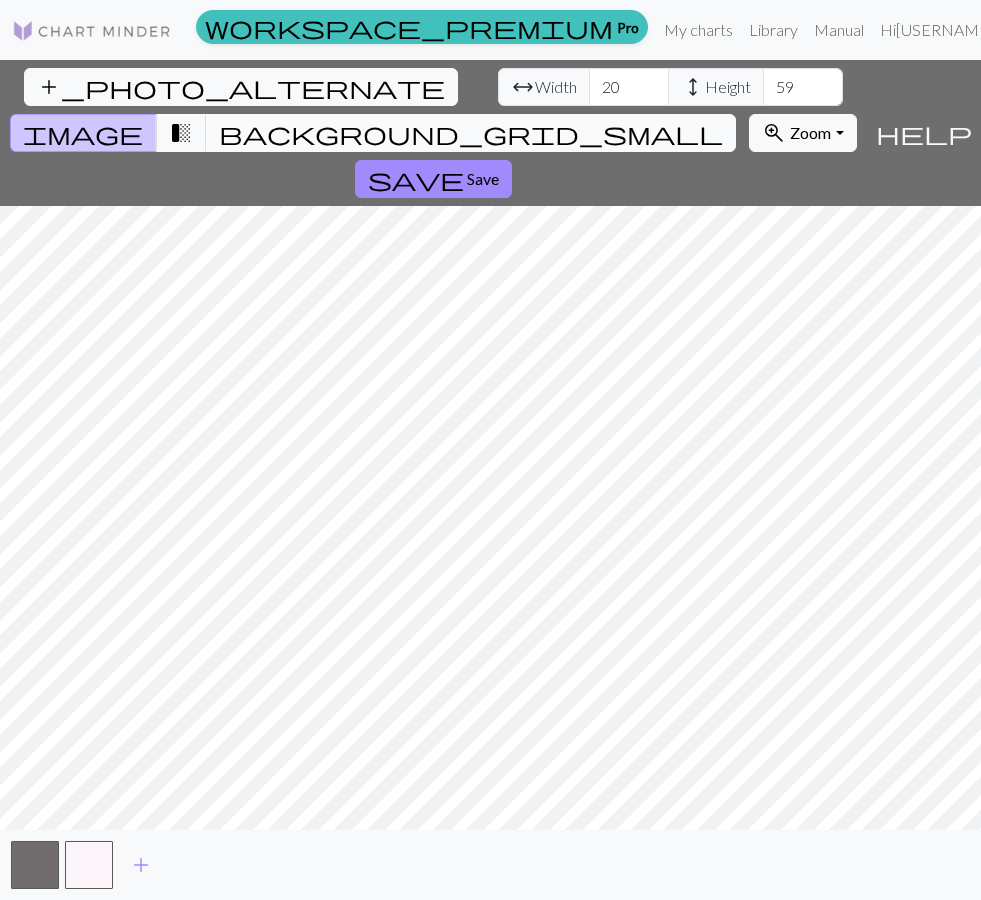click on "background_grid_small" at bounding box center [471, 133] 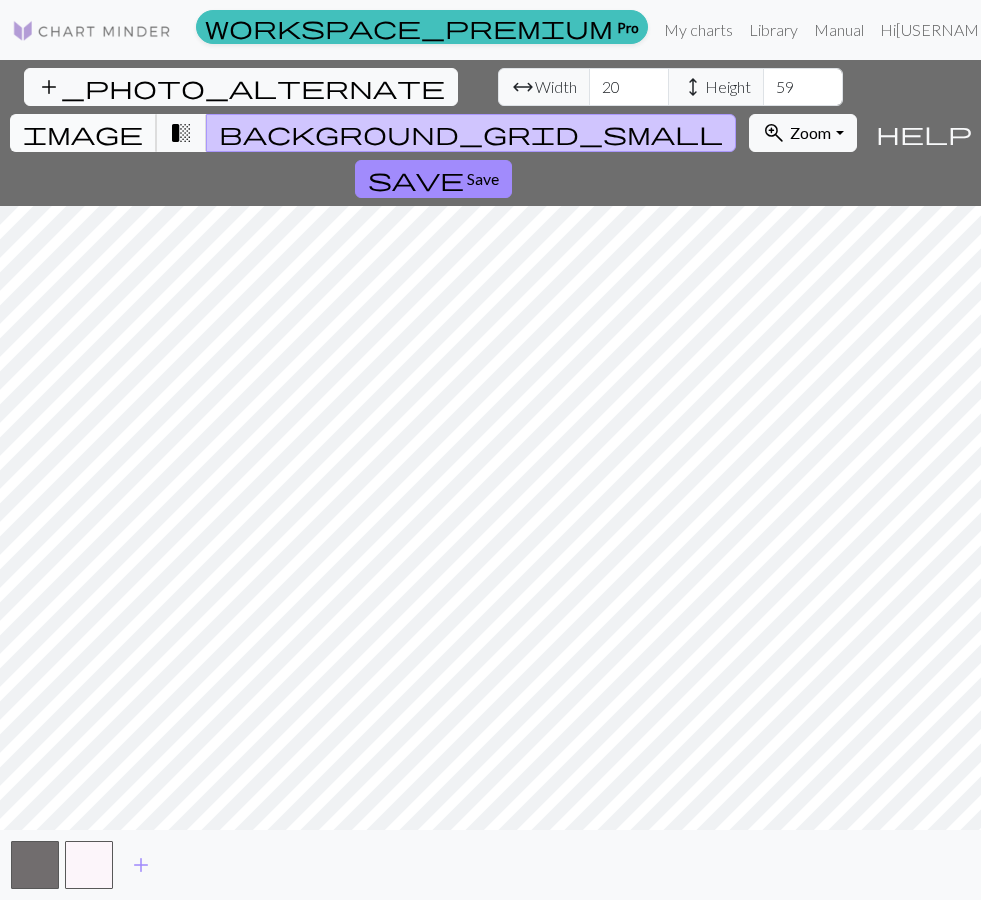 click on "image" at bounding box center (83, 133) 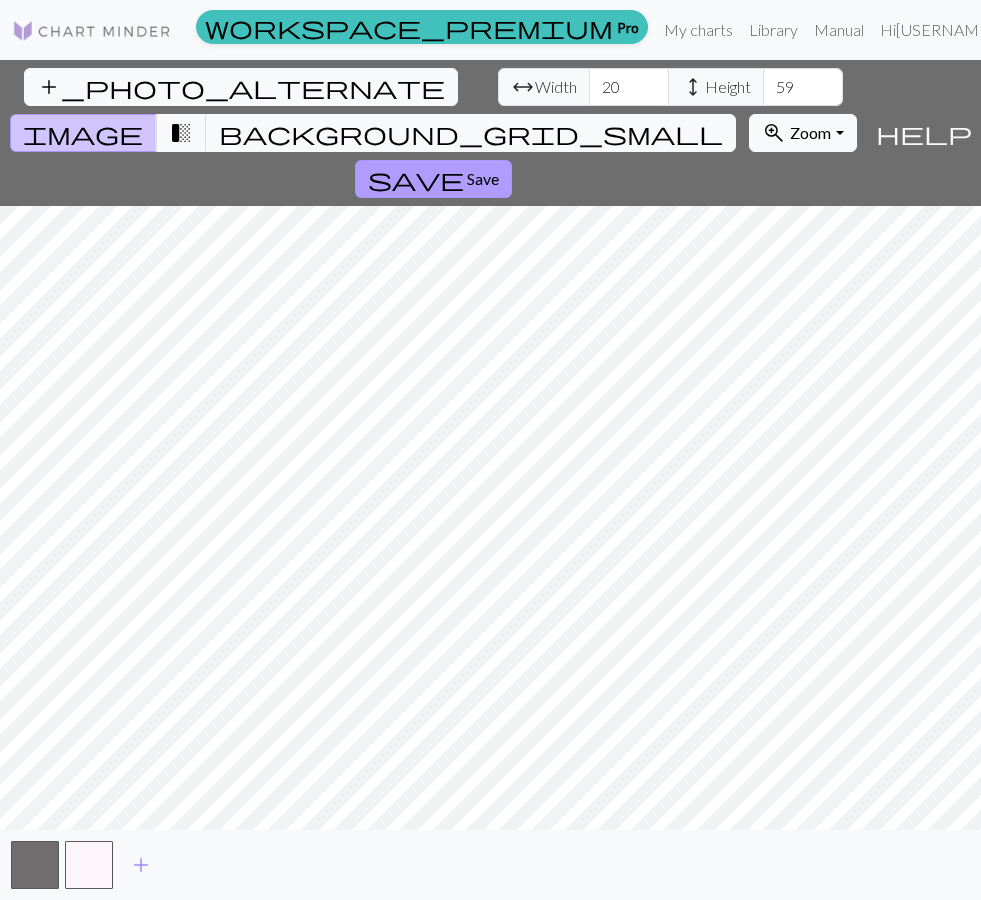click on "Save" at bounding box center [483, 178] 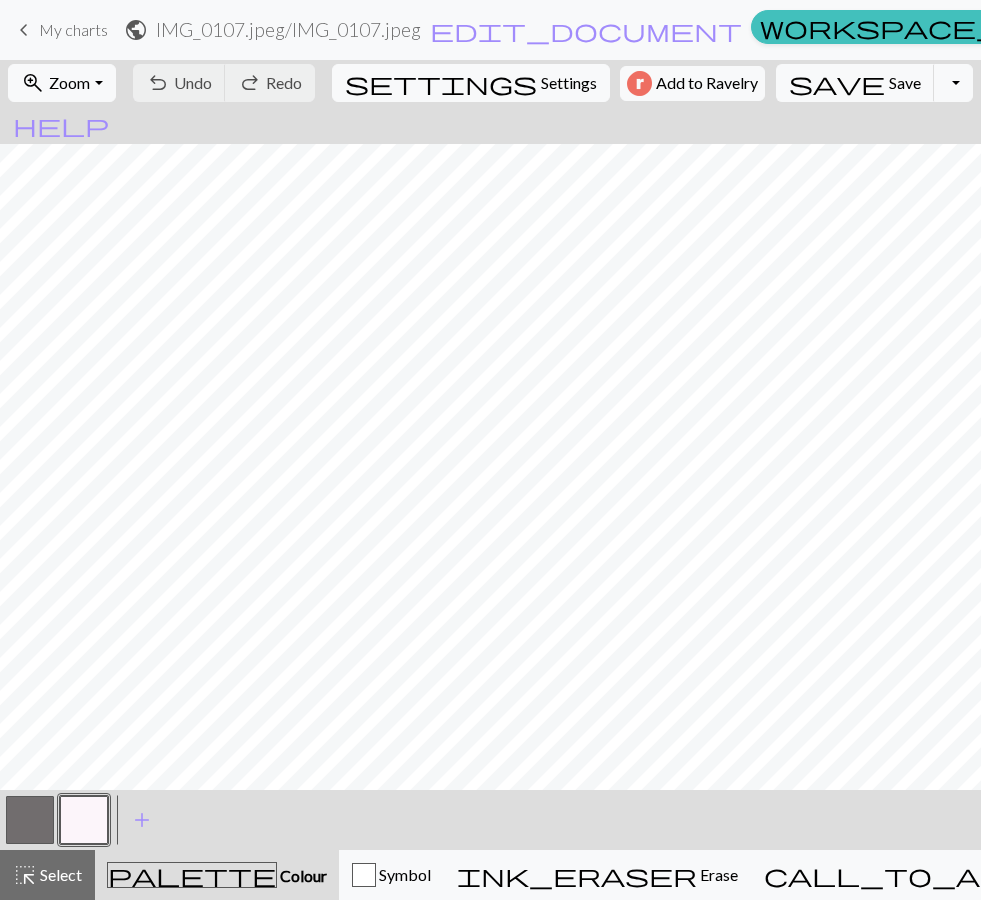 scroll, scrollTop: 0, scrollLeft: 0, axis: both 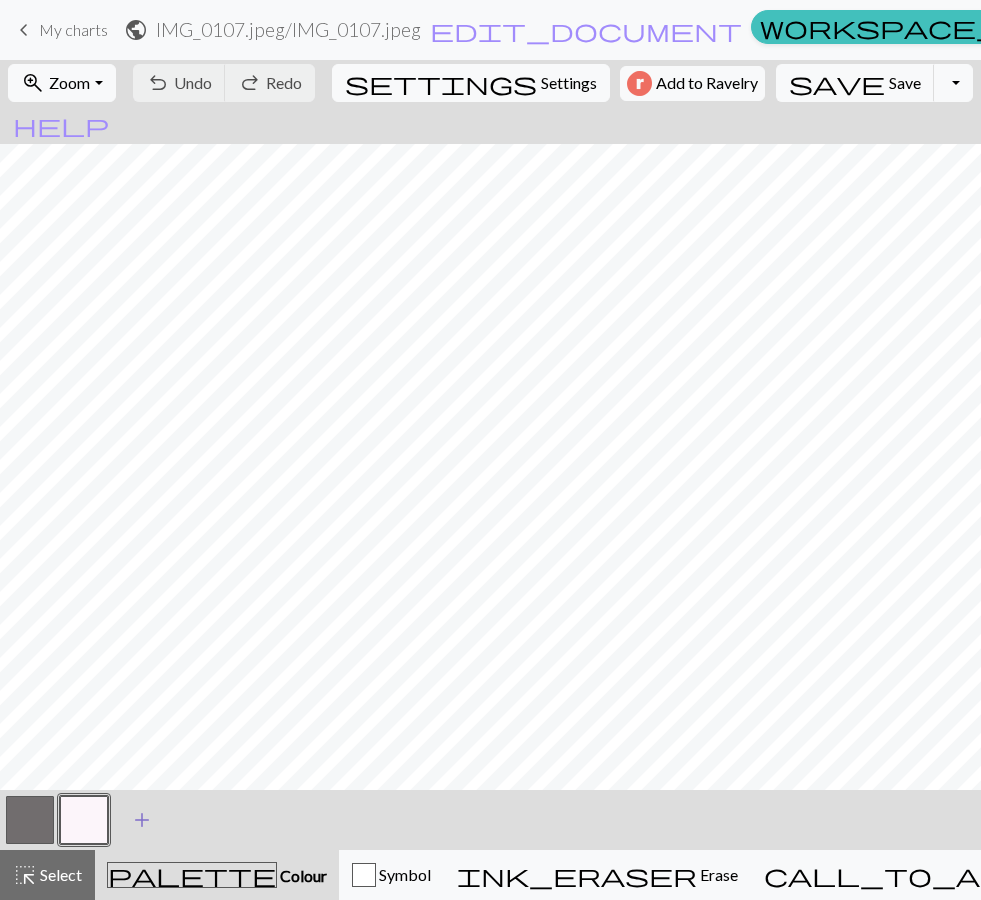 click on "add" at bounding box center (142, 820) 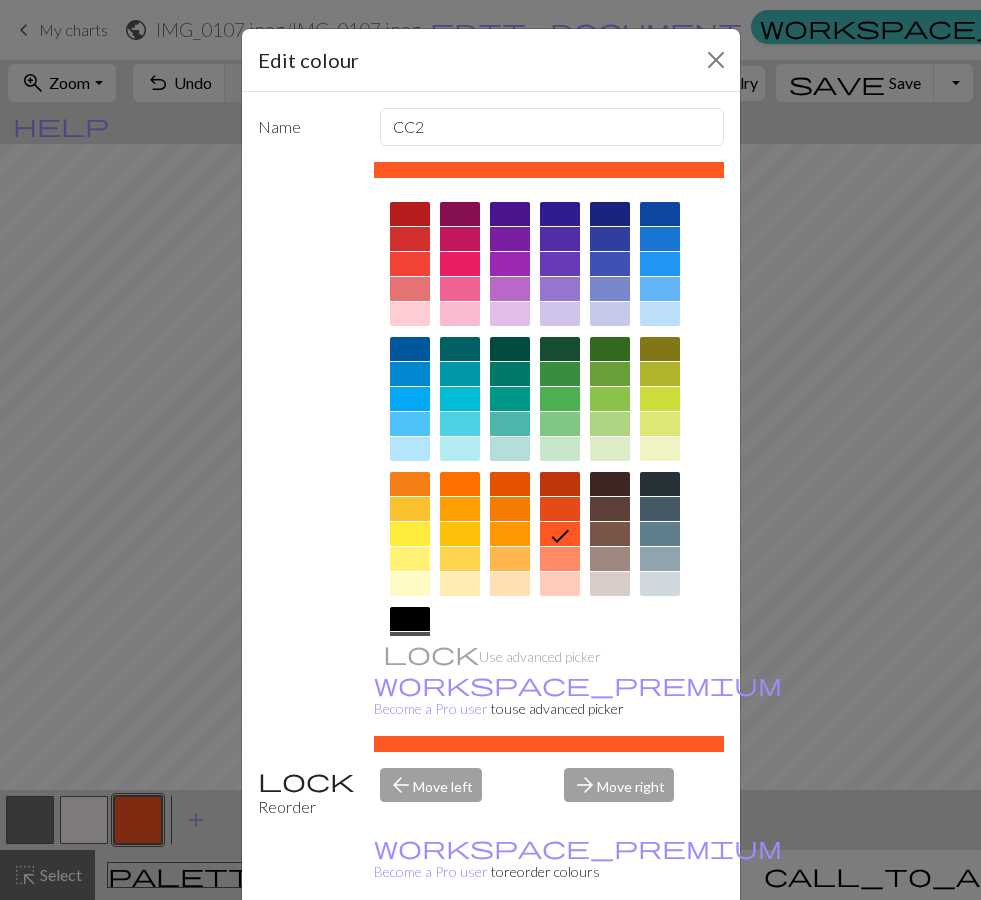 click on "Done" at bounding box center [611, 951] 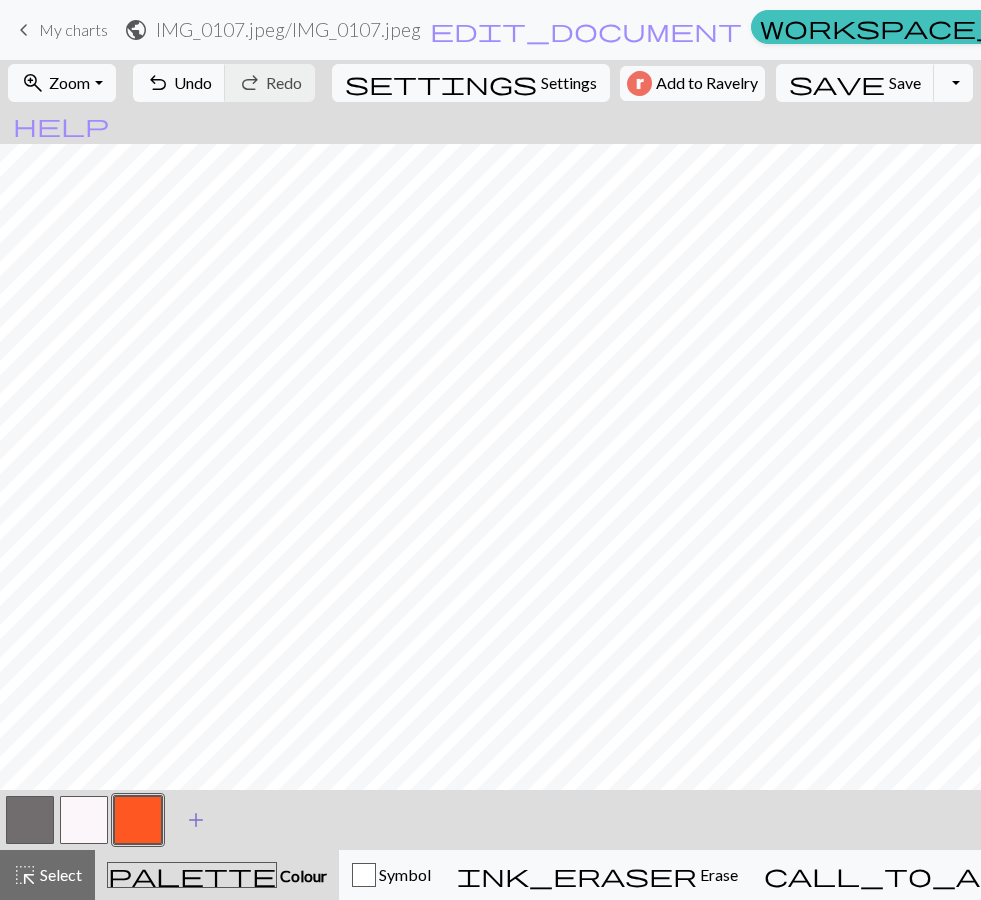click on "add" at bounding box center [196, 820] 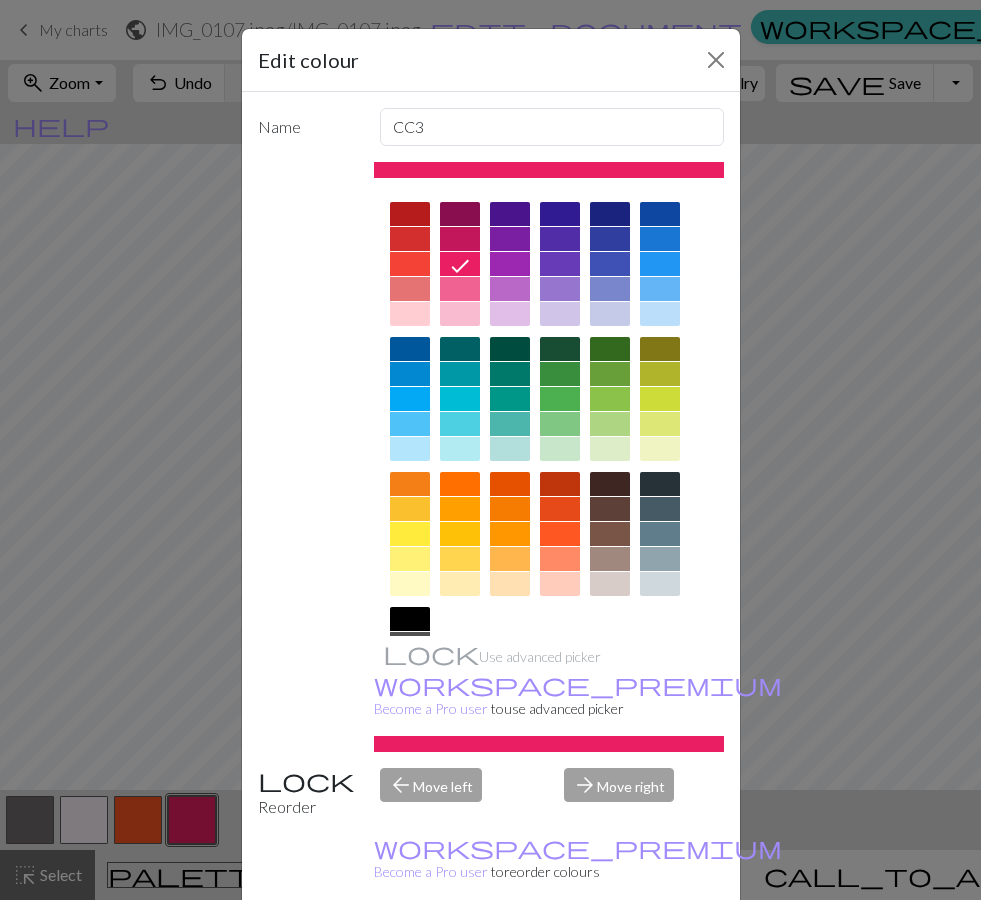 click on "Done" at bounding box center [611, 951] 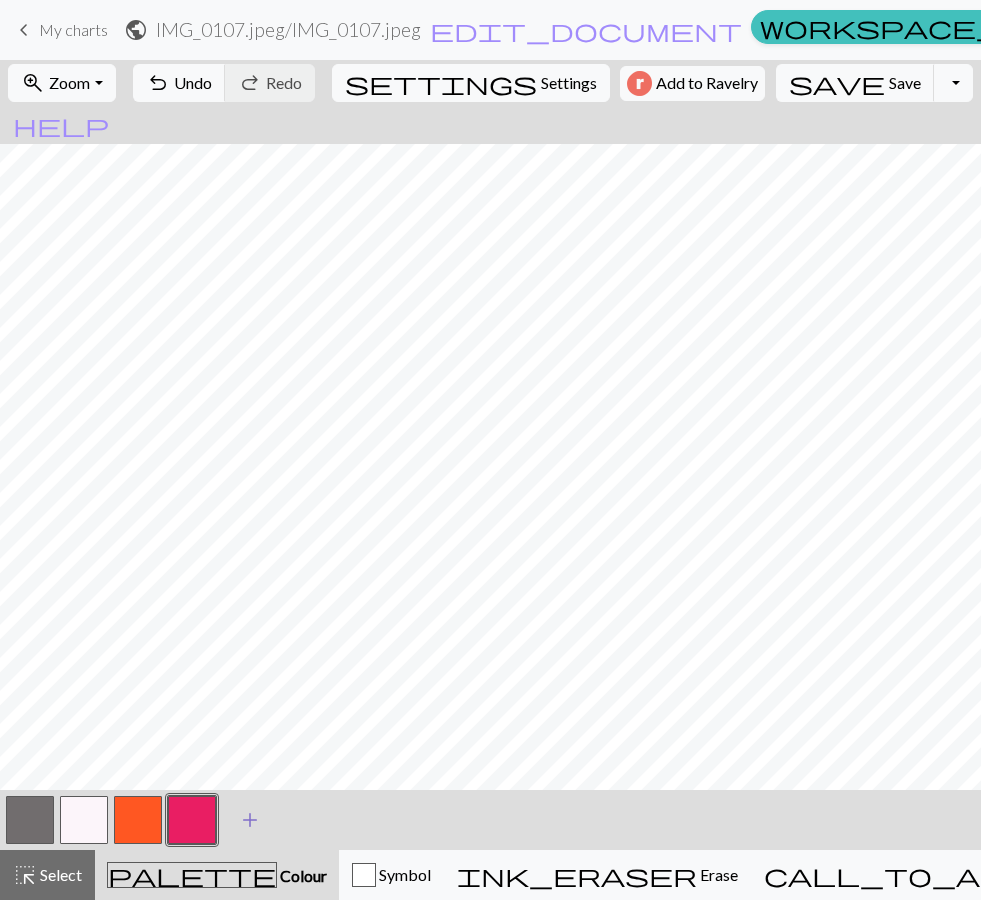 click on "add Add a  colour" at bounding box center [250, 820] 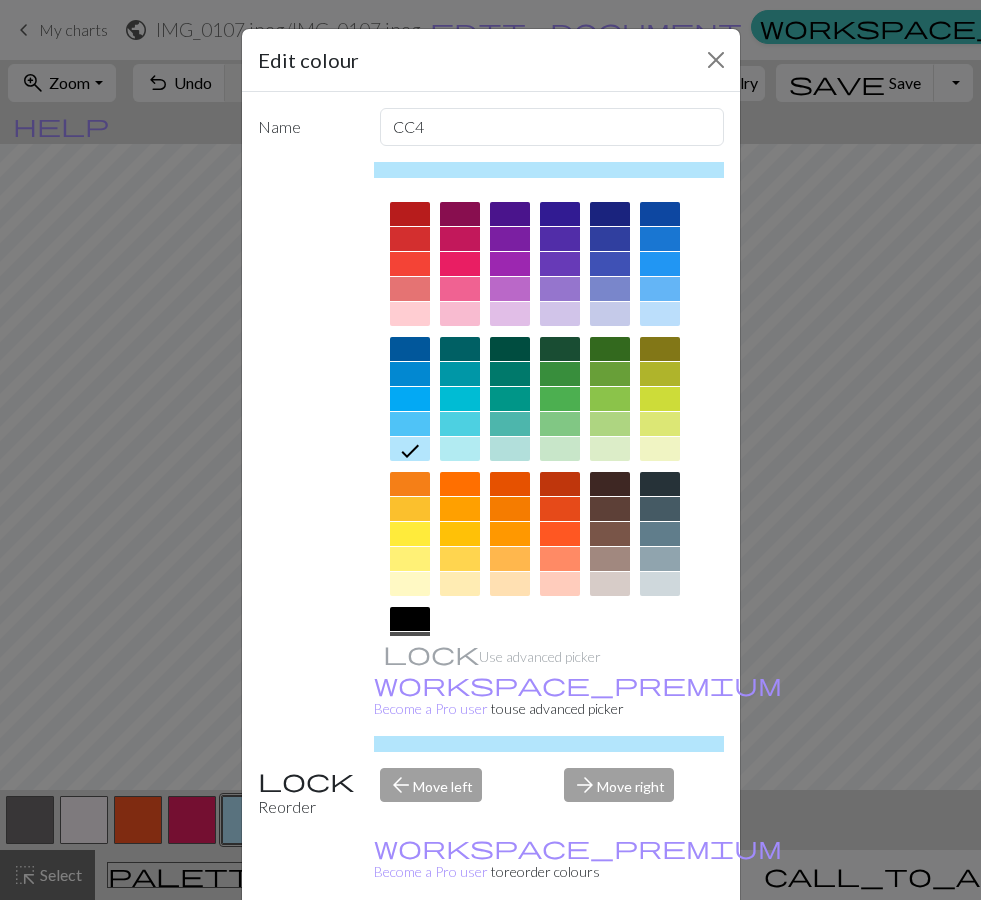 click on "Done" at bounding box center (611, 951) 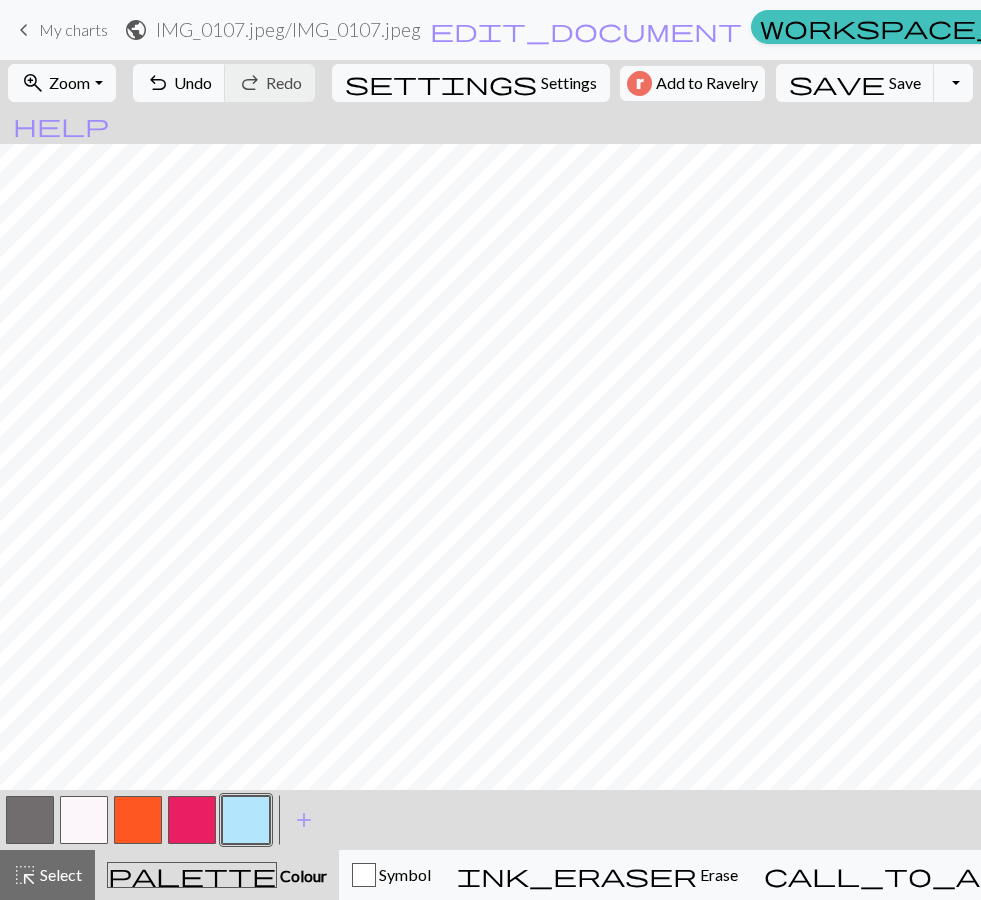 scroll, scrollTop: 0, scrollLeft: 0, axis: both 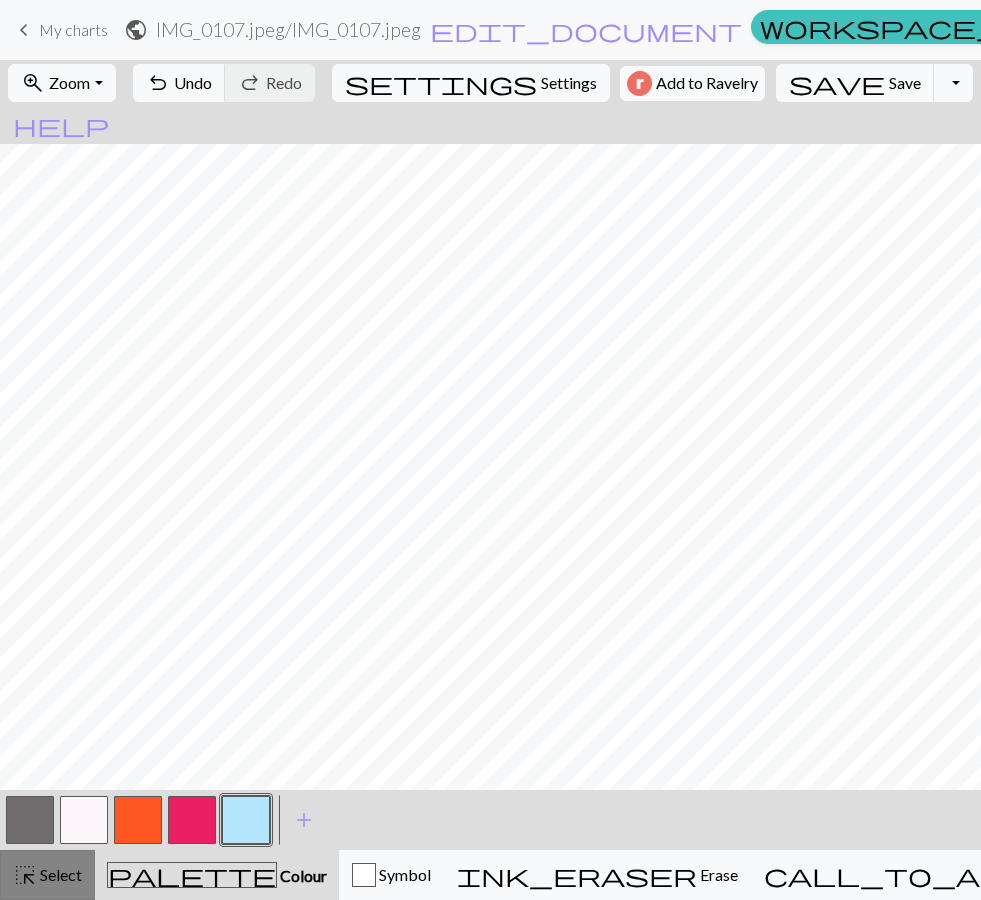 click on "highlight_alt" at bounding box center (25, 875) 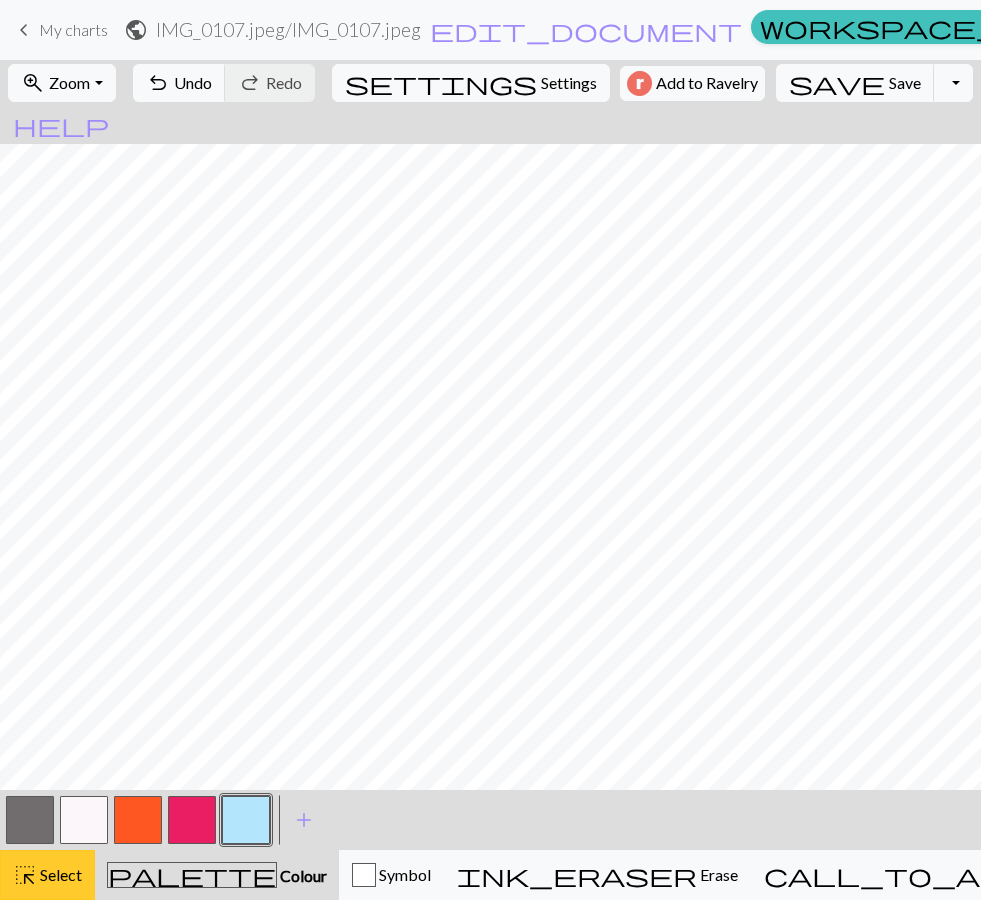 click on "highlight_alt" at bounding box center [25, 875] 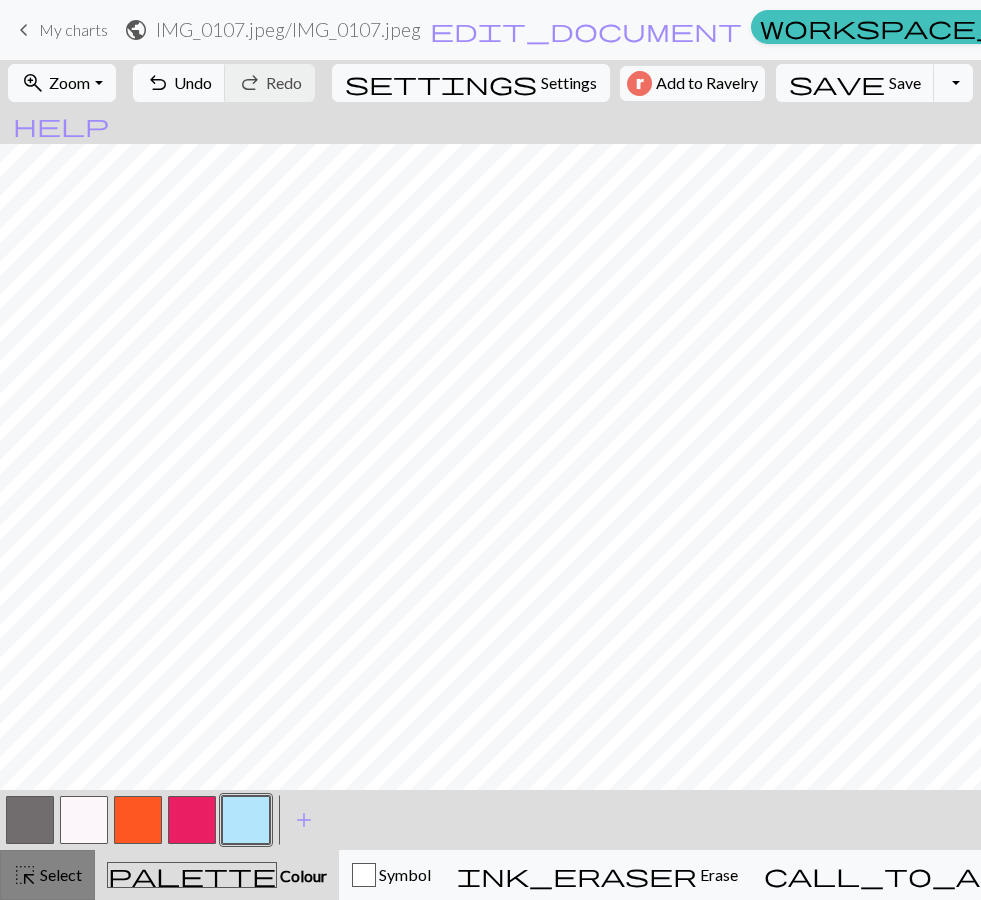 click on "highlight_alt" at bounding box center (25, 875) 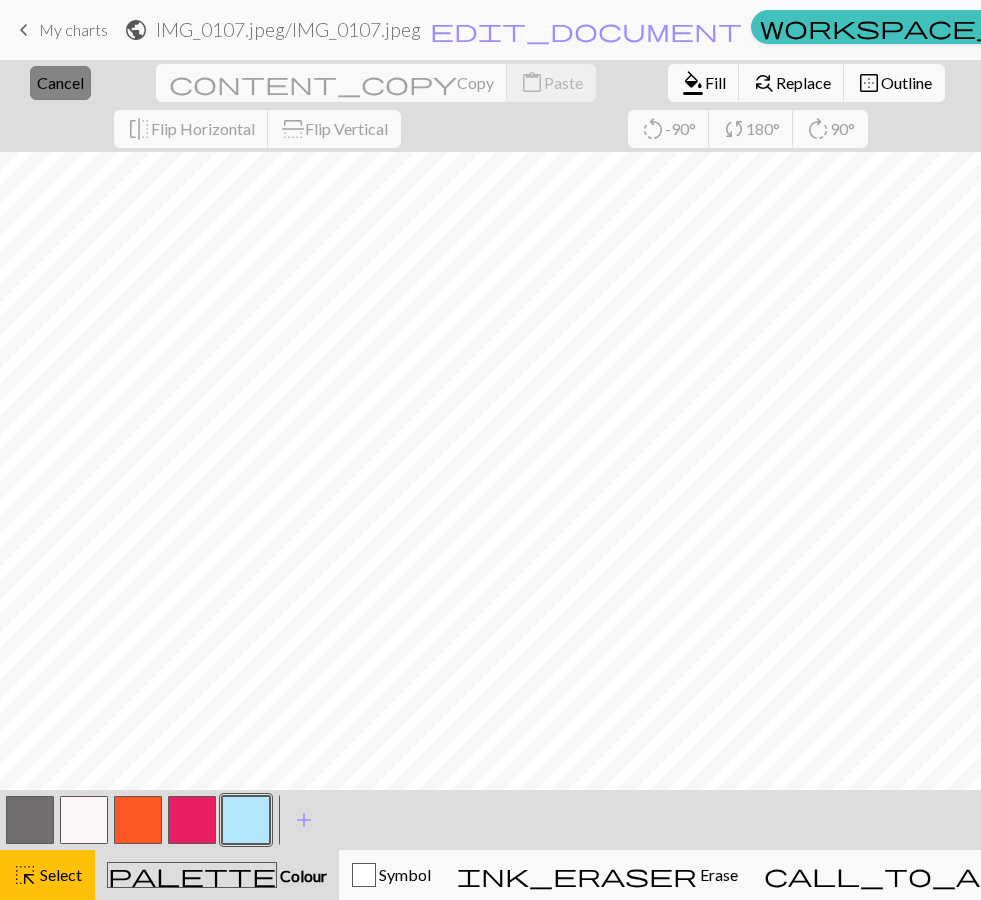 click on "close Cancel" at bounding box center [60, 83] 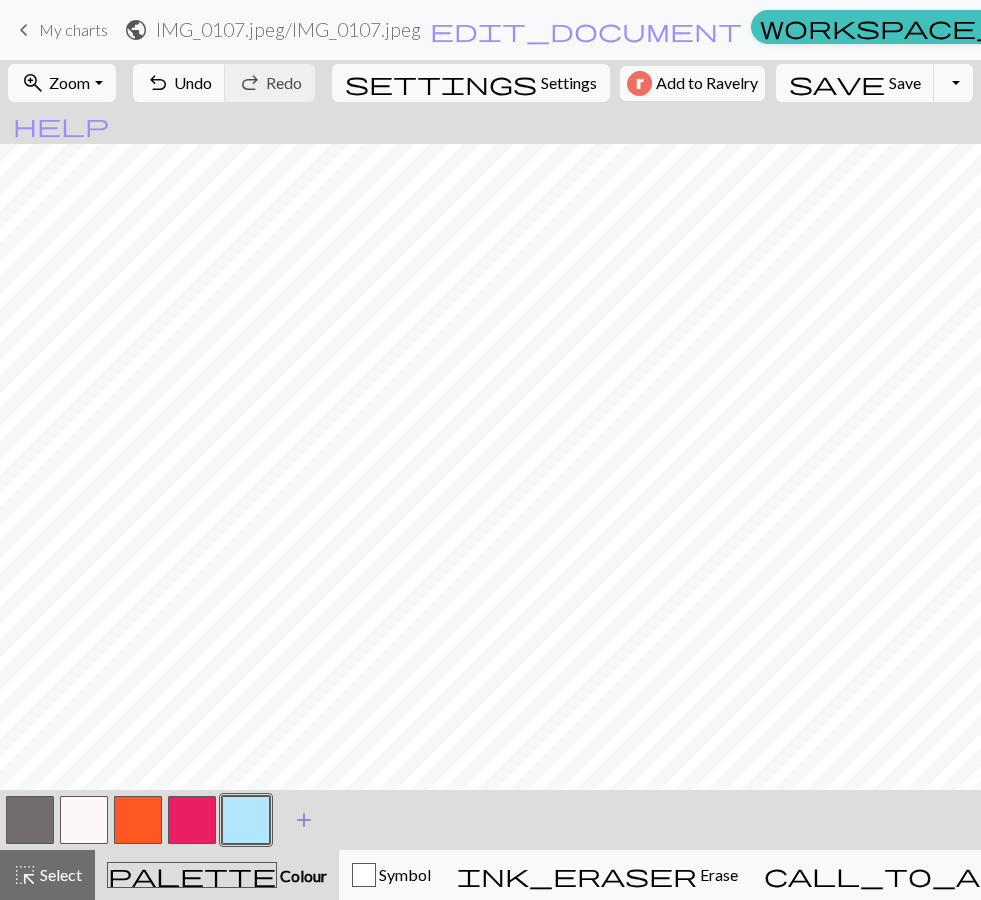 click on "add Add a  colour" at bounding box center [304, 820] 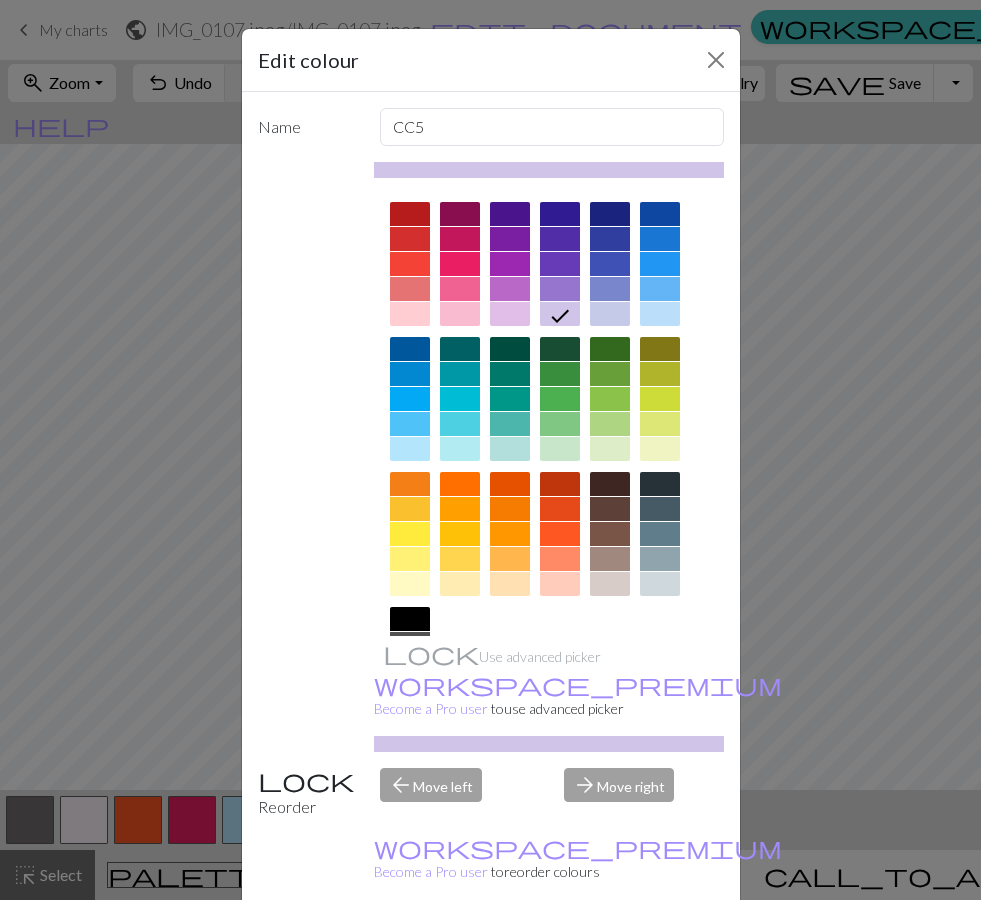 click on "Delete" at bounding box center [294, 951] 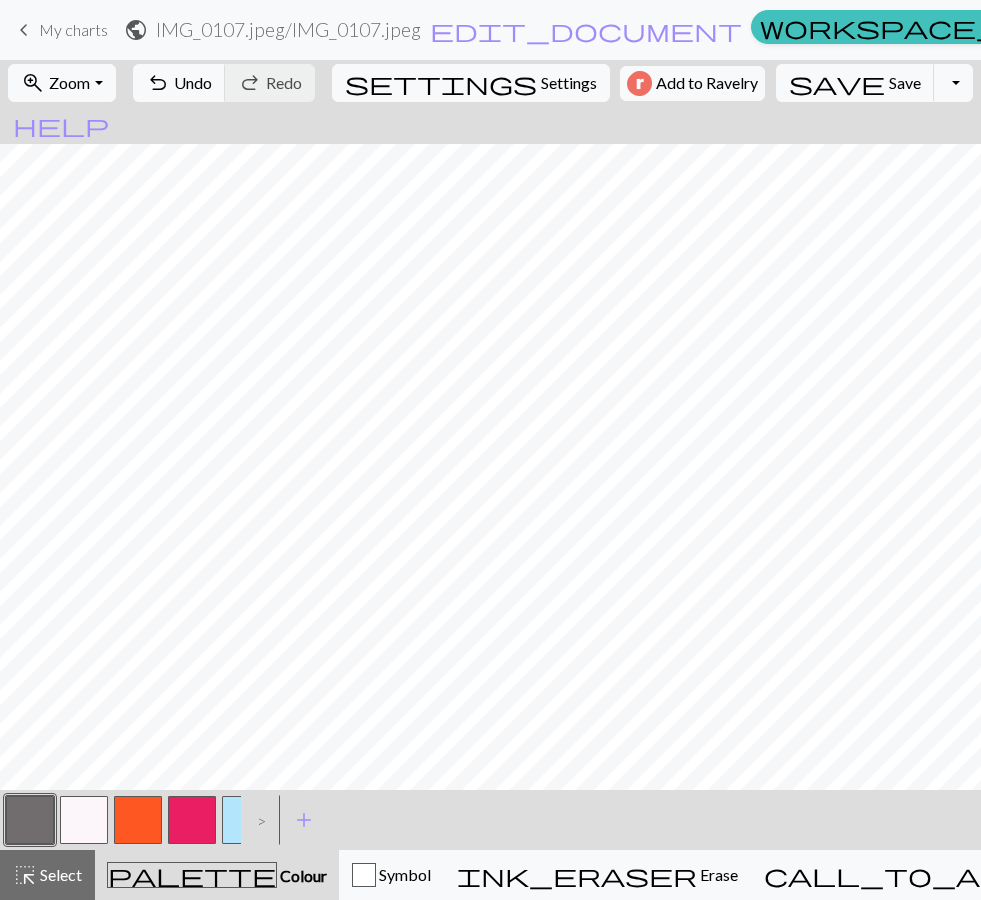 click on ">" at bounding box center (257, 820) 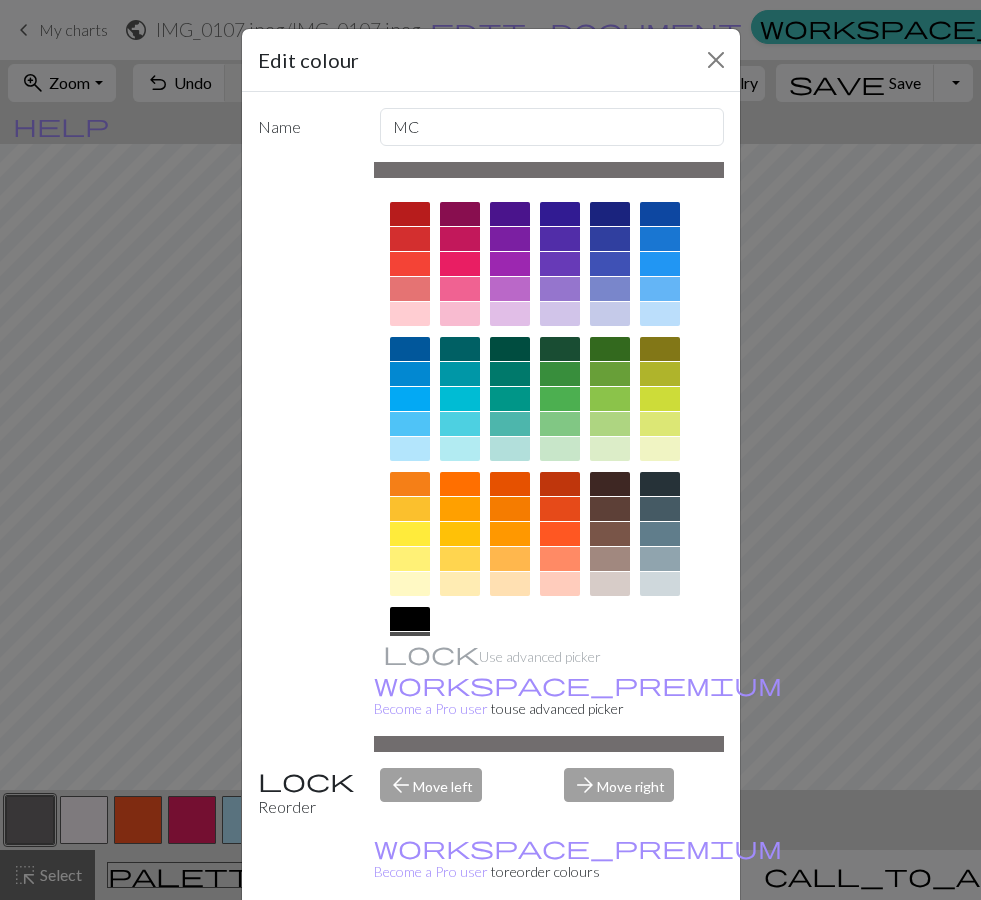 click at bounding box center [410, 619] 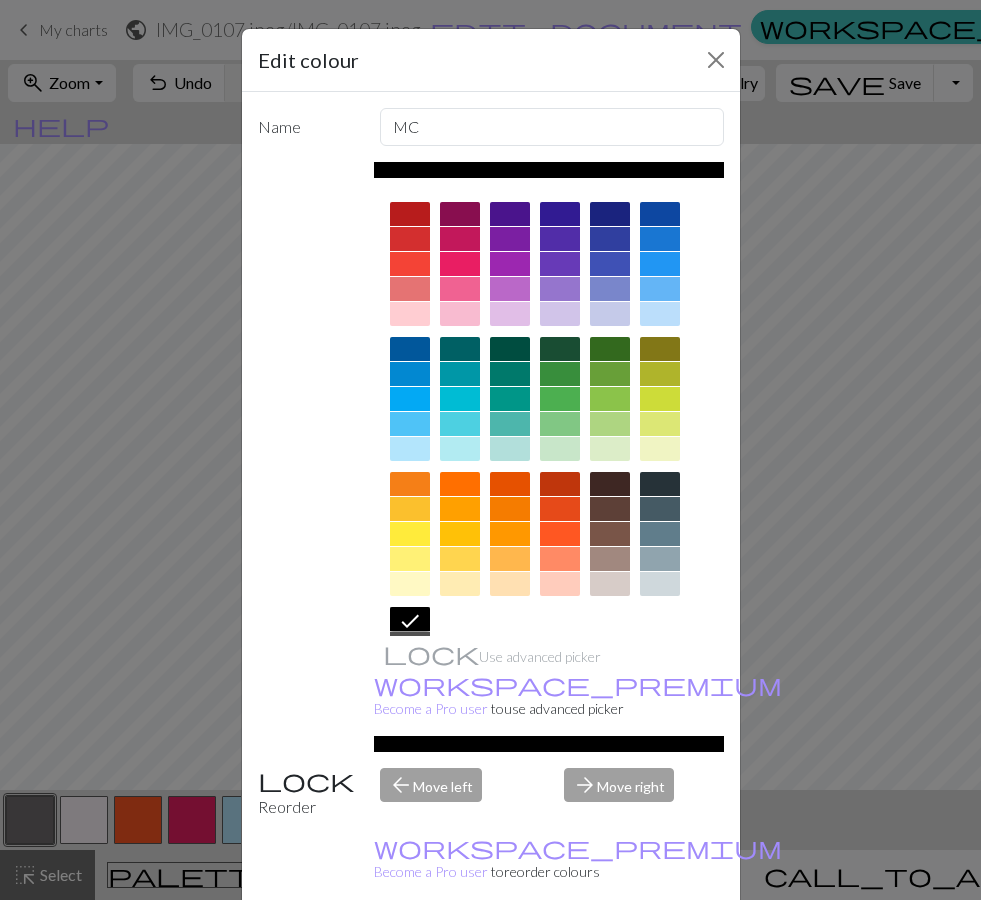 click on "Done" at bounding box center (611, 951) 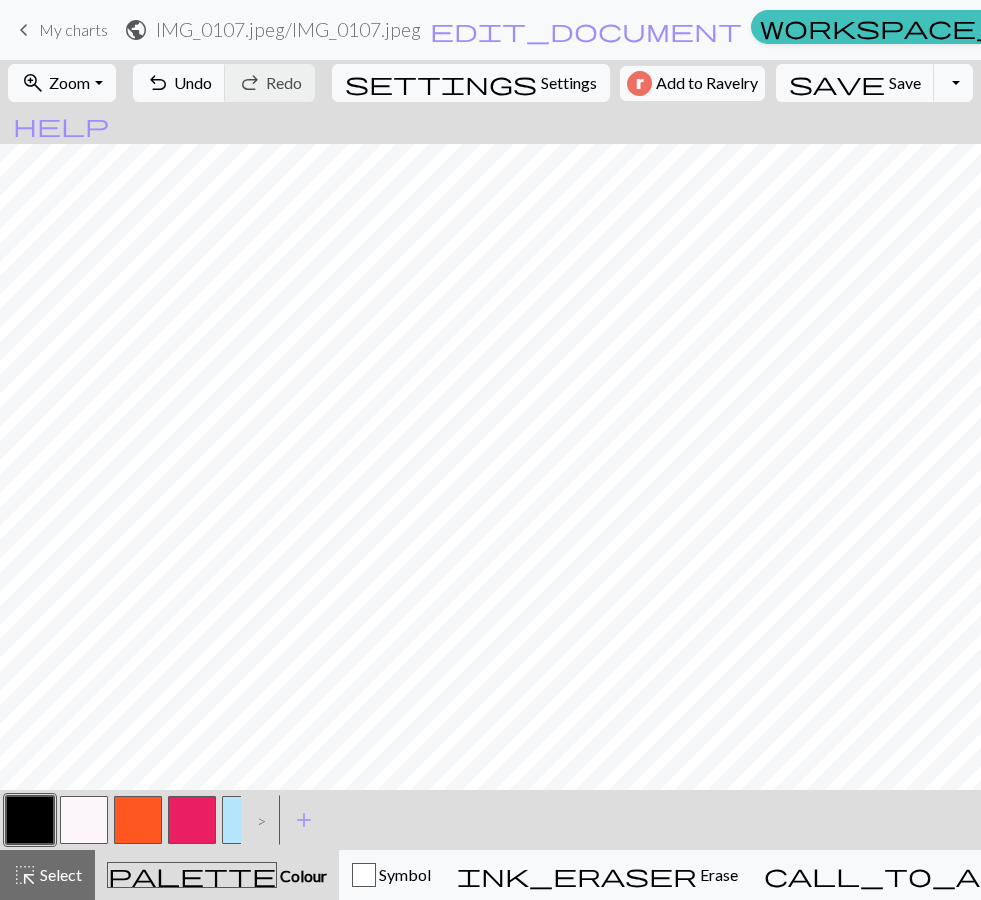 click at bounding box center (84, 820) 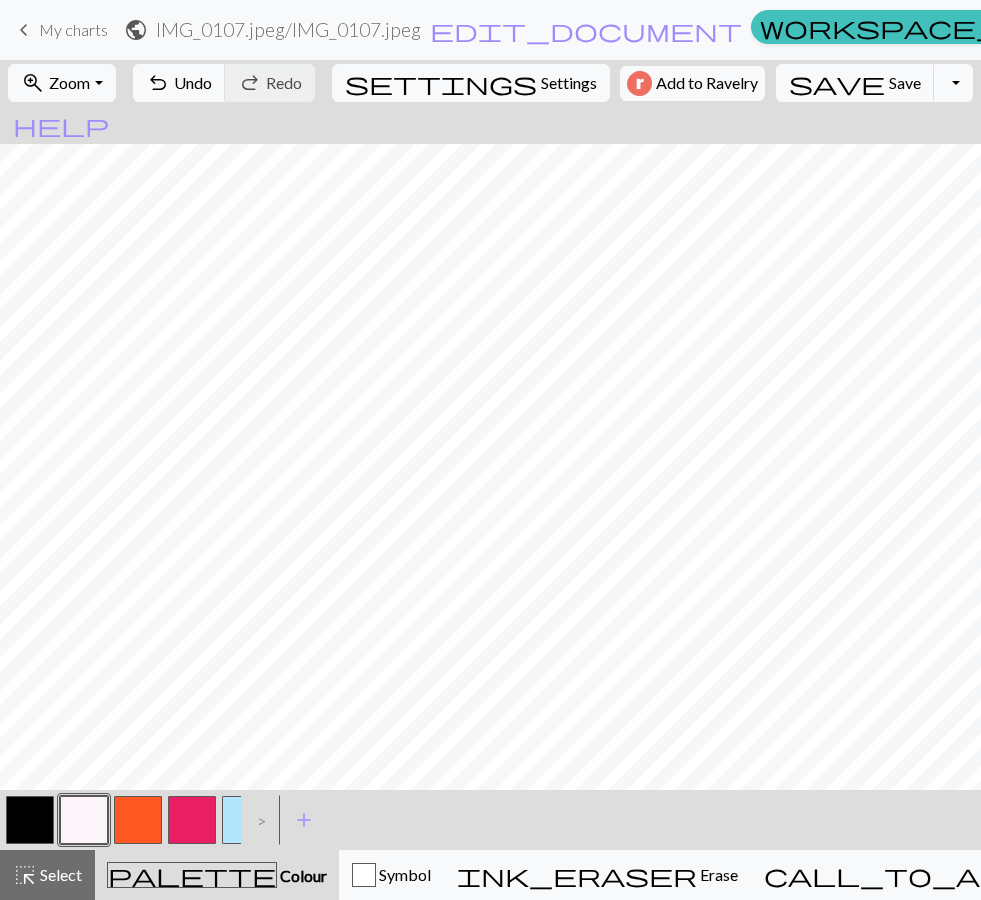 click at bounding box center (138, 820) 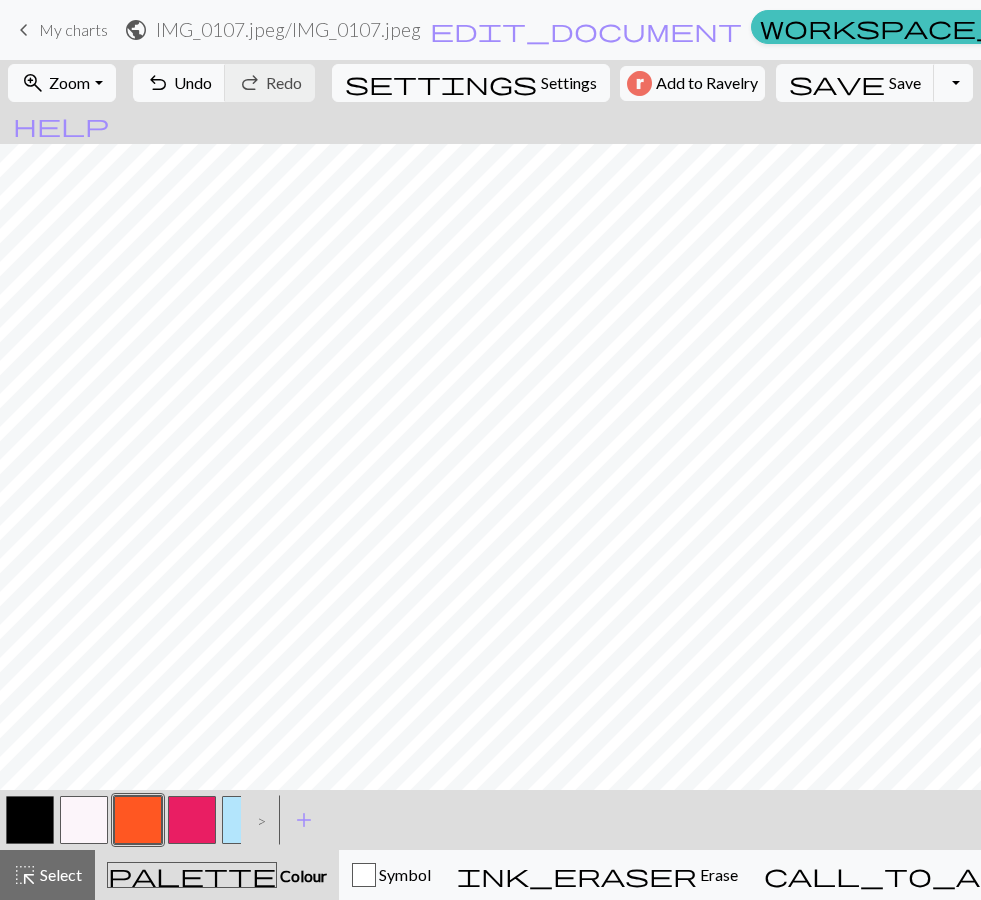 click at bounding box center (138, 820) 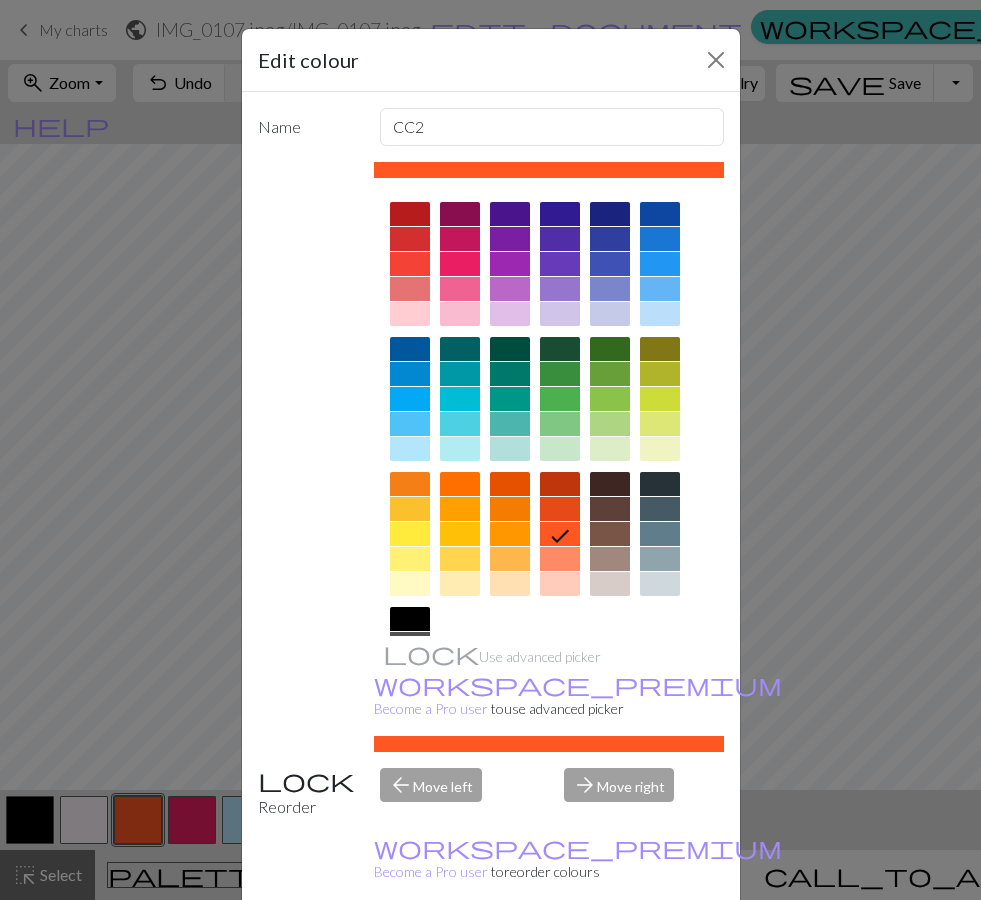 click at bounding box center (660, 424) 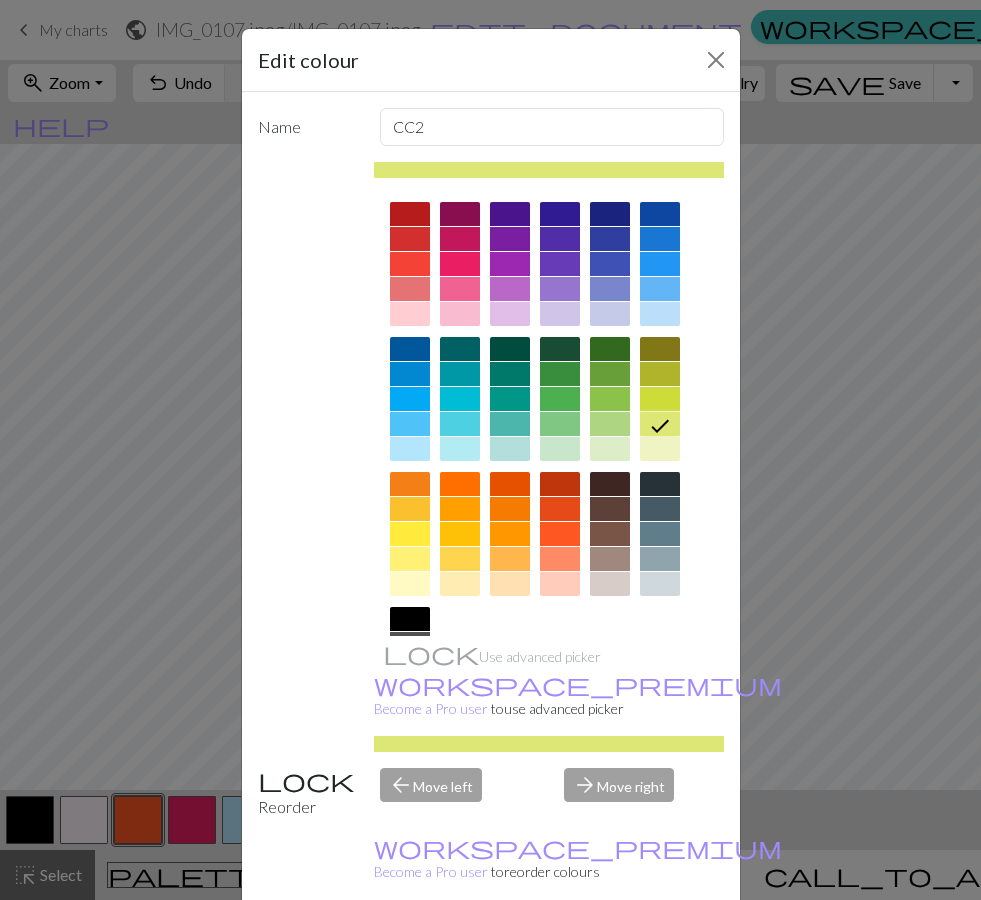 click at bounding box center (660, 399) 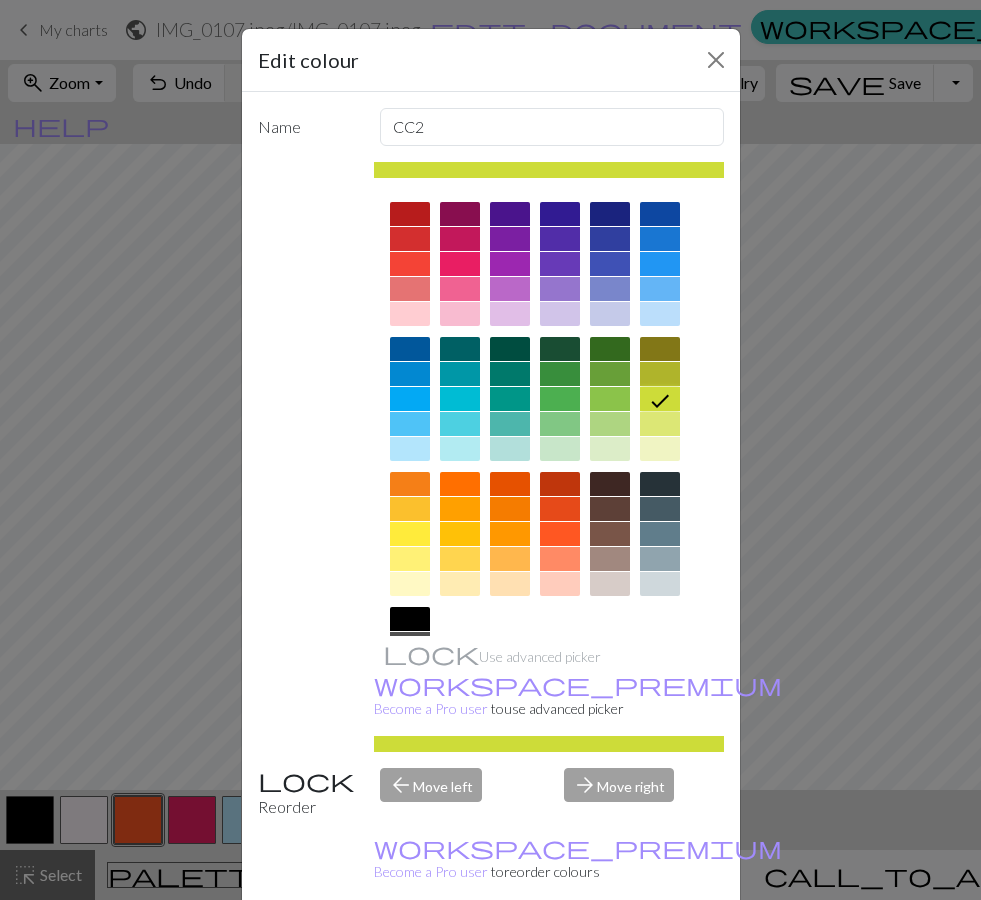click on "Done" at bounding box center [611, 951] 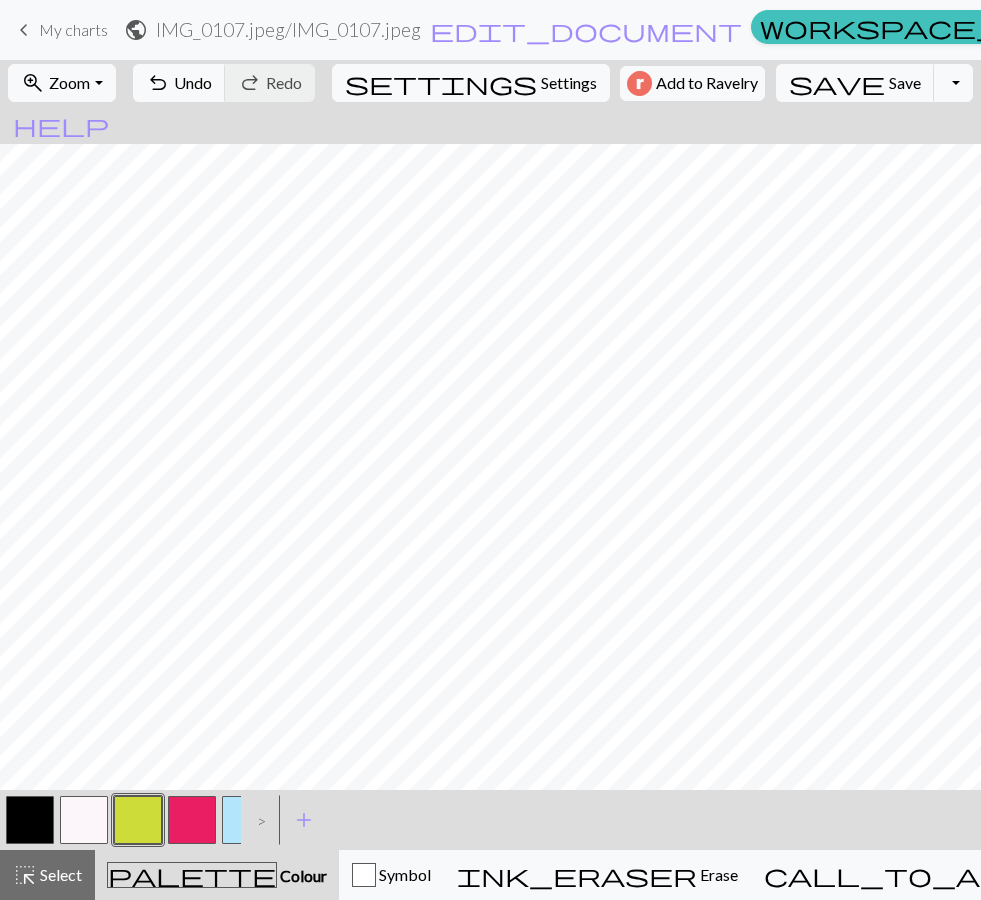 scroll, scrollTop: 157, scrollLeft: 0, axis: vertical 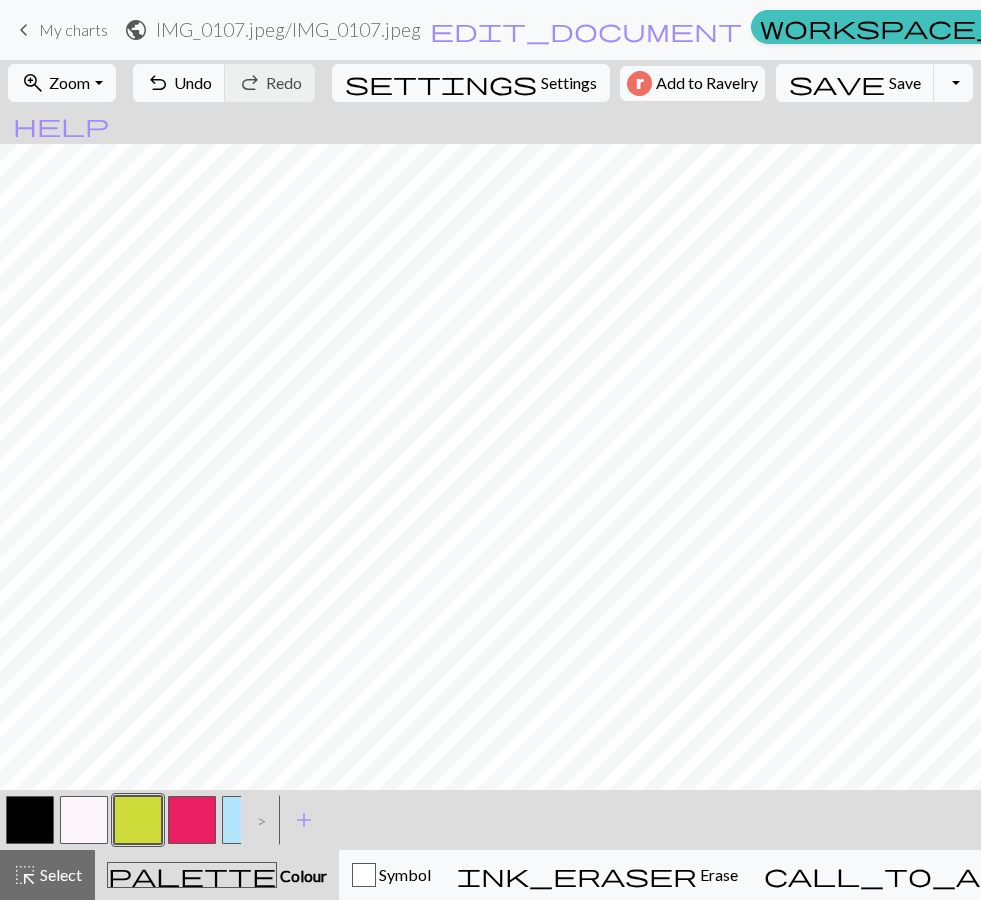 click at bounding box center (192, 820) 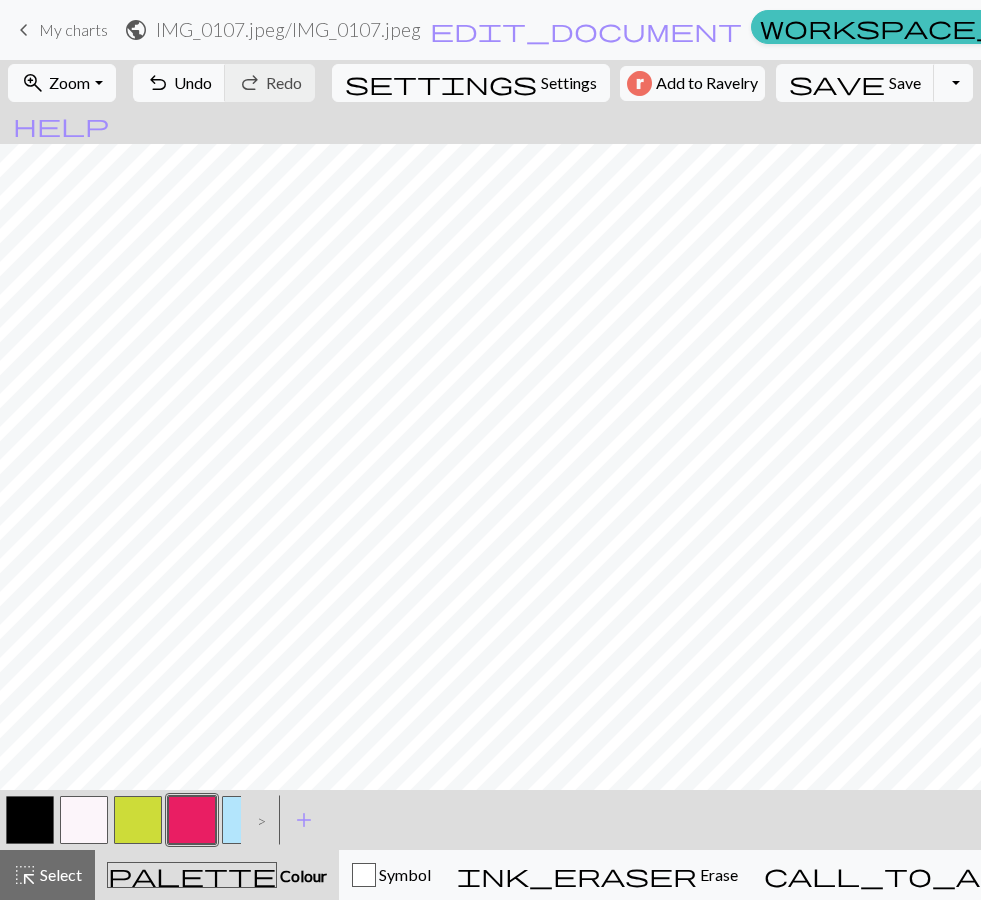 click at bounding box center (192, 820) 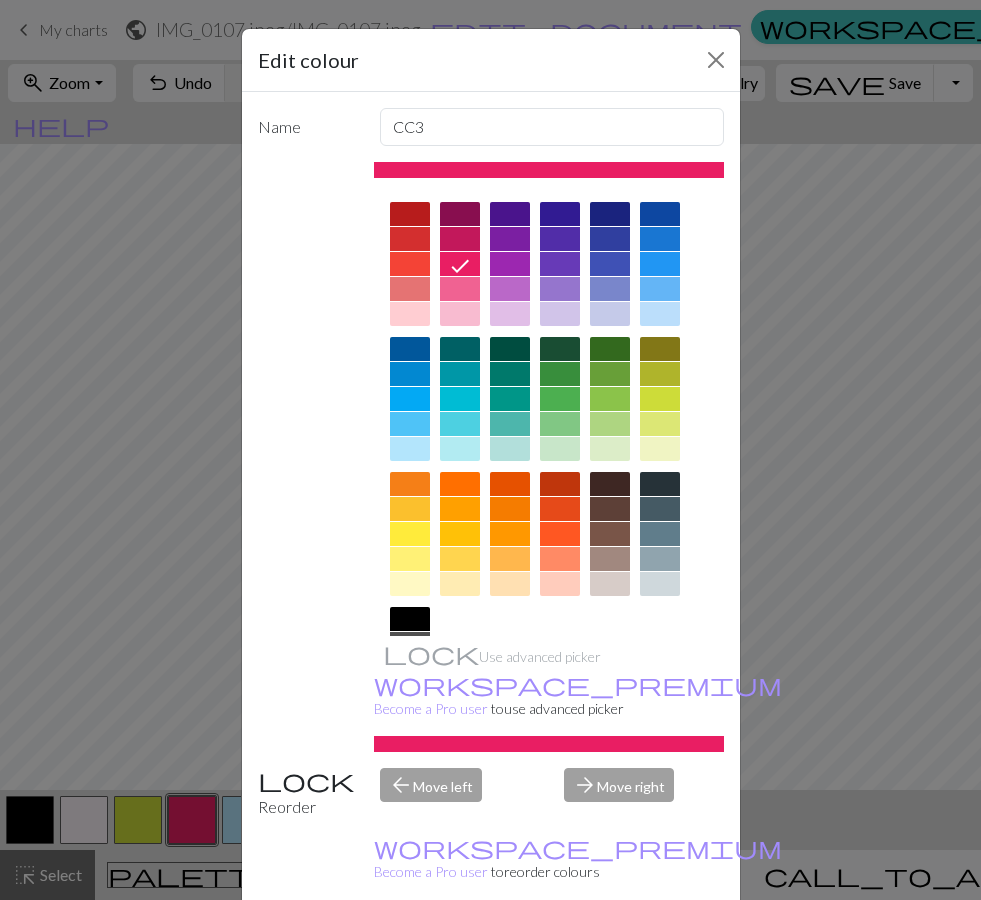 click at bounding box center (560, 314) 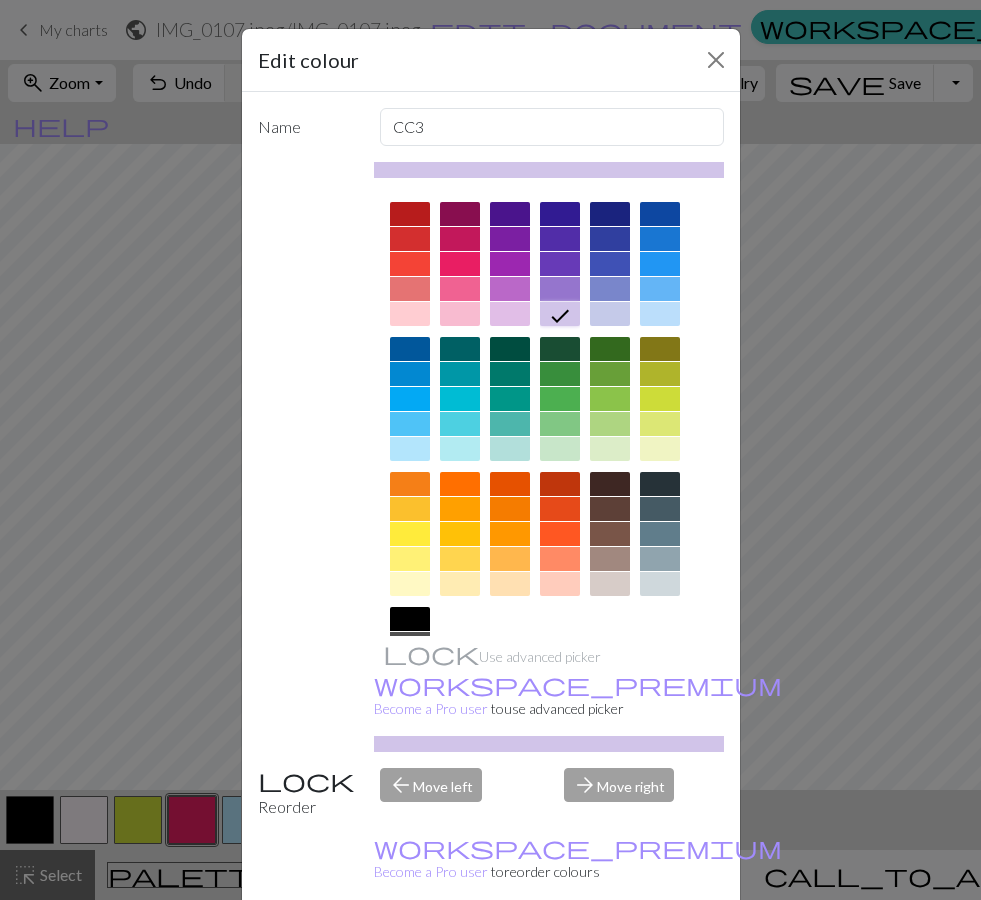 click on "Done" at bounding box center [611, 951] 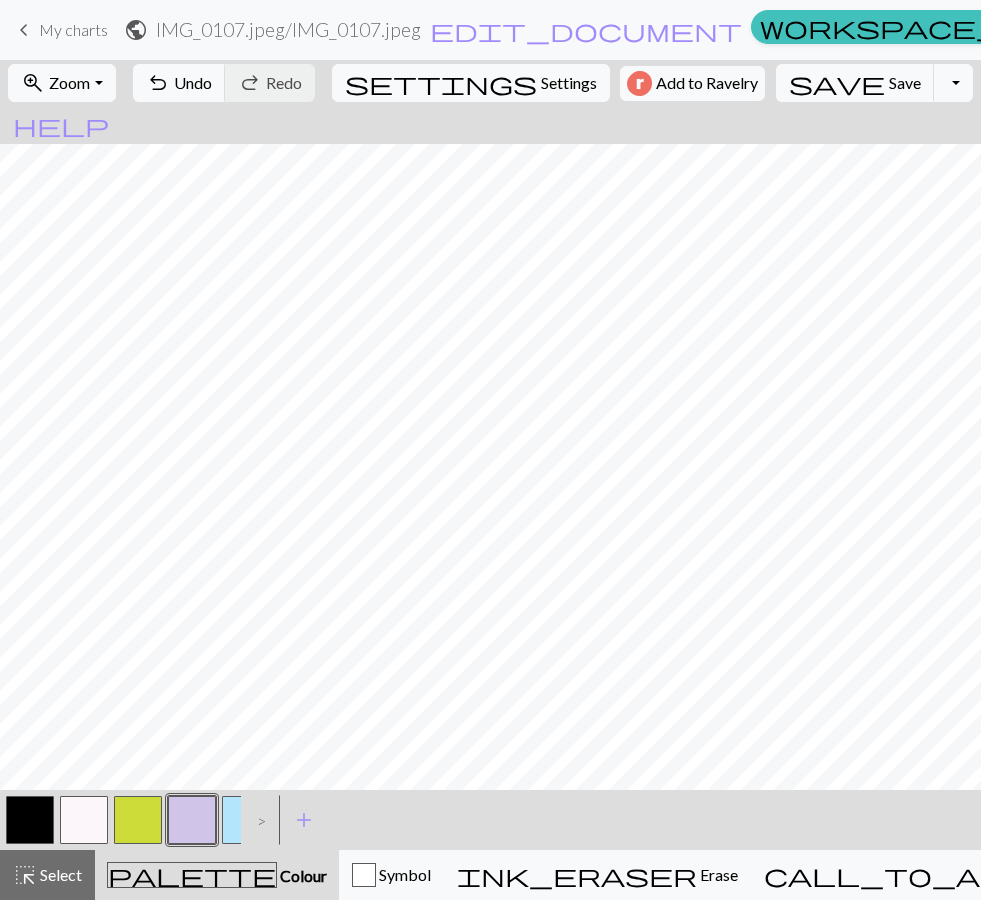 click at bounding box center (192, 820) 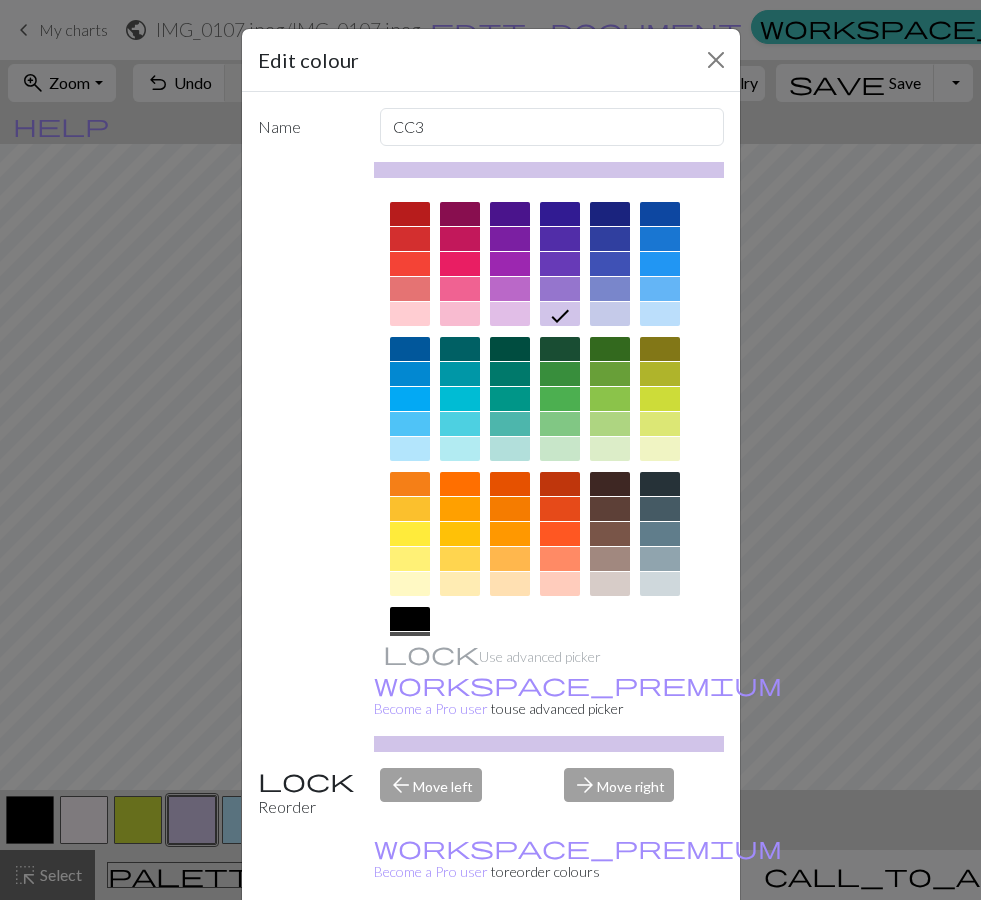 click on "Edit colour Name CC3 Use advanced picker workspace_premium Become a Pro user   to  use advanced picker Reorder arrow_back Move left arrow_forward Move right workspace_premium Become a Pro user   to  reorder colours Delete Done Cancel" at bounding box center (490, 450) 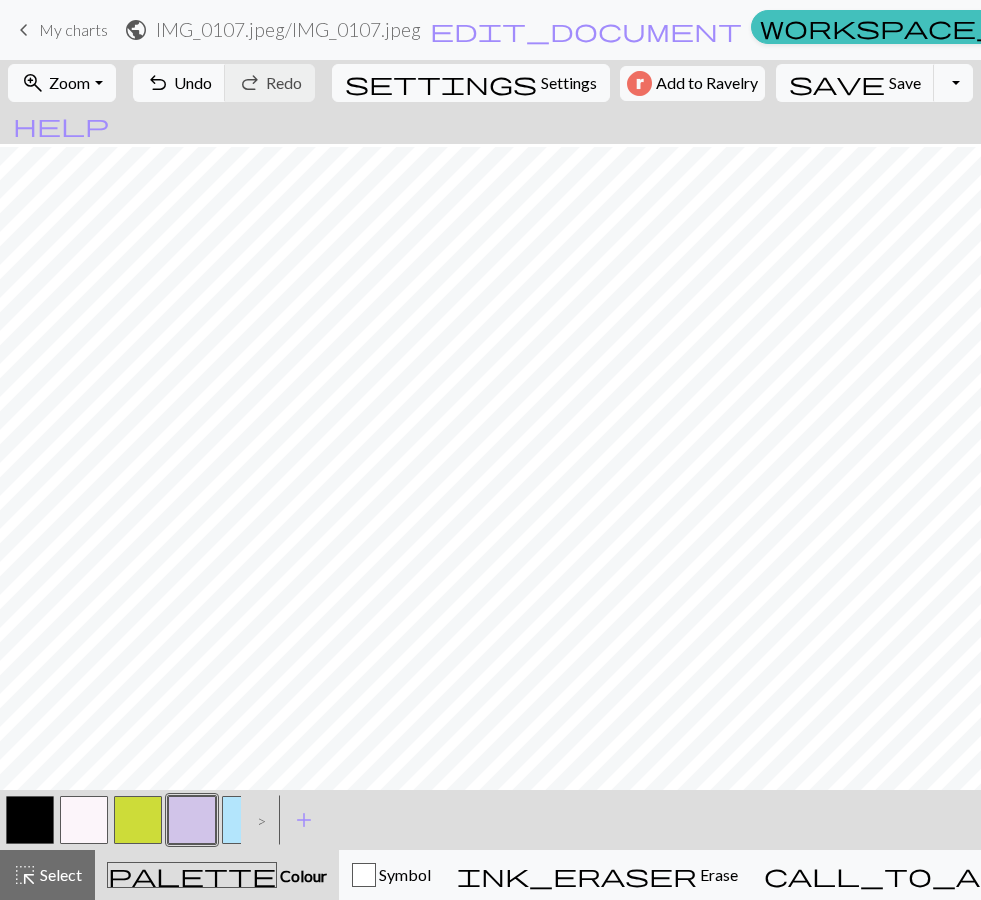 scroll, scrollTop: 843, scrollLeft: 0, axis: vertical 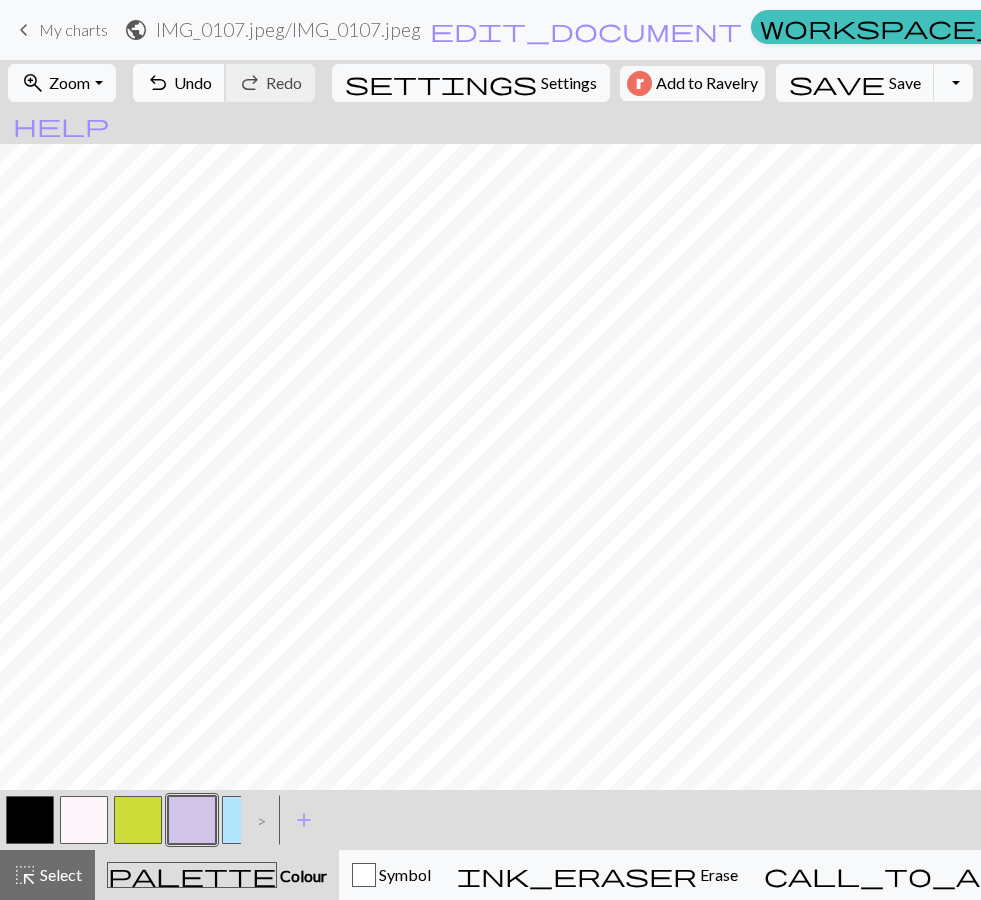 click on "Undo" at bounding box center (193, 82) 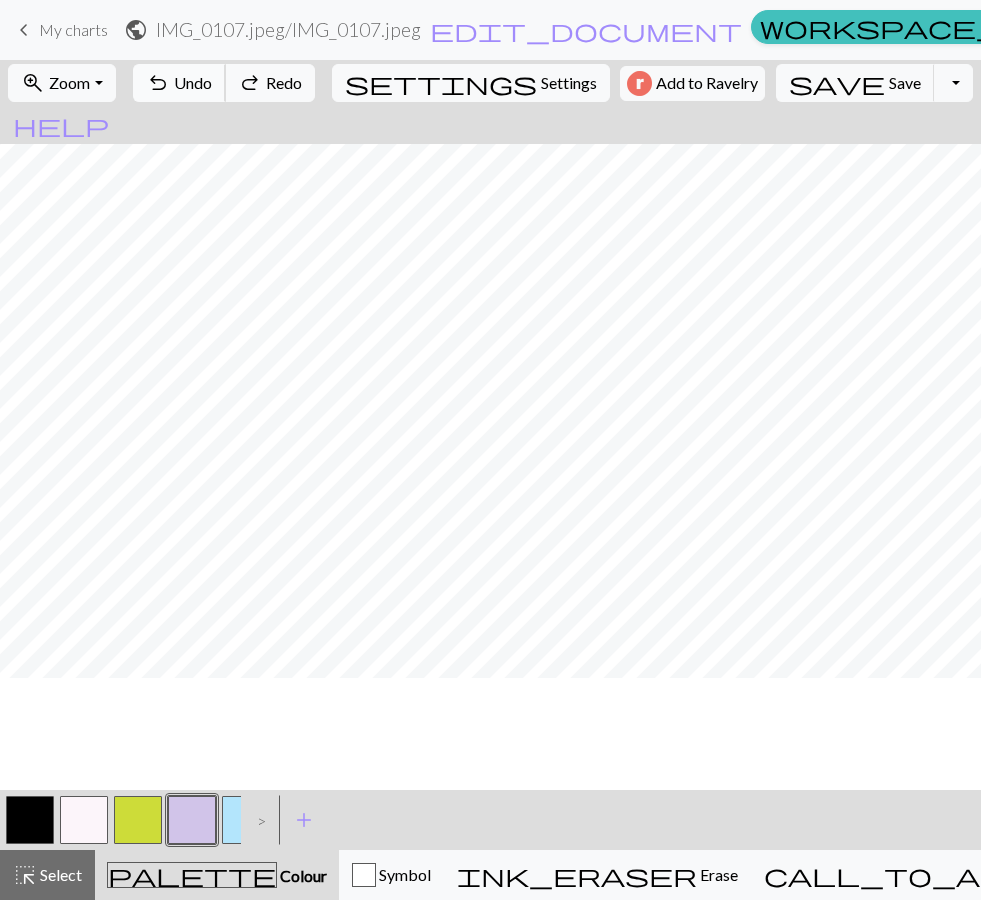 scroll, scrollTop: 1795, scrollLeft: 0, axis: vertical 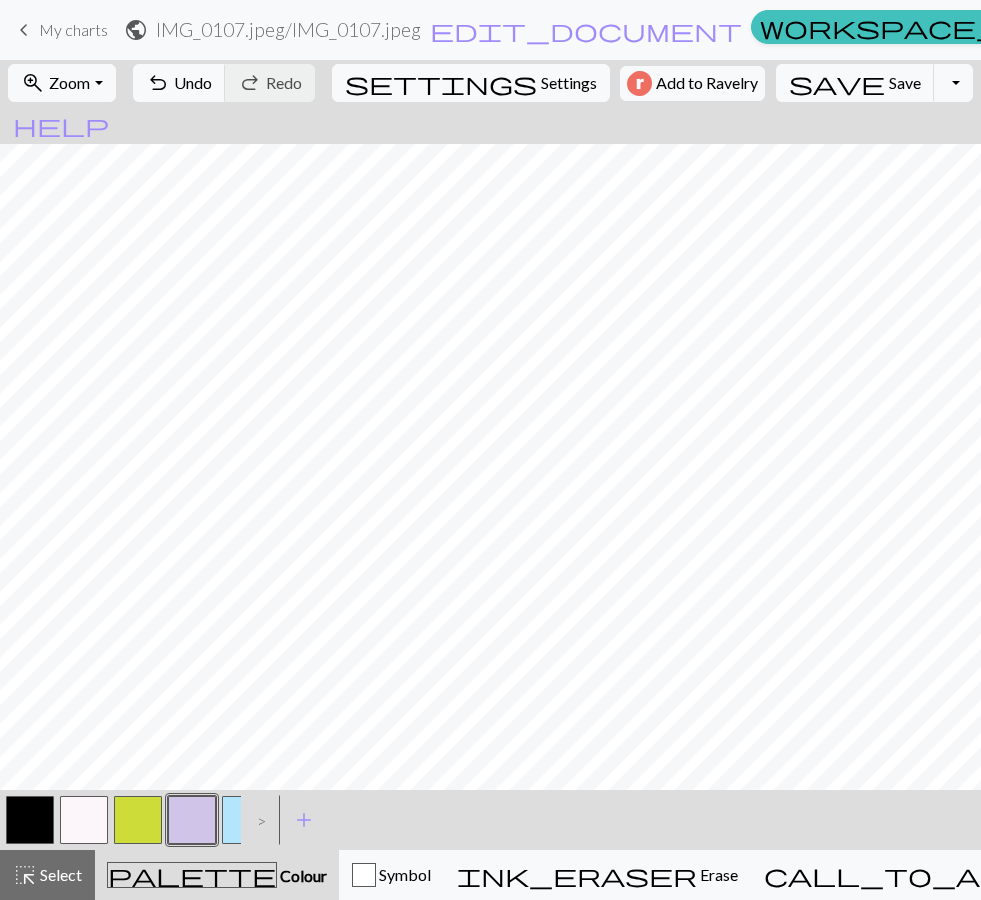 click at bounding box center (30, 820) 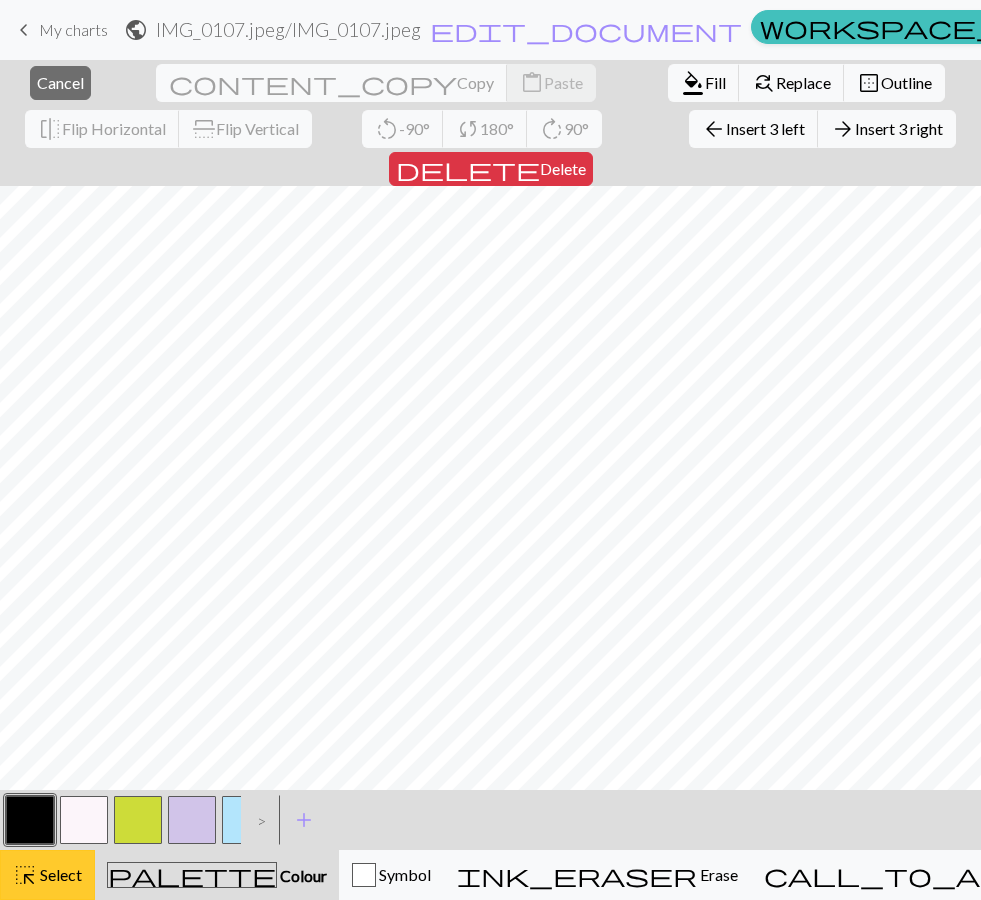 click on "highlight_alt" at bounding box center [25, 875] 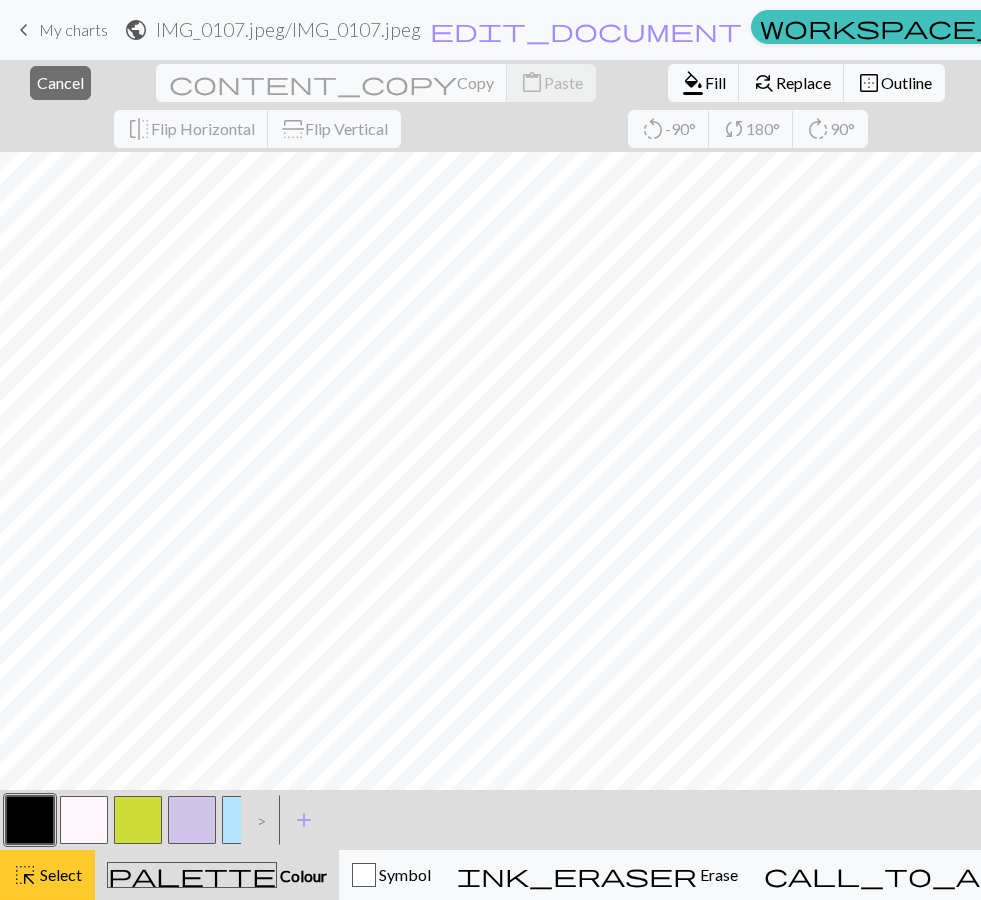 click on "Select" at bounding box center (59, 874) 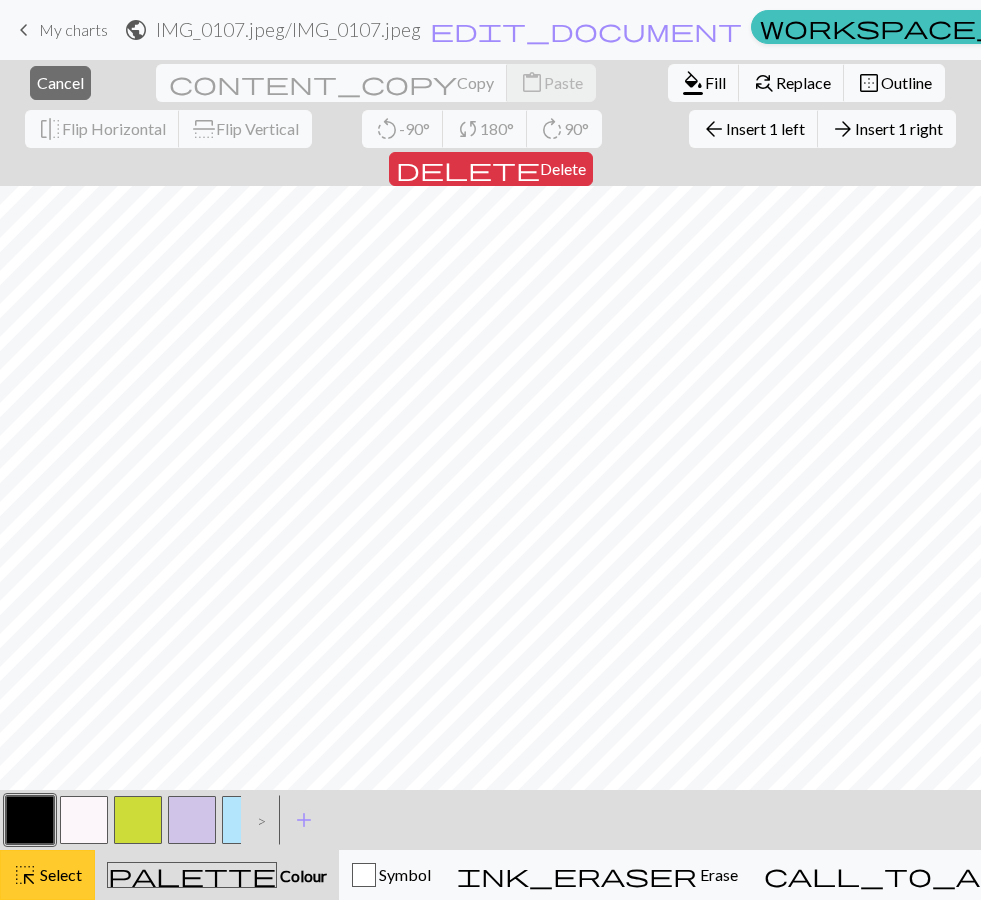 click on "Select" at bounding box center [59, 874] 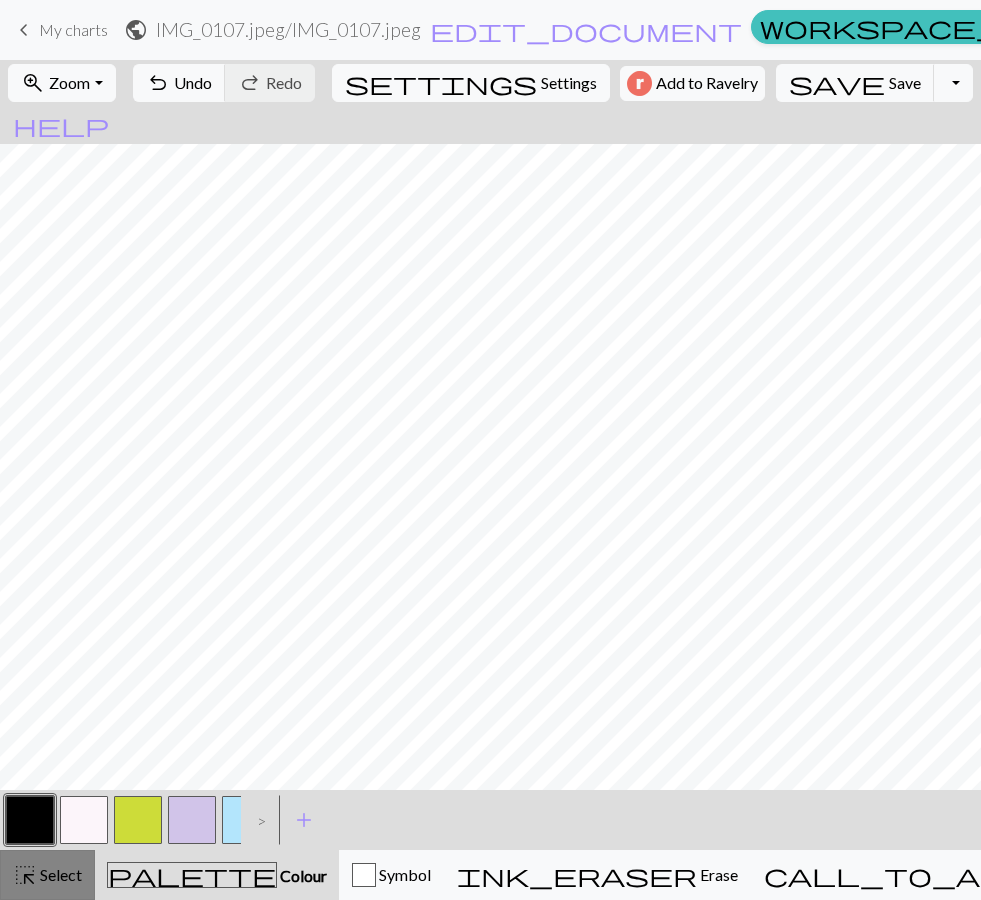 click on "highlight_alt" at bounding box center (25, 875) 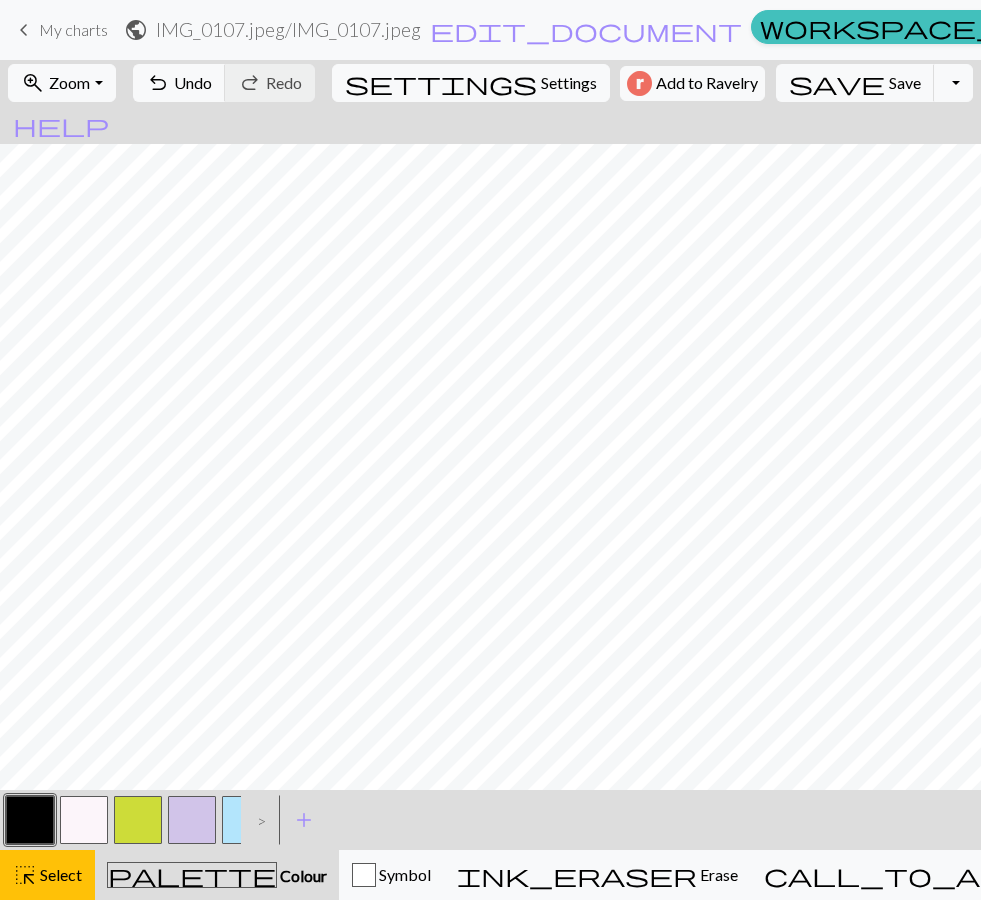 click at bounding box center (30, 820) 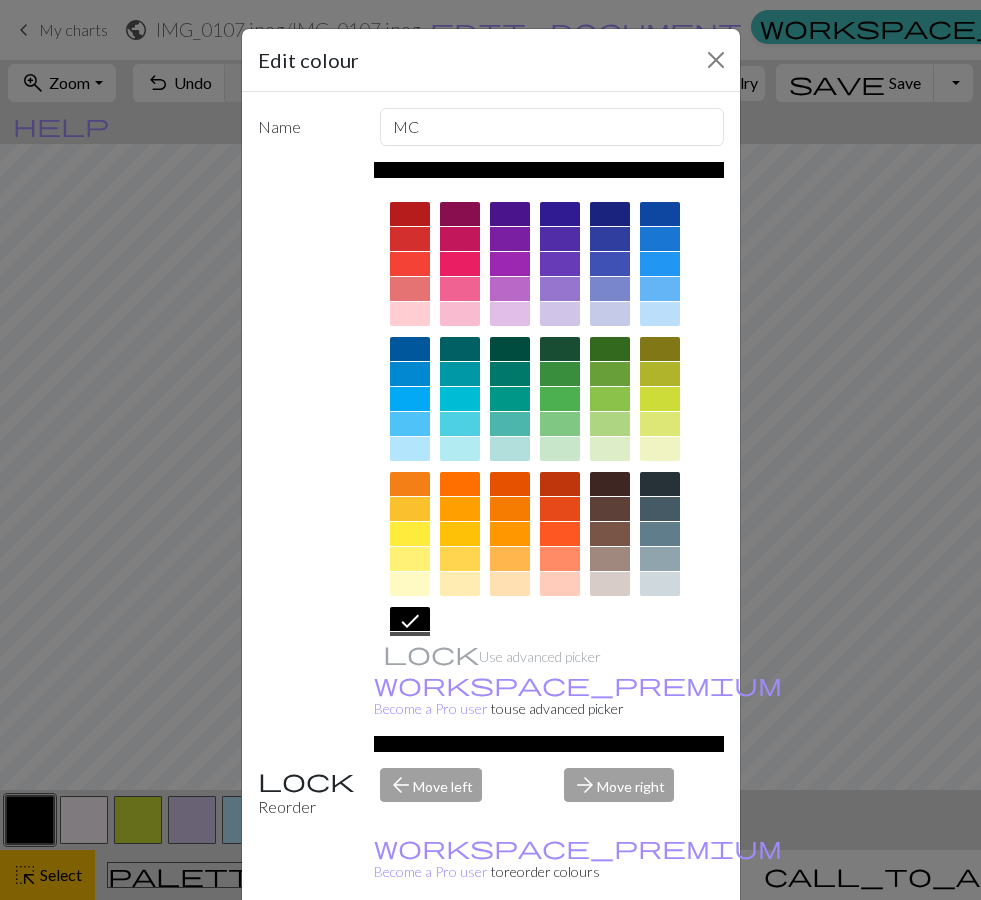 click on "Done" at bounding box center (611, 951) 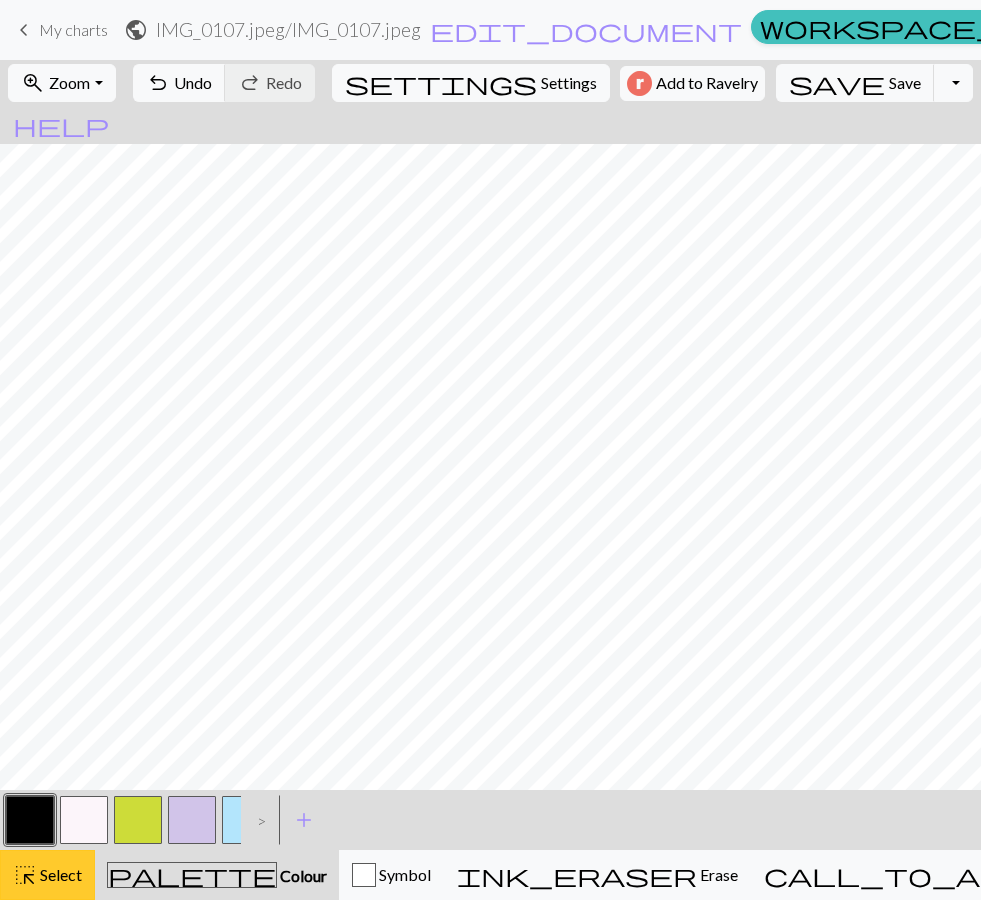 click on "highlight_alt" at bounding box center [25, 875] 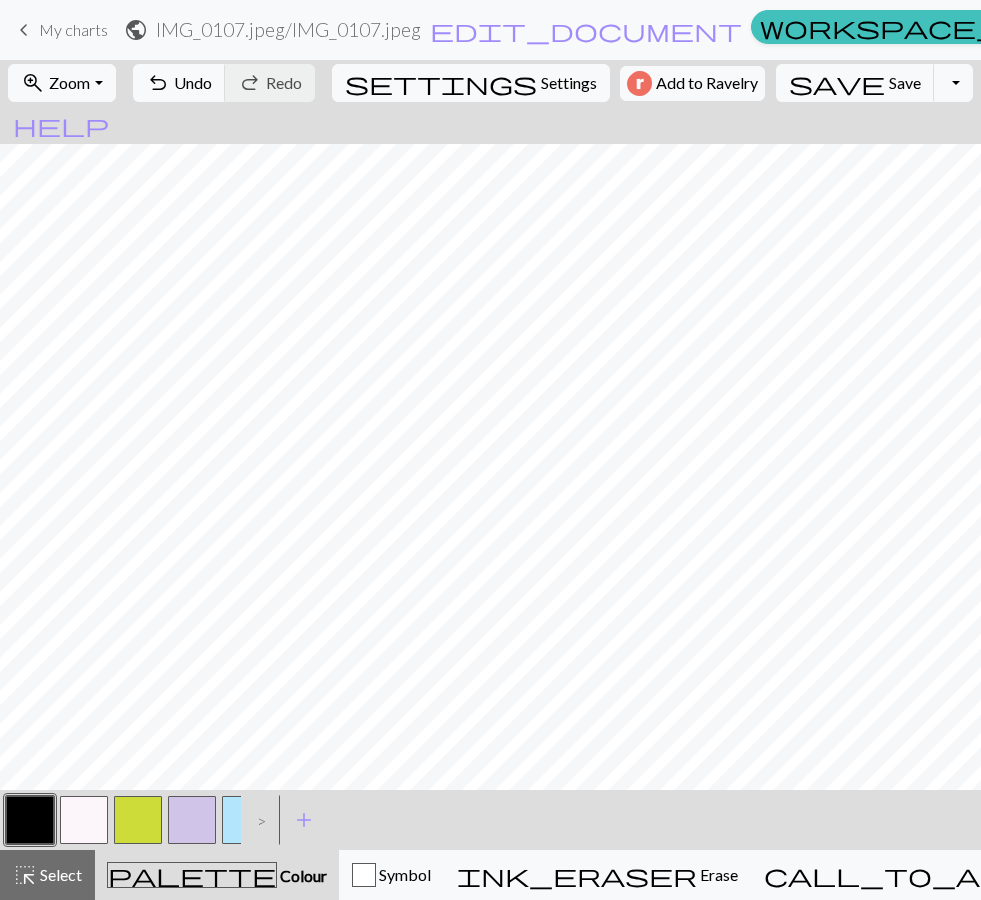 click at bounding box center (30, 820) 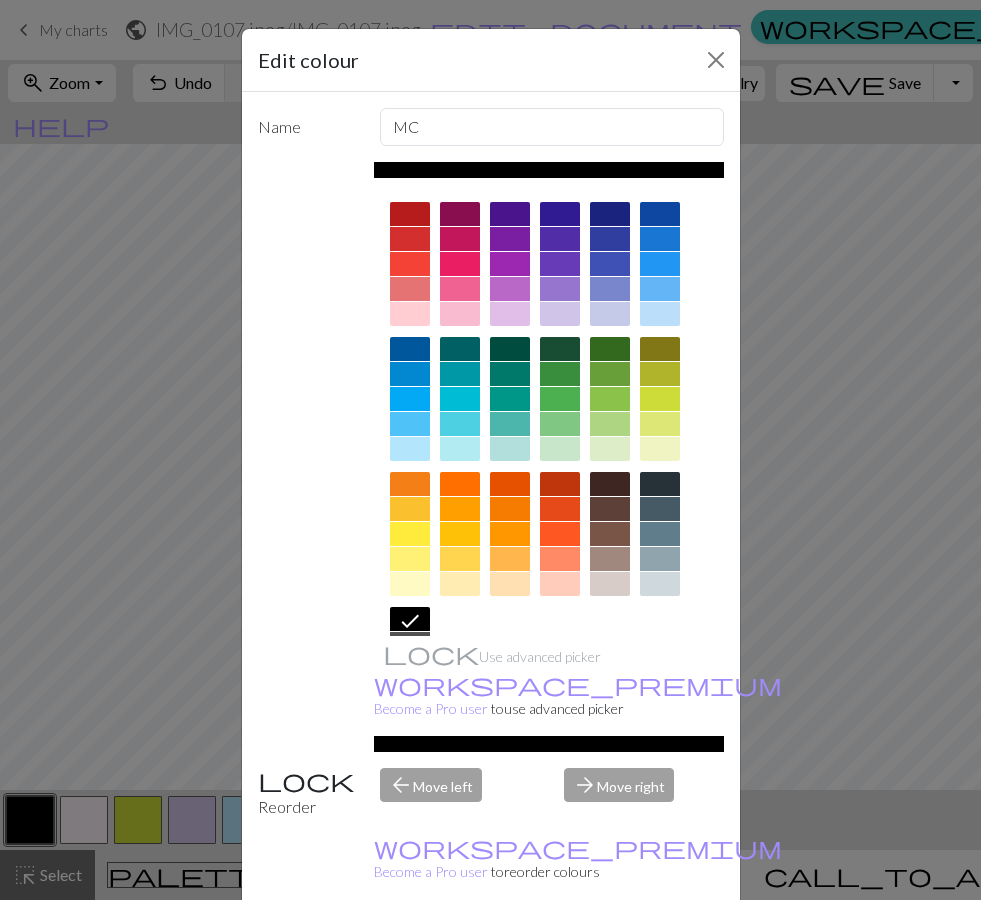 click on "Done" at bounding box center (611, 951) 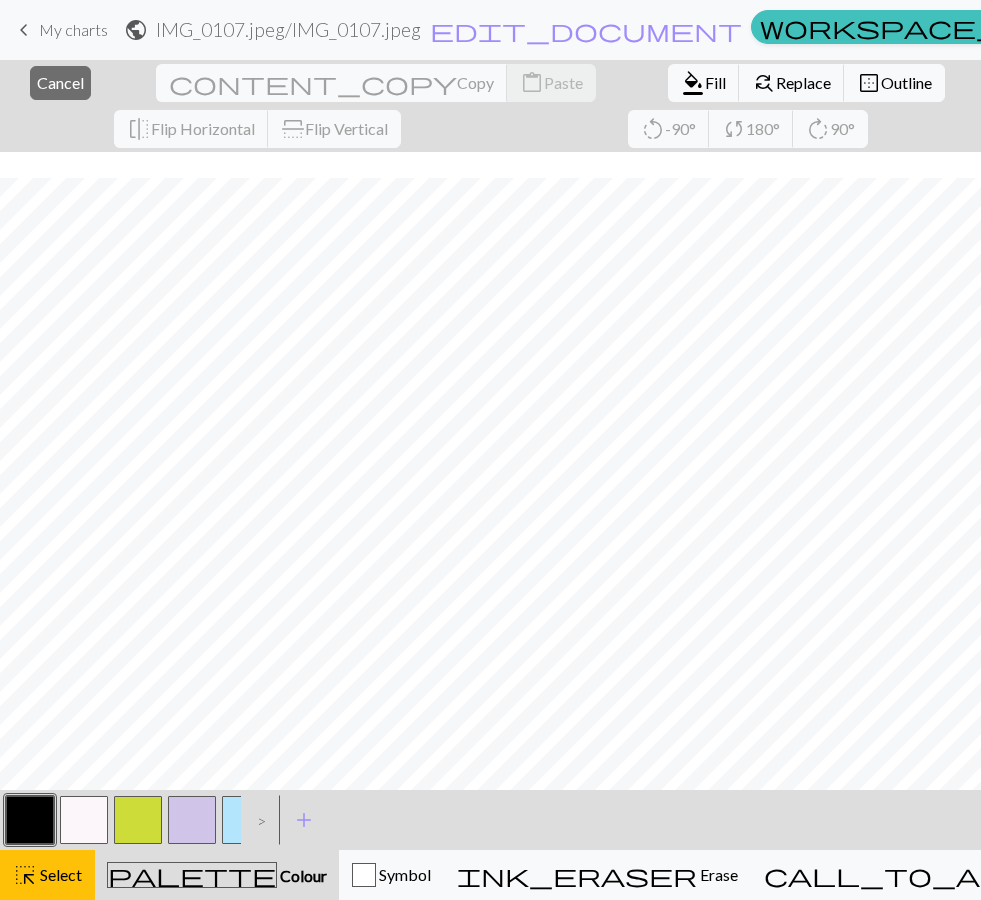 scroll, scrollTop: 1340, scrollLeft: 0, axis: vertical 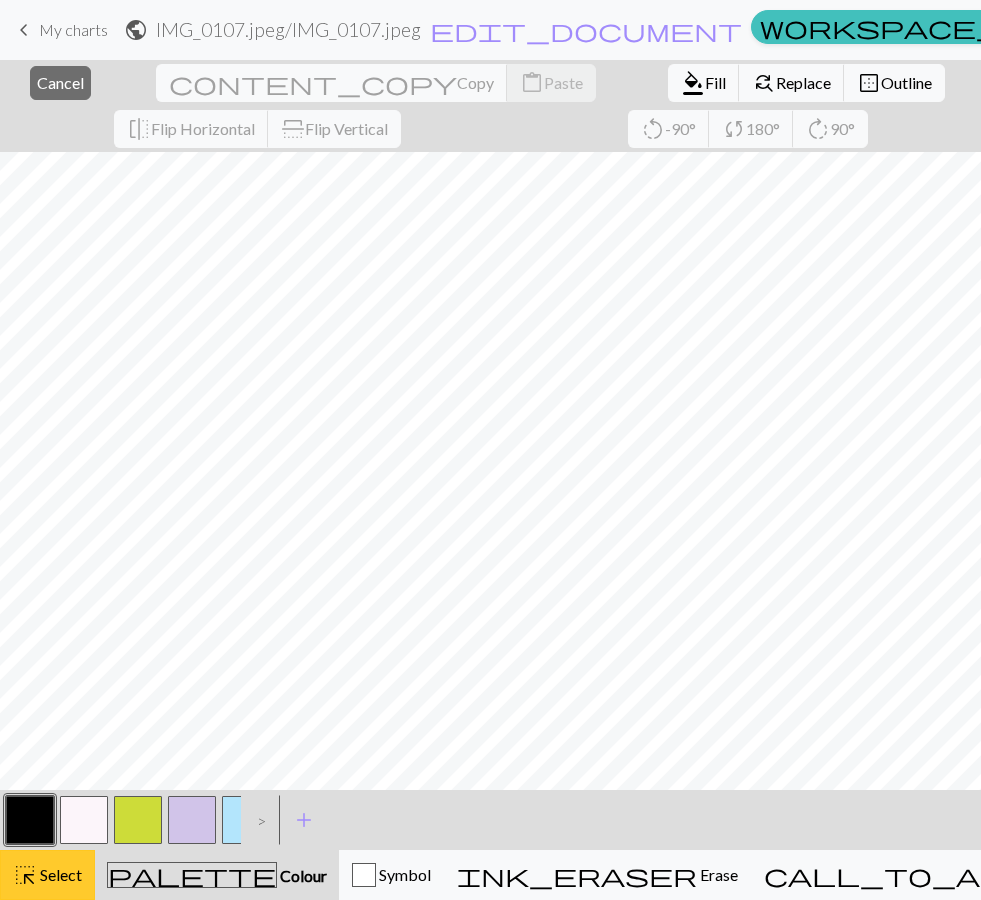 click on "Select" at bounding box center [59, 874] 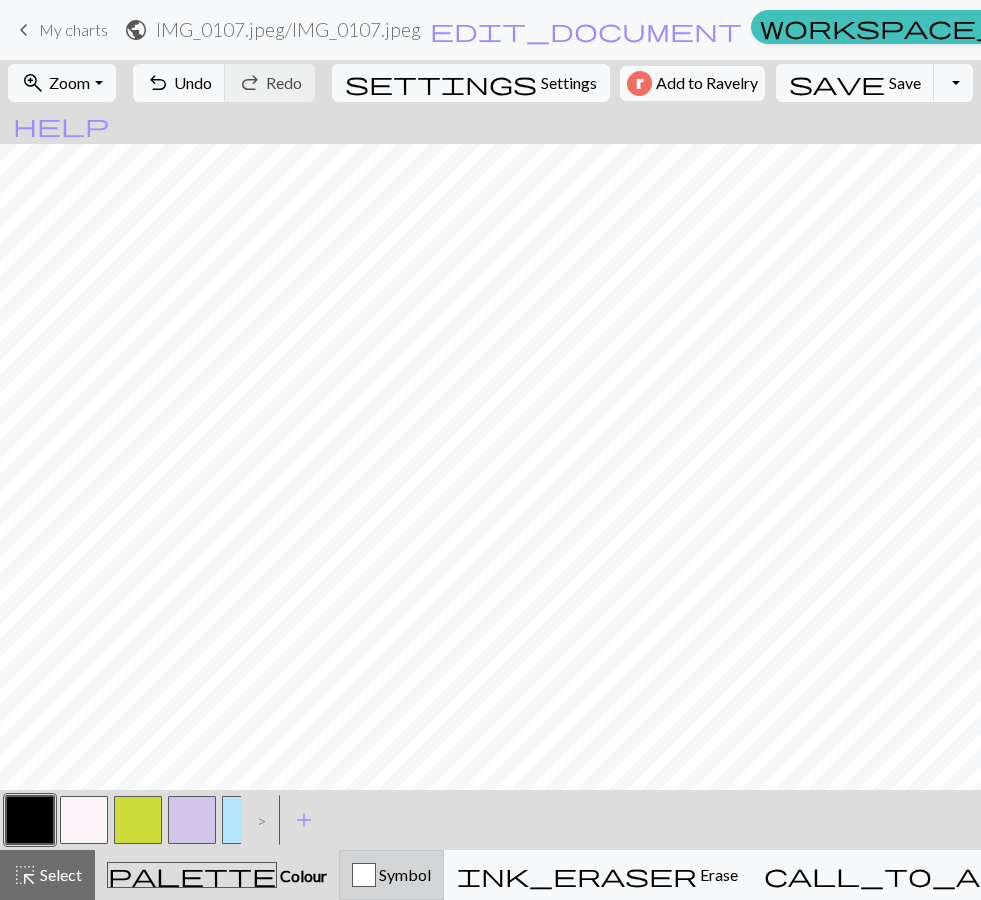click at bounding box center [364, 875] 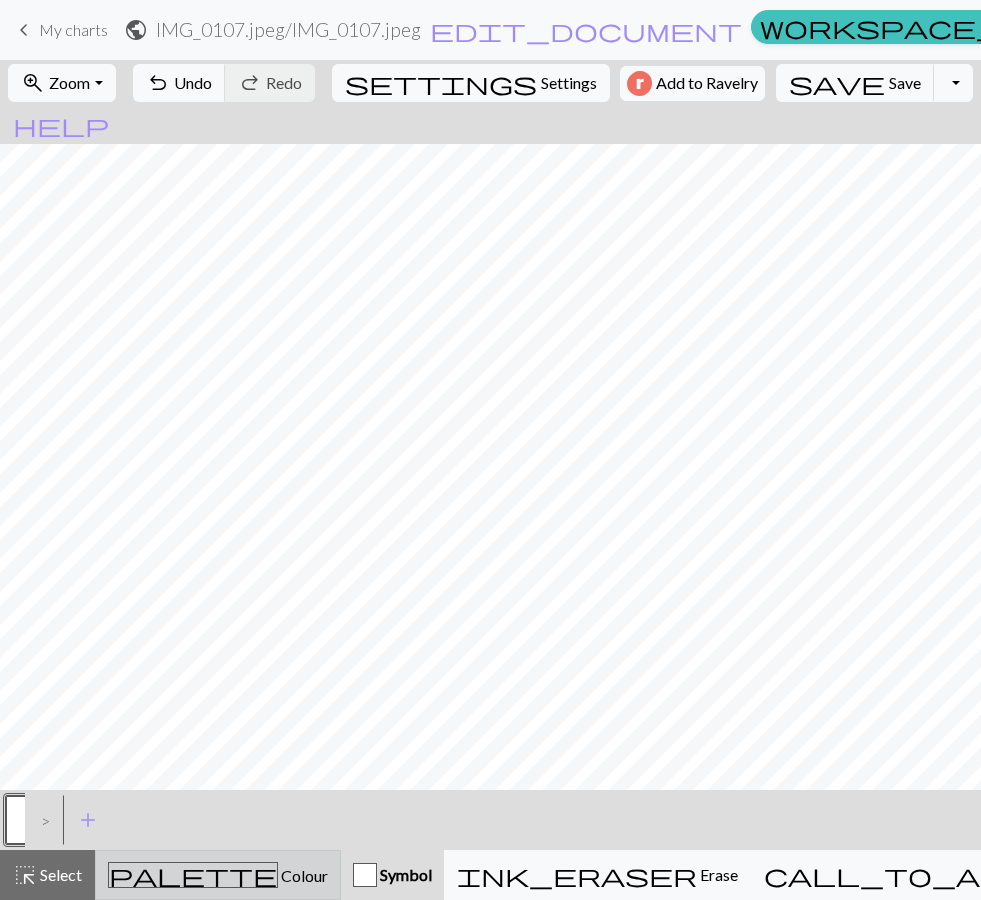 click on "palette" at bounding box center [193, 875] 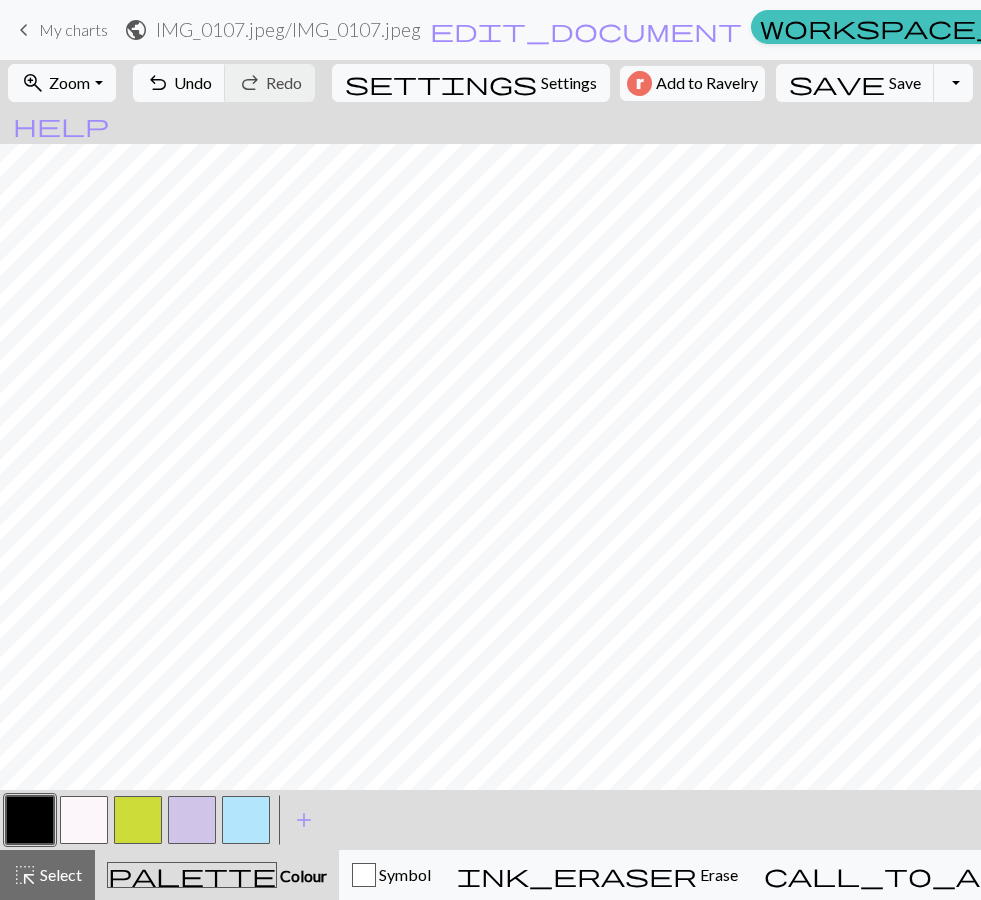 click at bounding box center [30, 820] 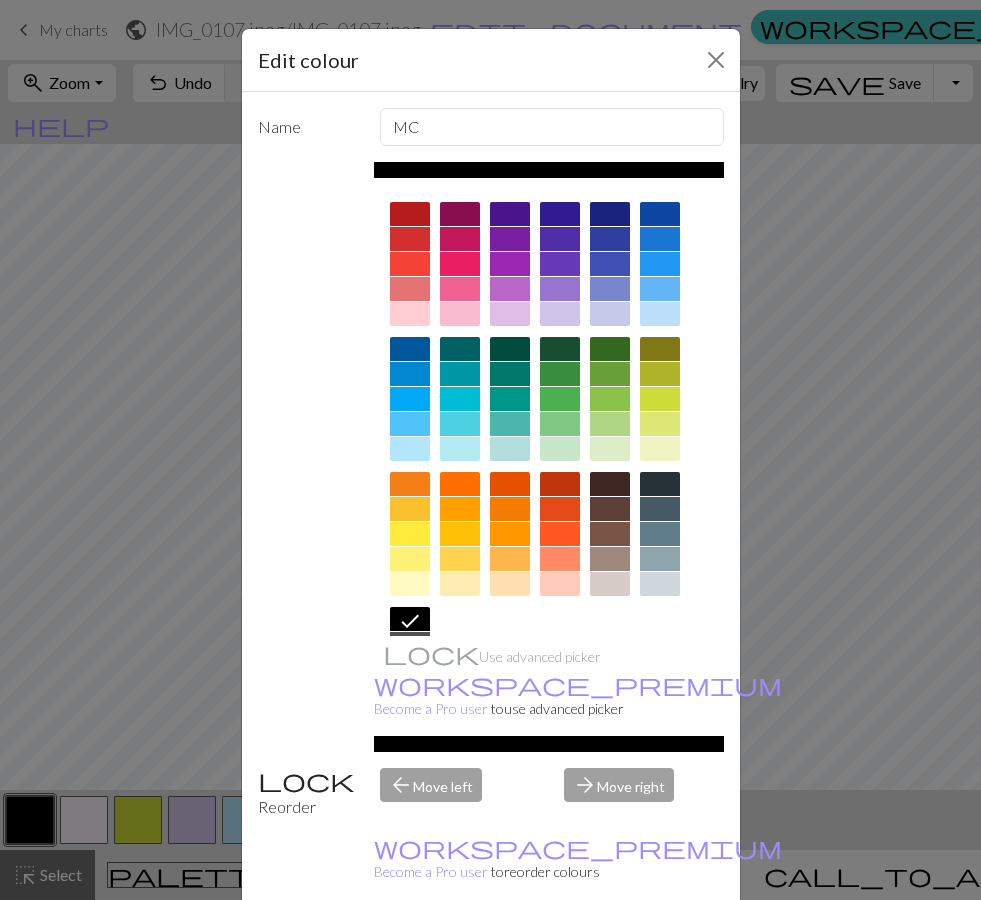 click on "Done" at bounding box center (611, 951) 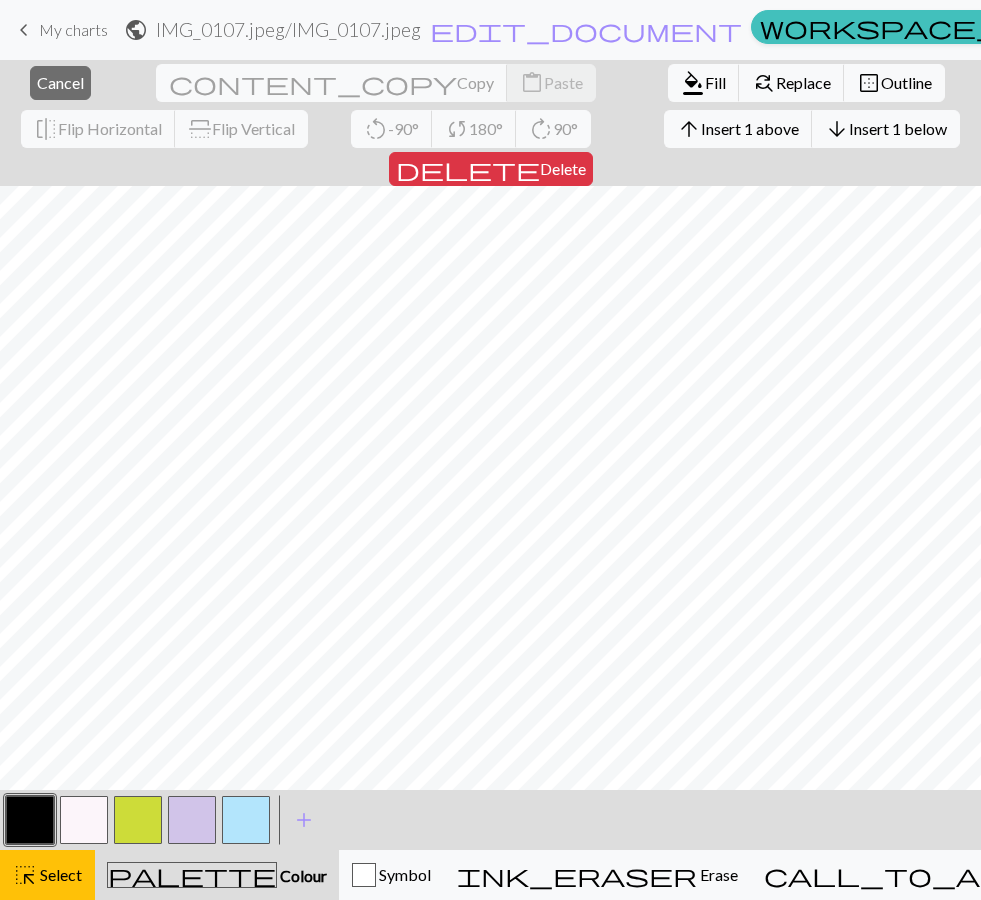 scroll, scrollTop: 747, scrollLeft: 0, axis: vertical 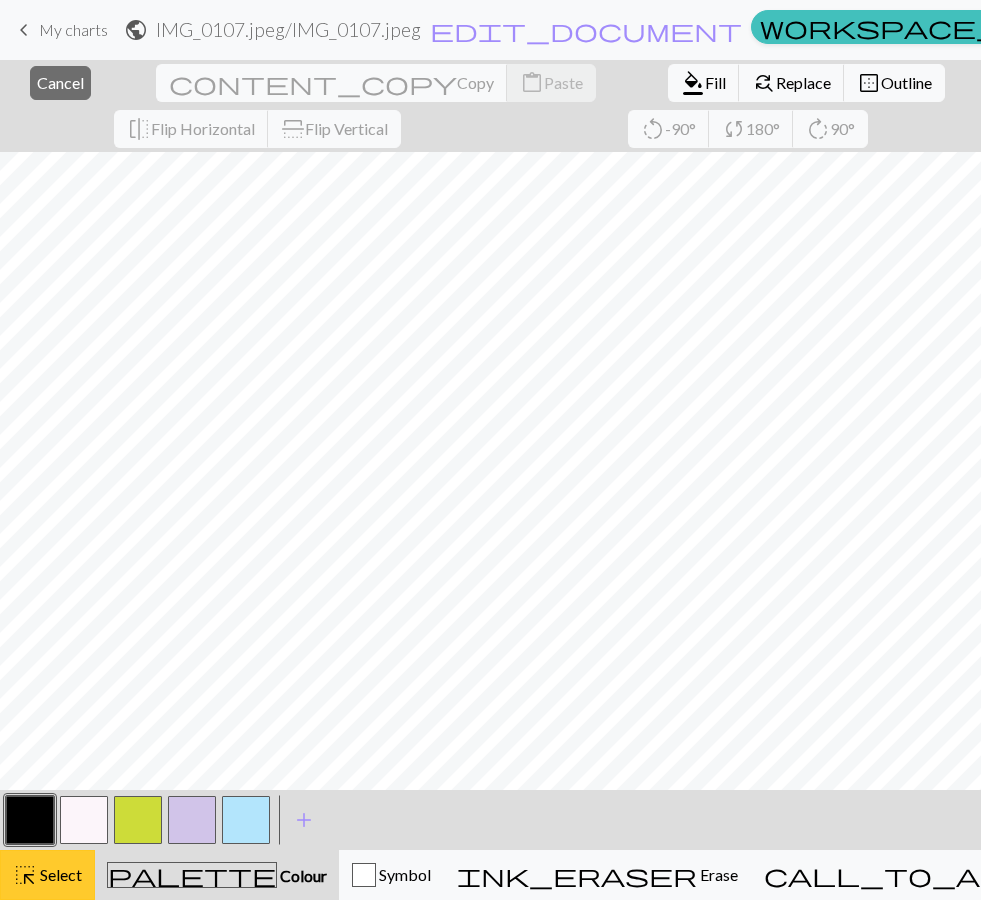 click on "highlight_alt   Select   Select" at bounding box center [47, 875] 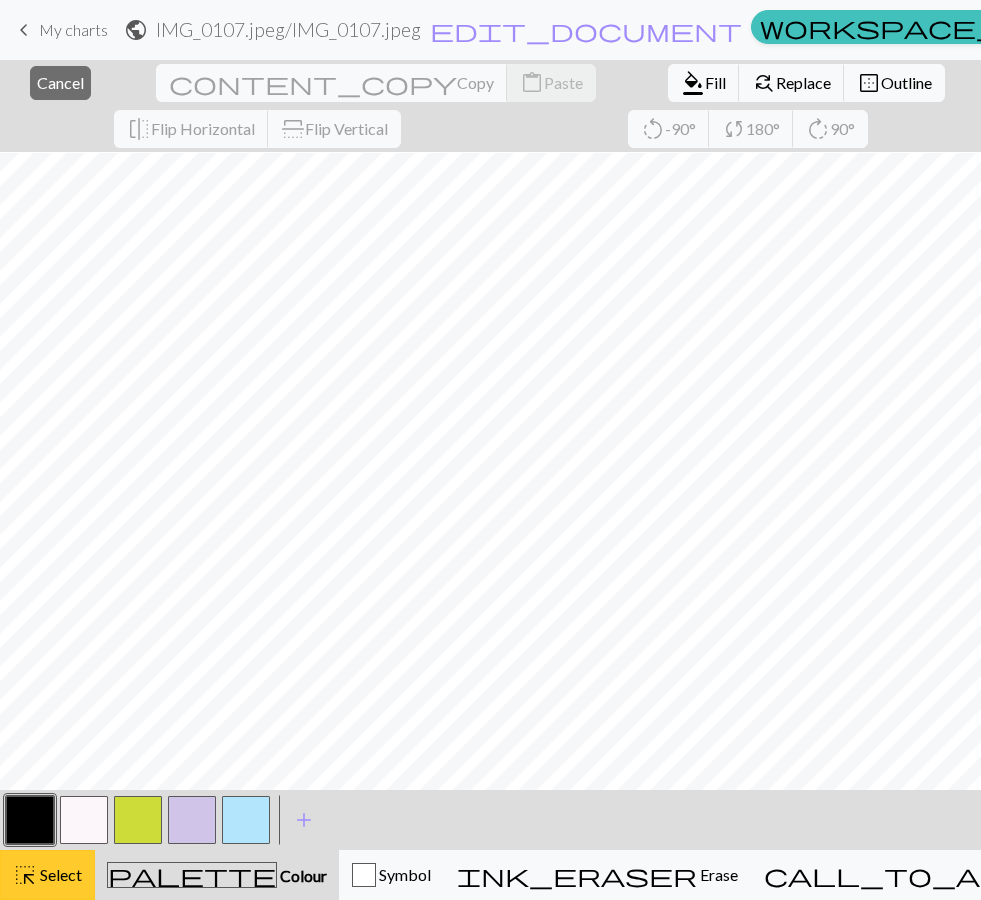 scroll, scrollTop: 721, scrollLeft: 0, axis: vertical 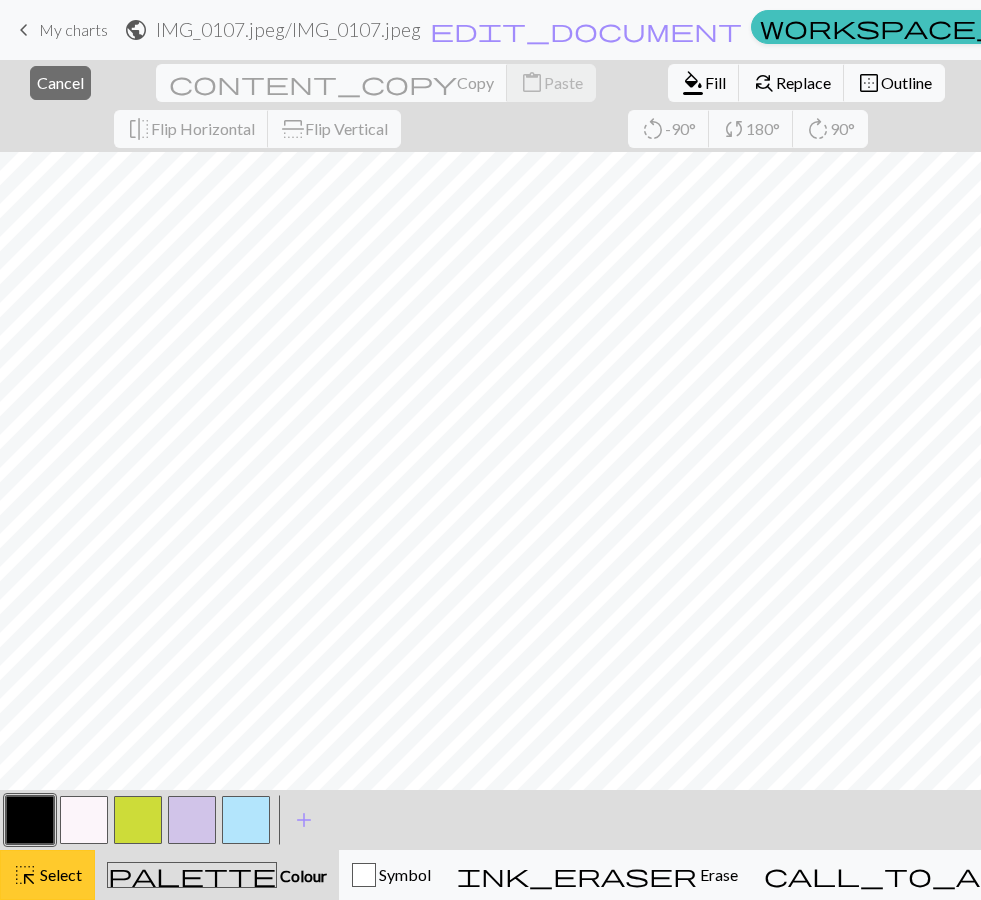 click on "highlight_alt   Select   Select" at bounding box center (47, 875) 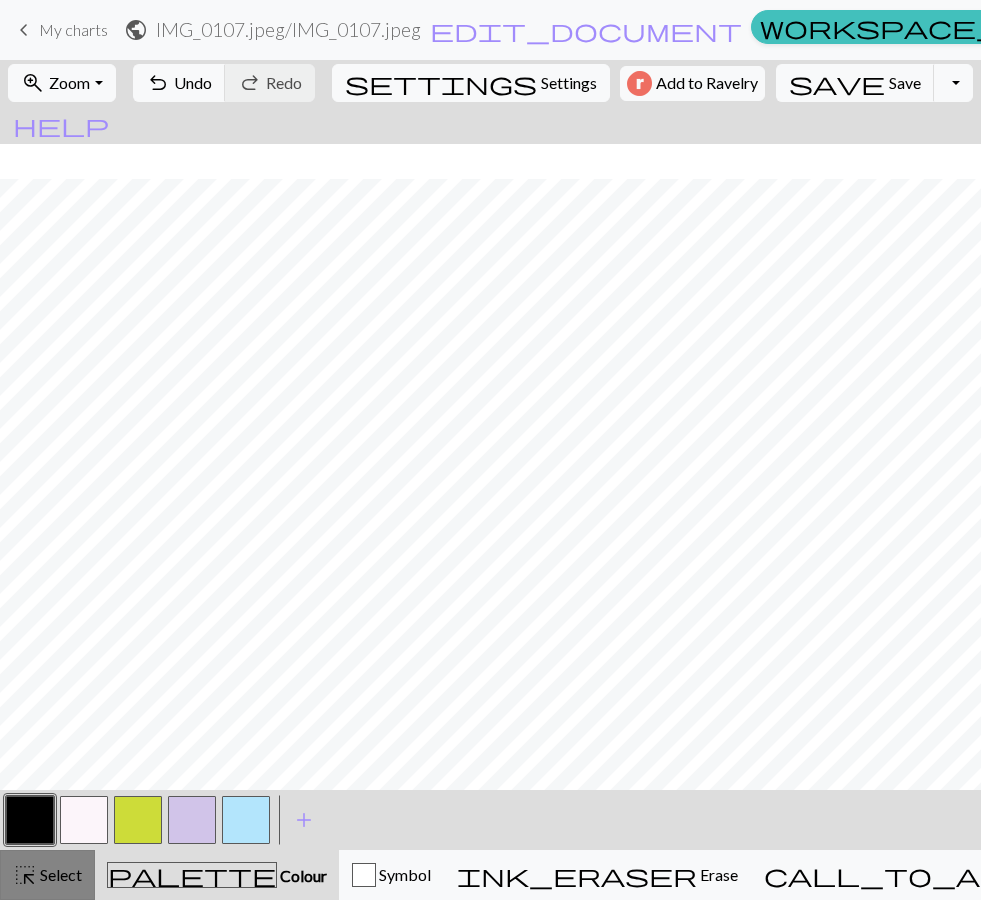 scroll, scrollTop: 1079, scrollLeft: 0, axis: vertical 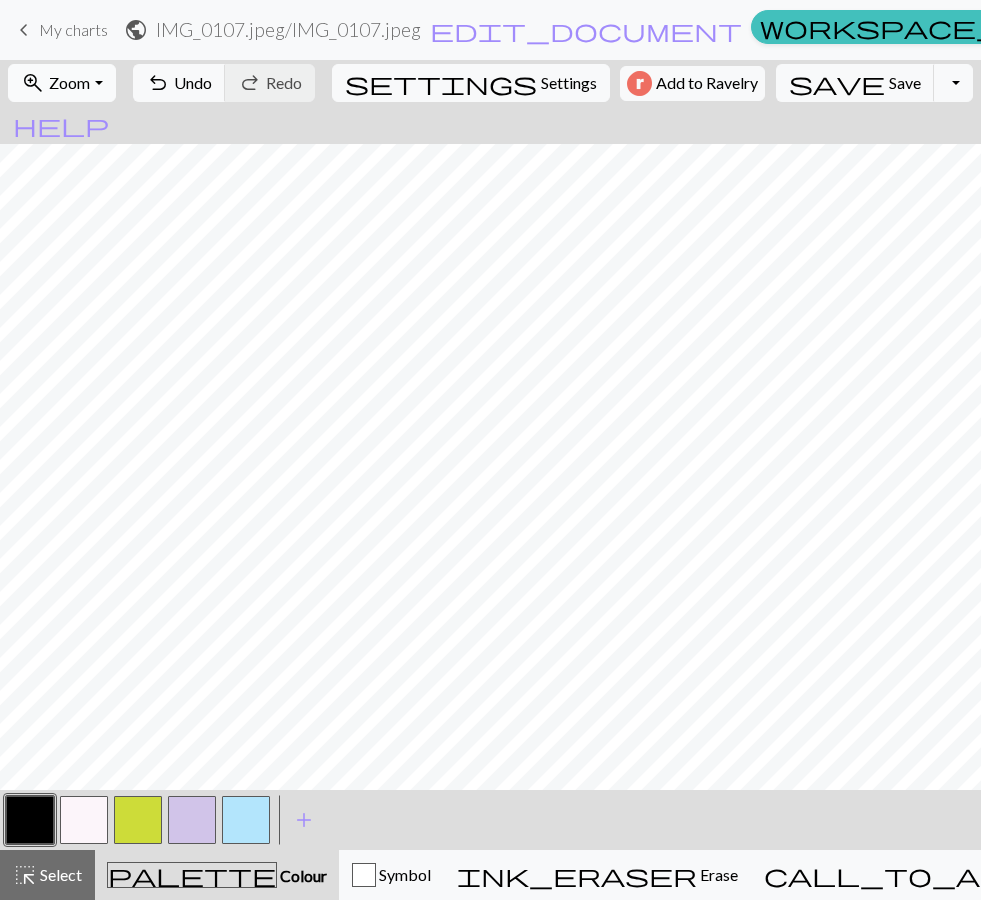 click on "Zoom" at bounding box center [69, 82] 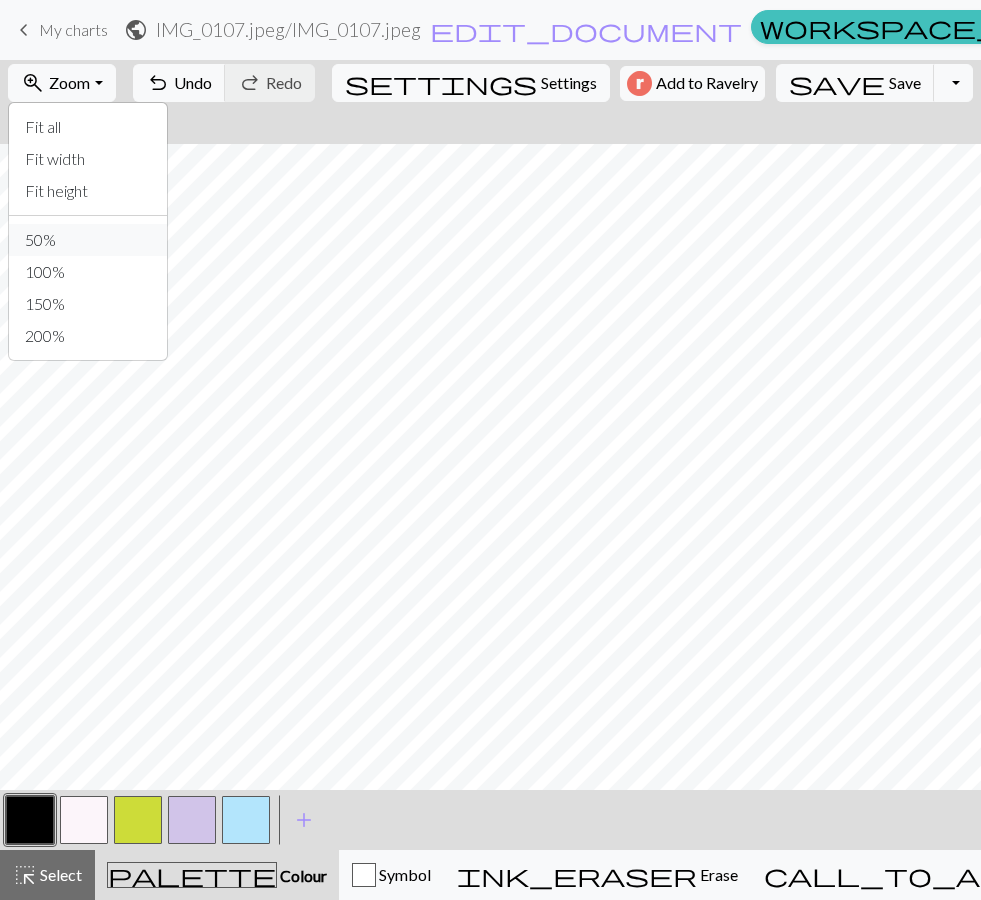 click on "50%" at bounding box center [88, 240] 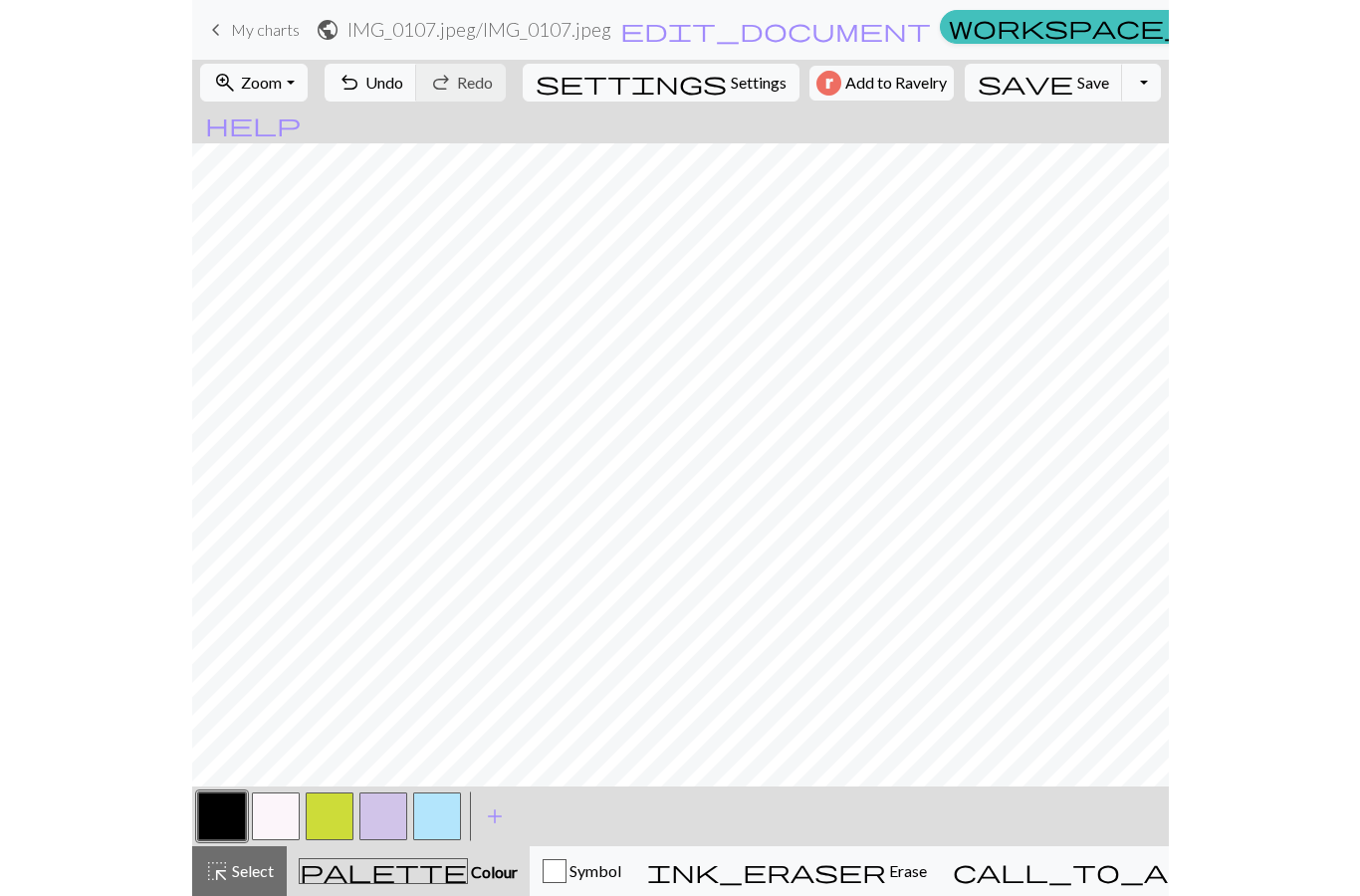 scroll, scrollTop: 0, scrollLeft: 0, axis: both 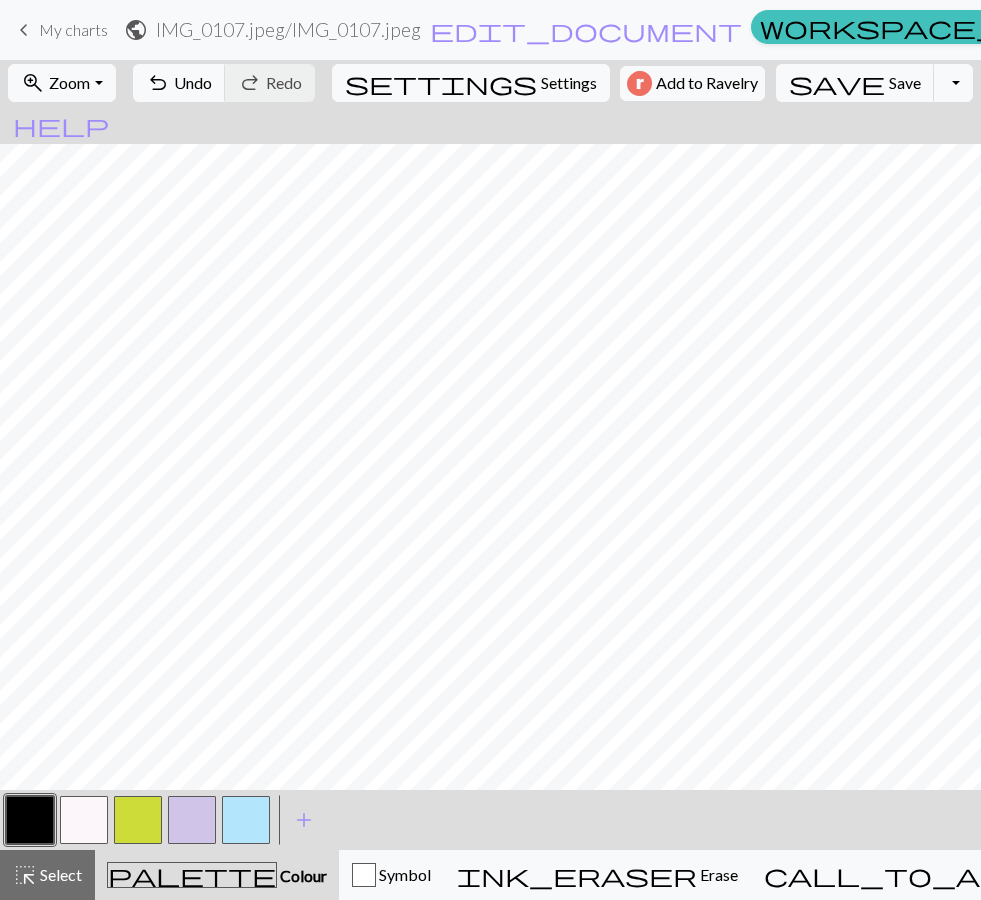 click at bounding box center [30, 820] 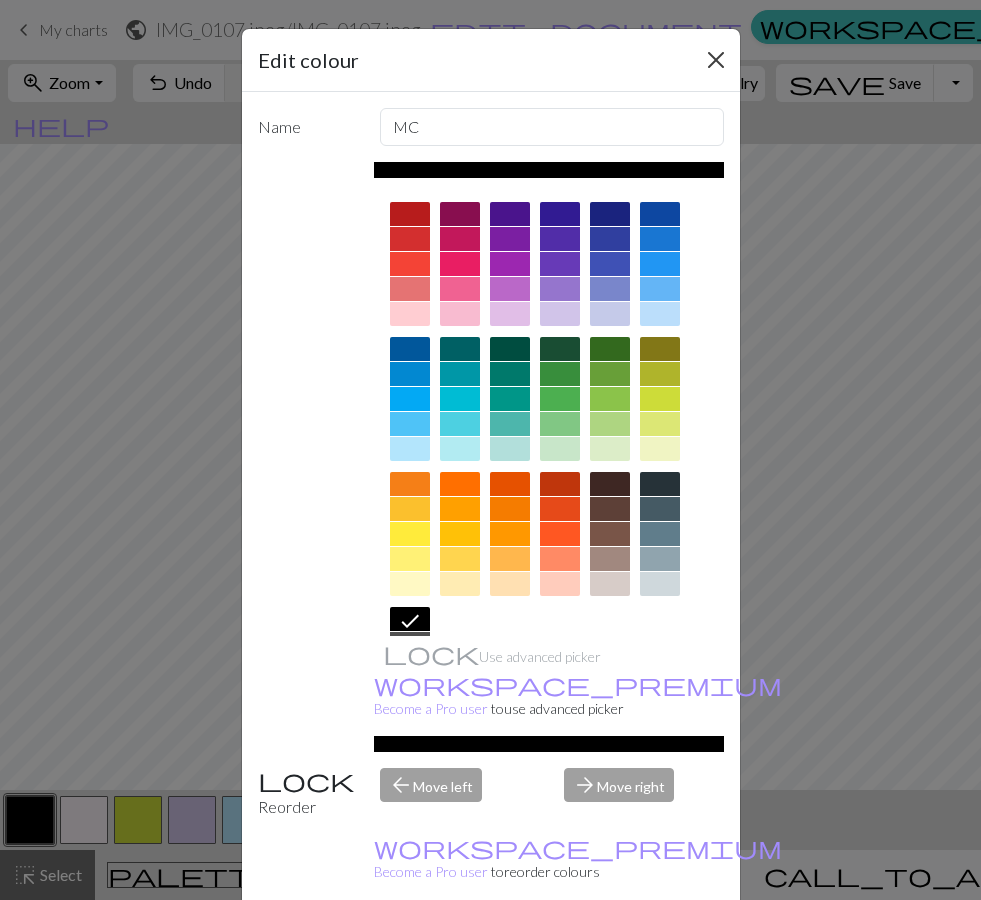 click at bounding box center (716, 60) 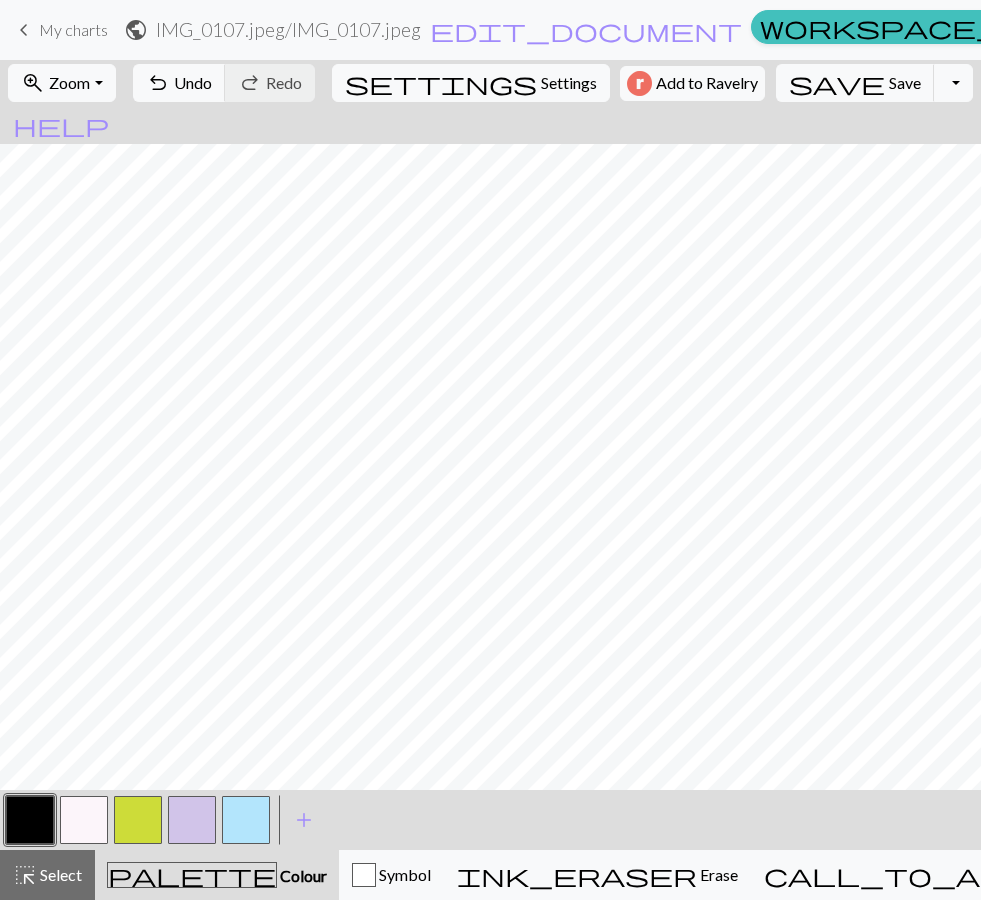 click on "palette   Colour   Colour" at bounding box center [217, 875] 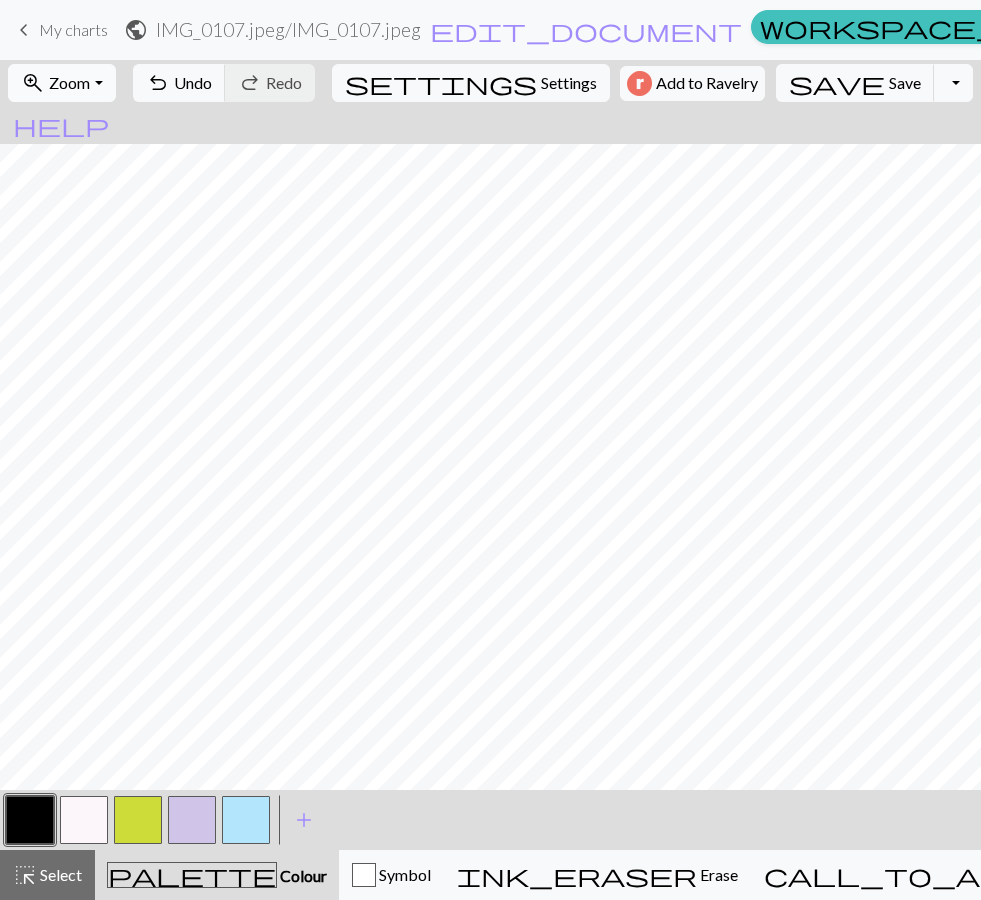 click on "Zoom" at bounding box center (69, 82) 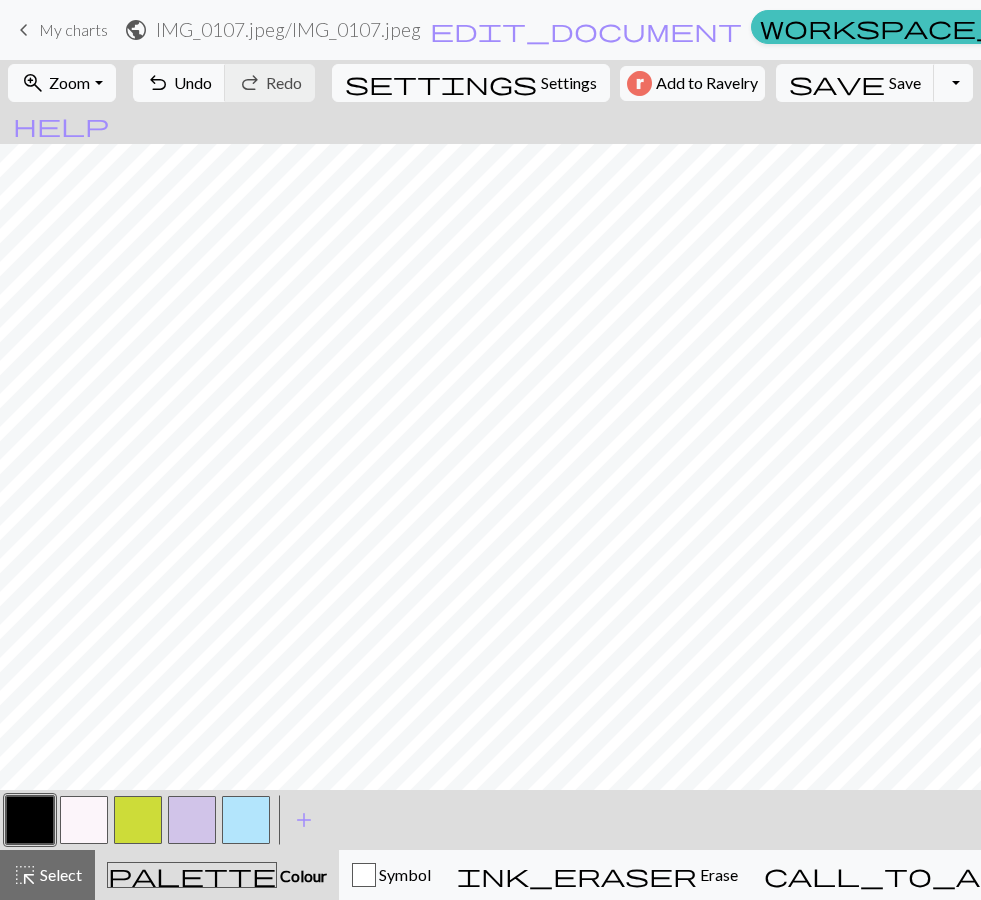 click on "palette   Colour   Colour" at bounding box center [217, 875] 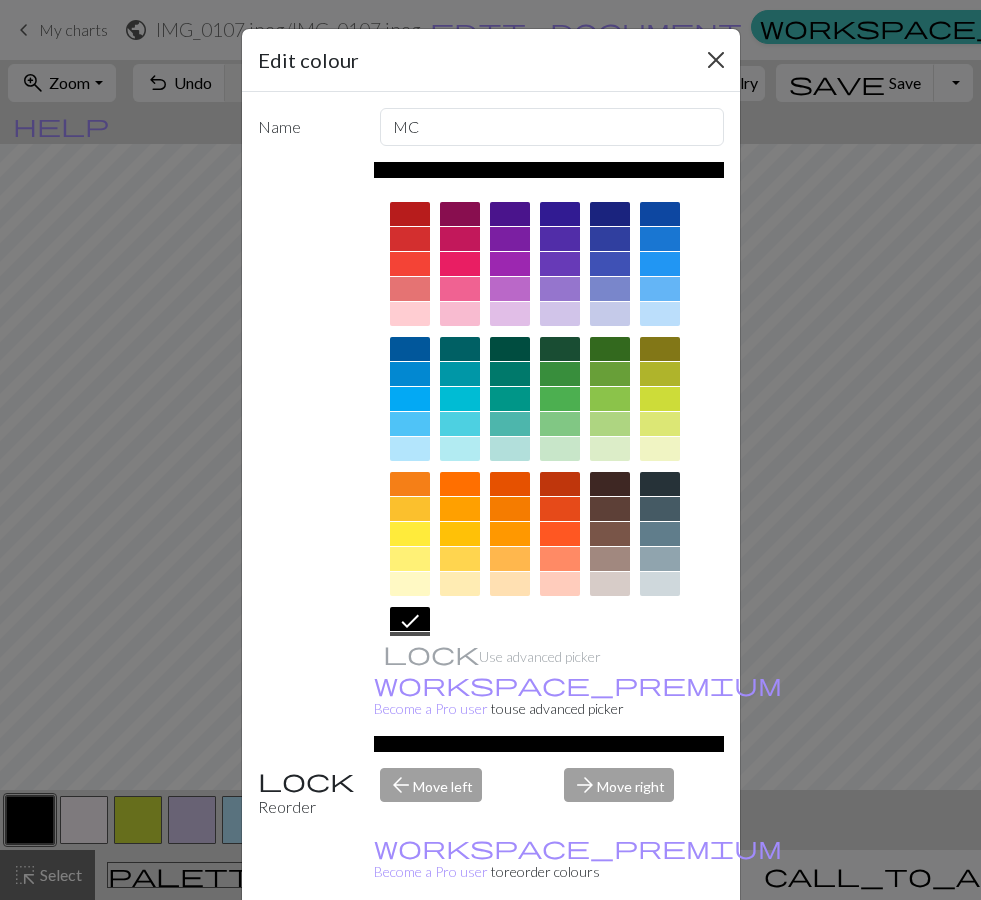 click at bounding box center [716, 60] 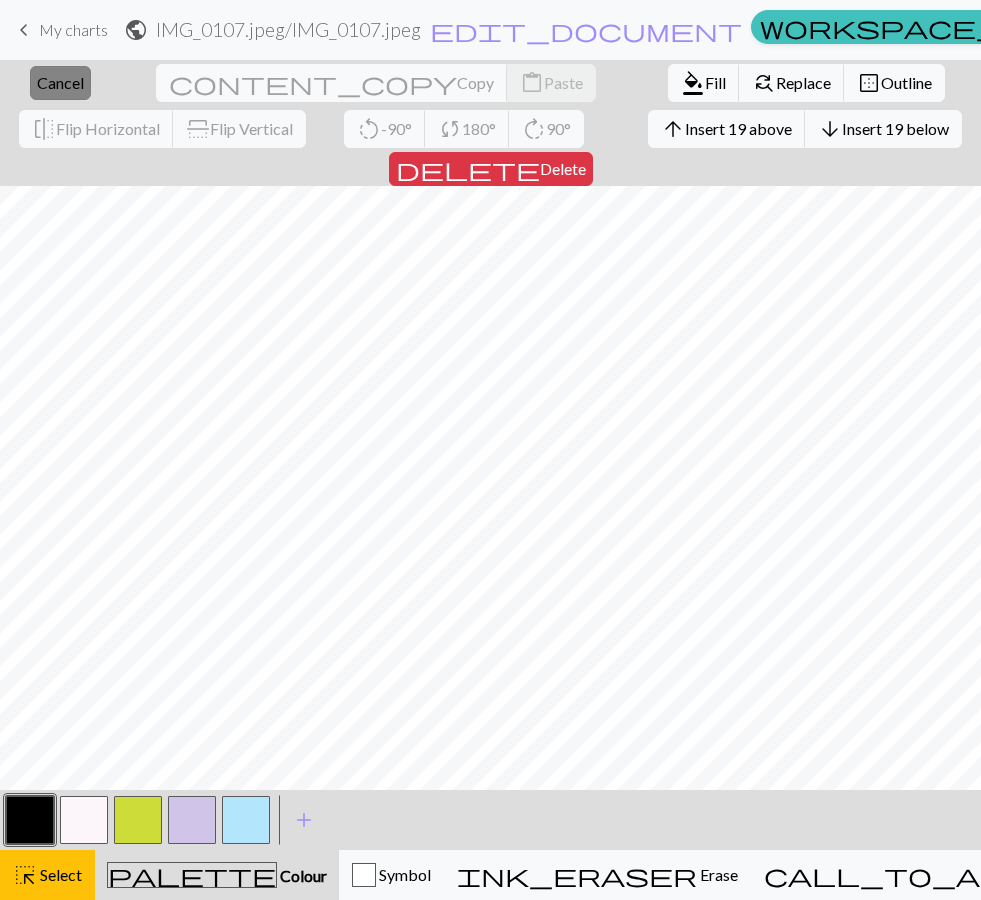 click on "Cancel" at bounding box center (60, 82) 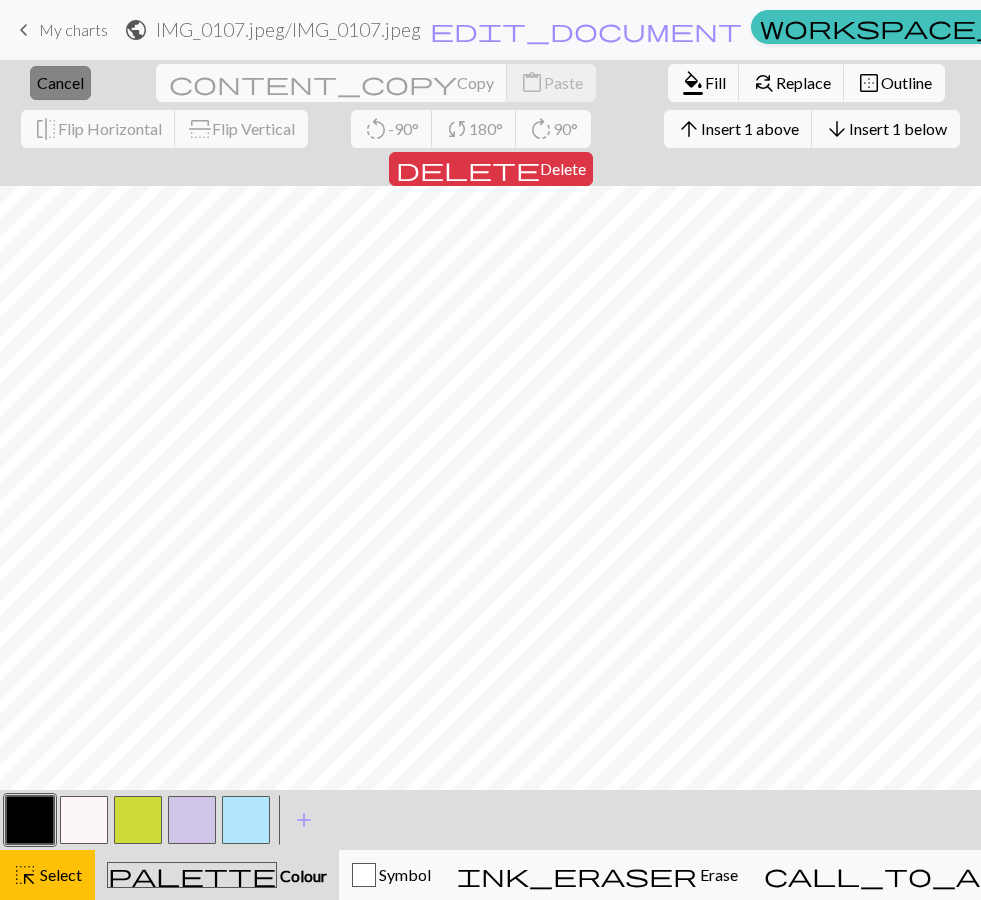 click on "close Cancel" at bounding box center [60, 83] 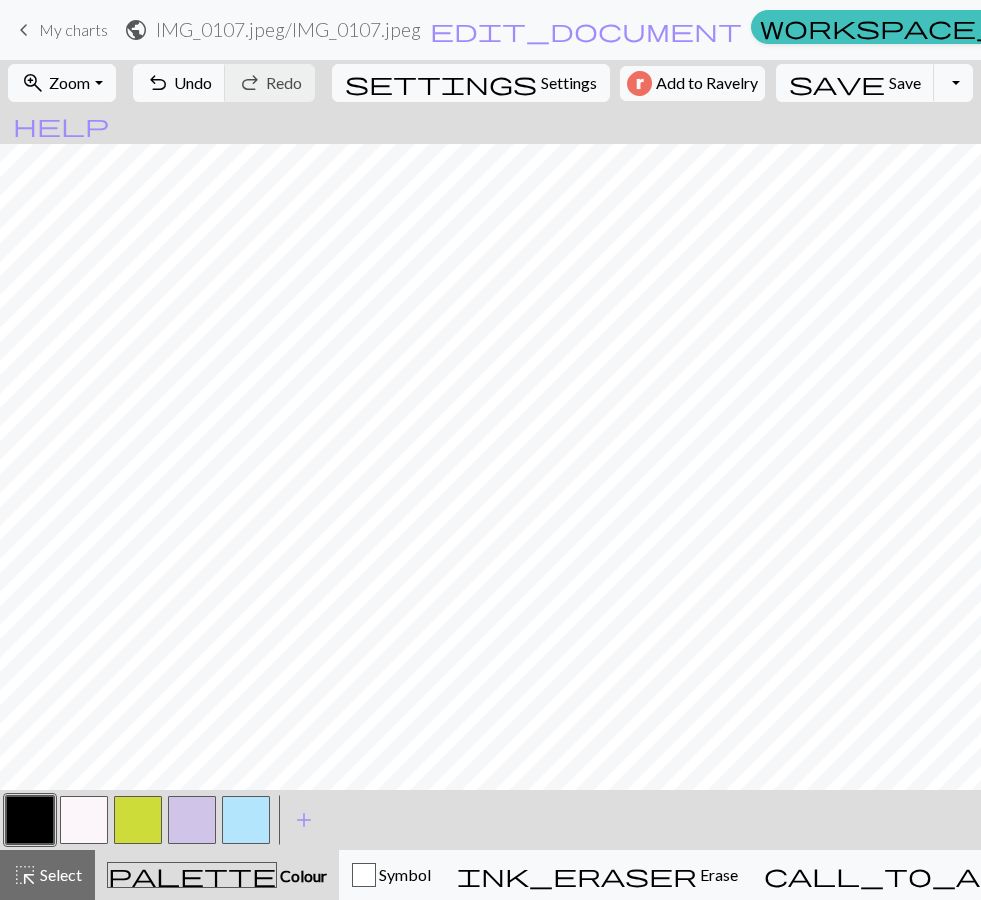 click at bounding box center (192, 820) 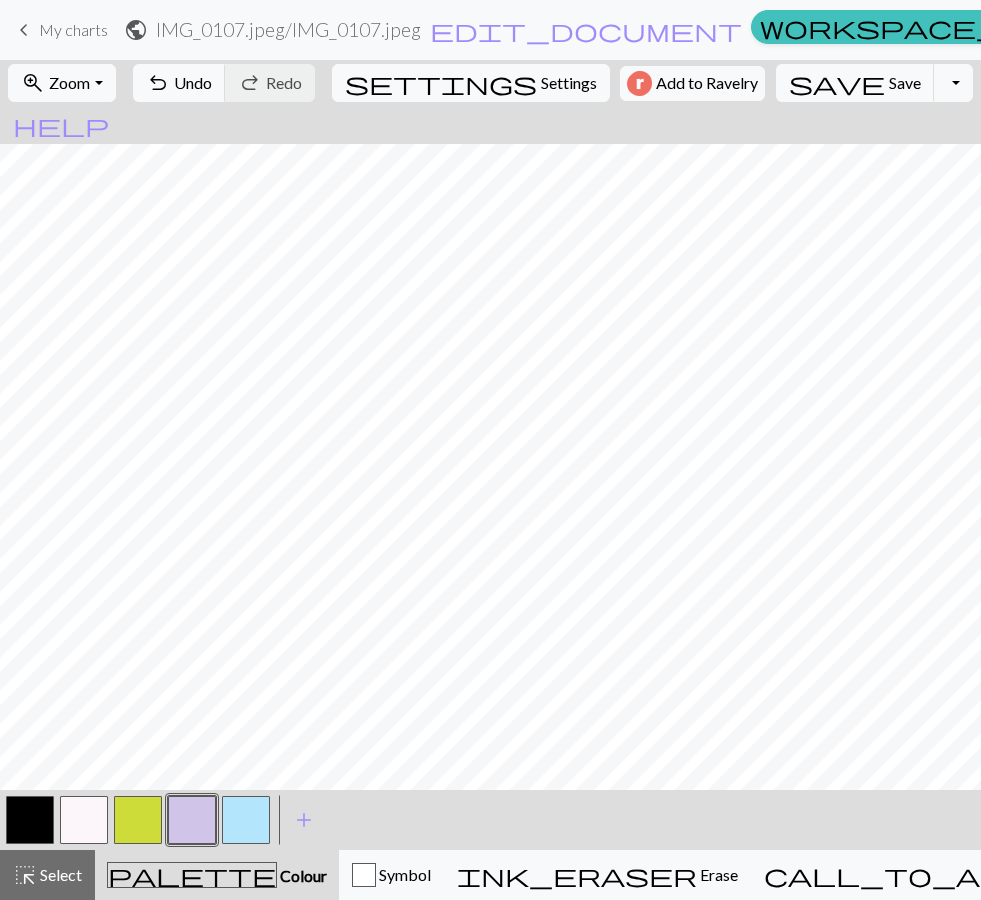 click at bounding box center (138, 820) 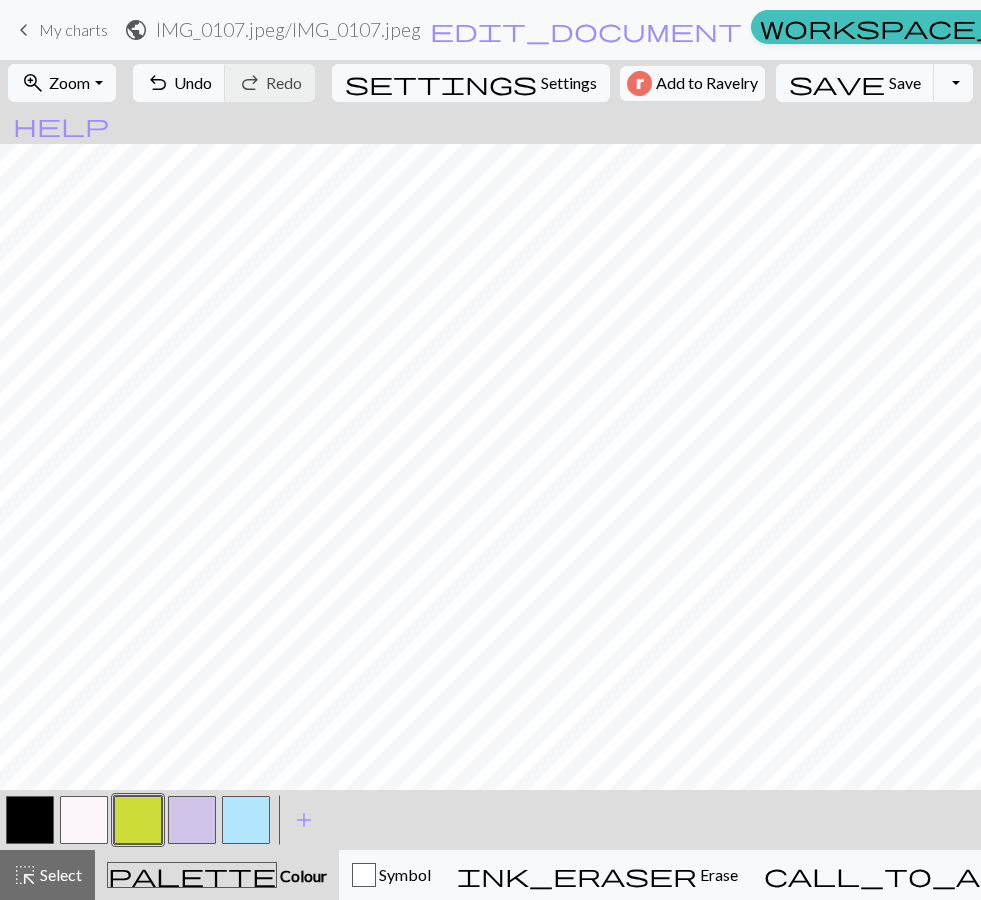 click at bounding box center [30, 820] 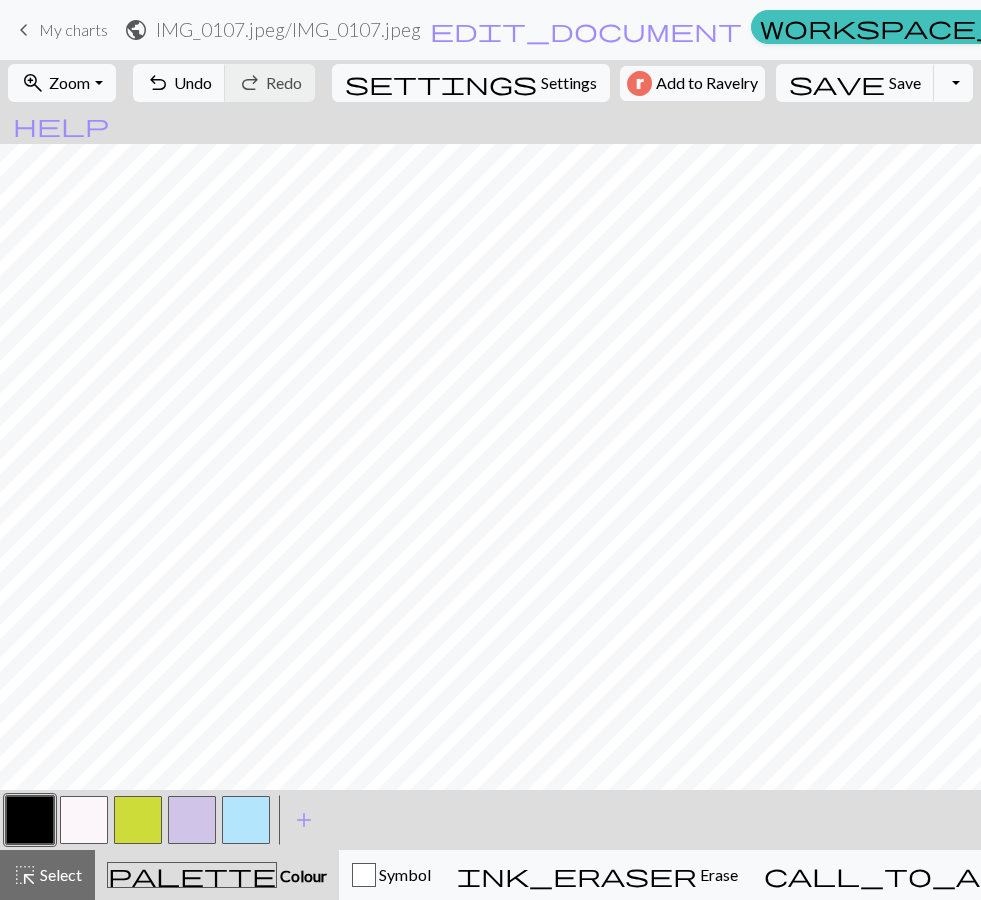 click at bounding box center (30, 820) 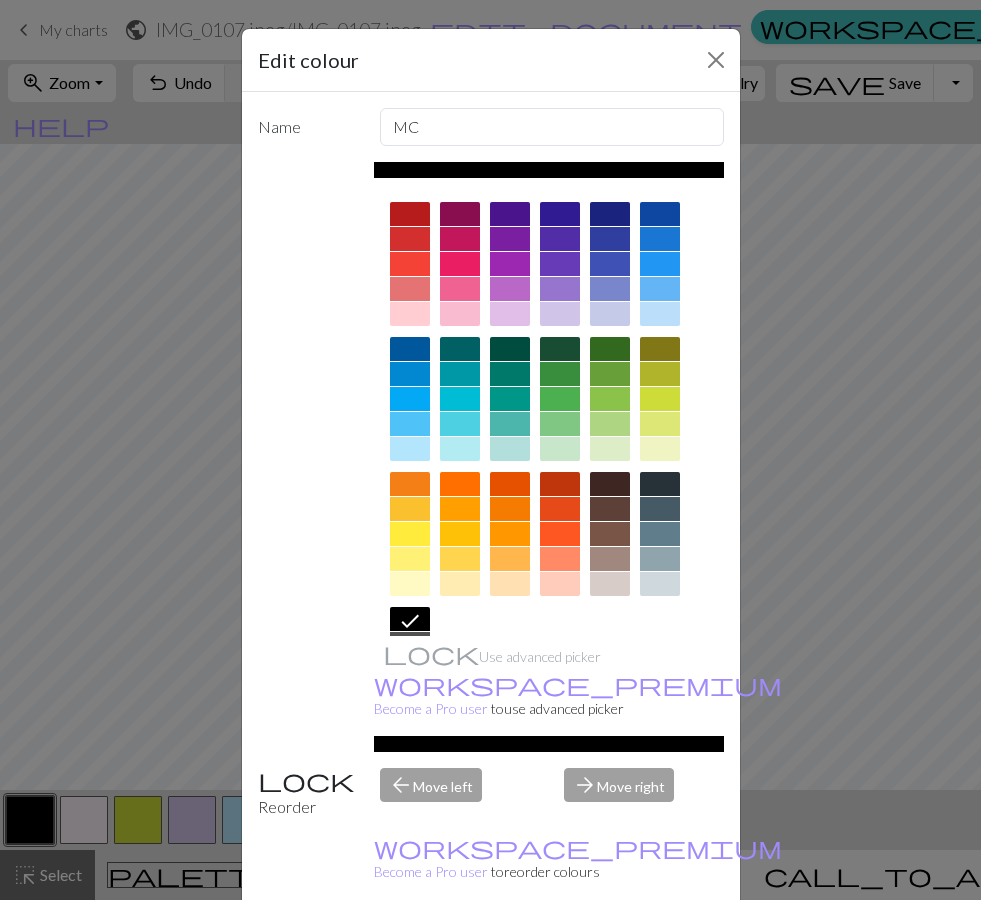 click at bounding box center (560, 314) 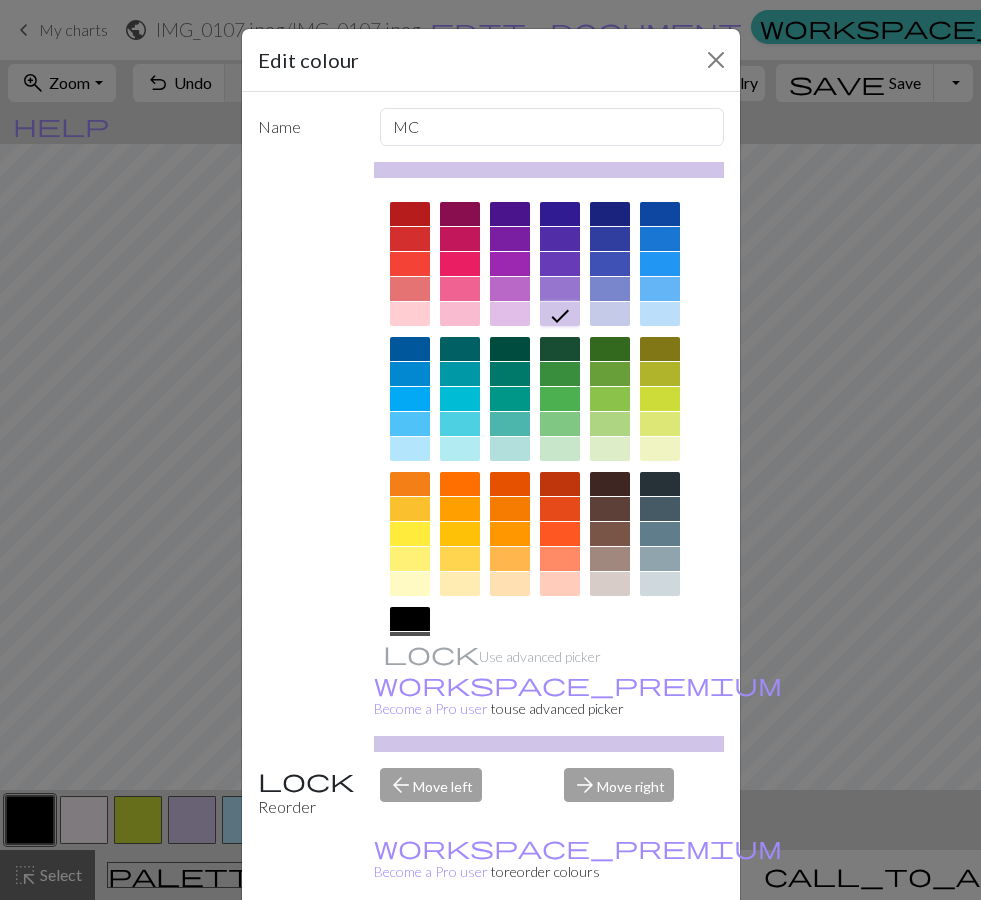 click on "Done" at bounding box center [611, 951] 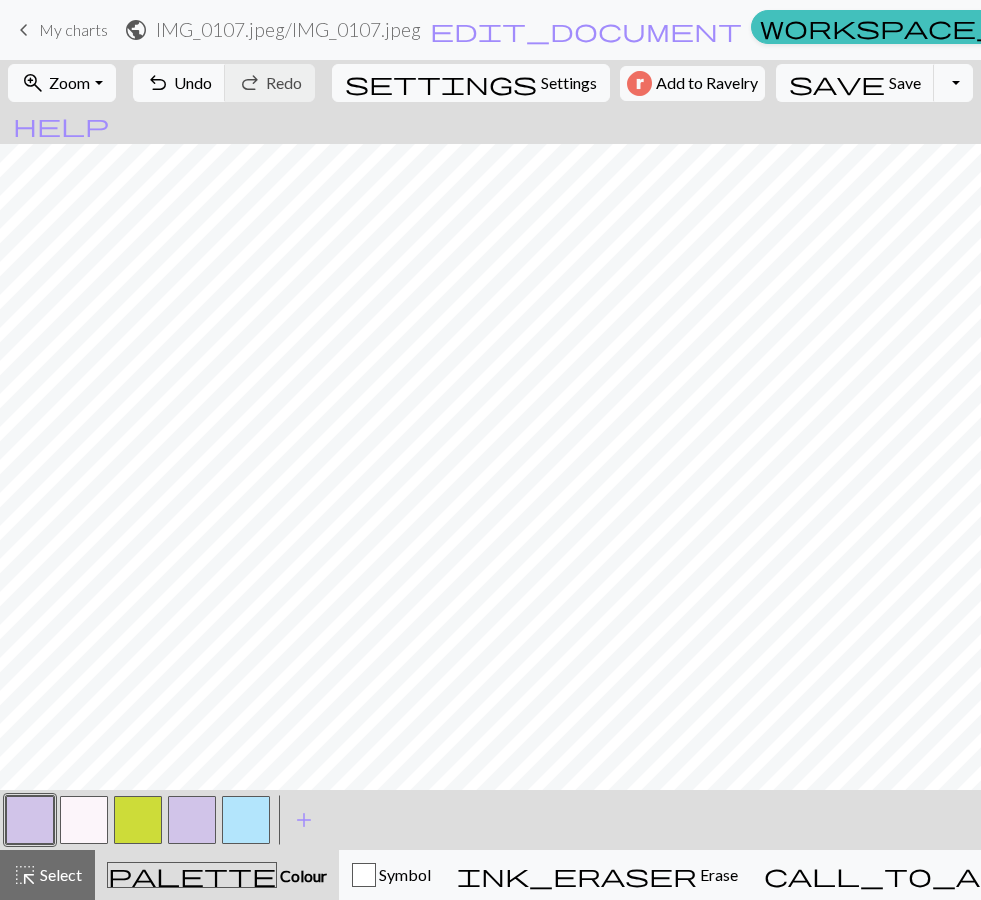 click at bounding box center (138, 820) 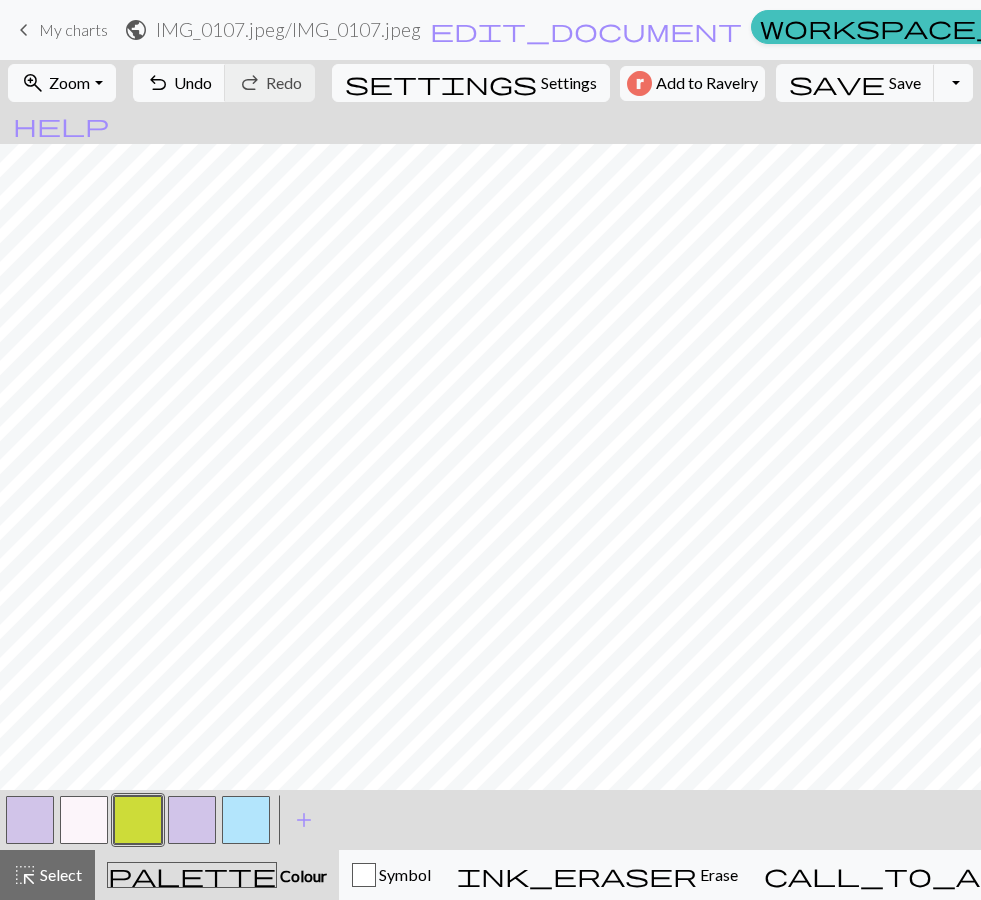 click at bounding box center [192, 820] 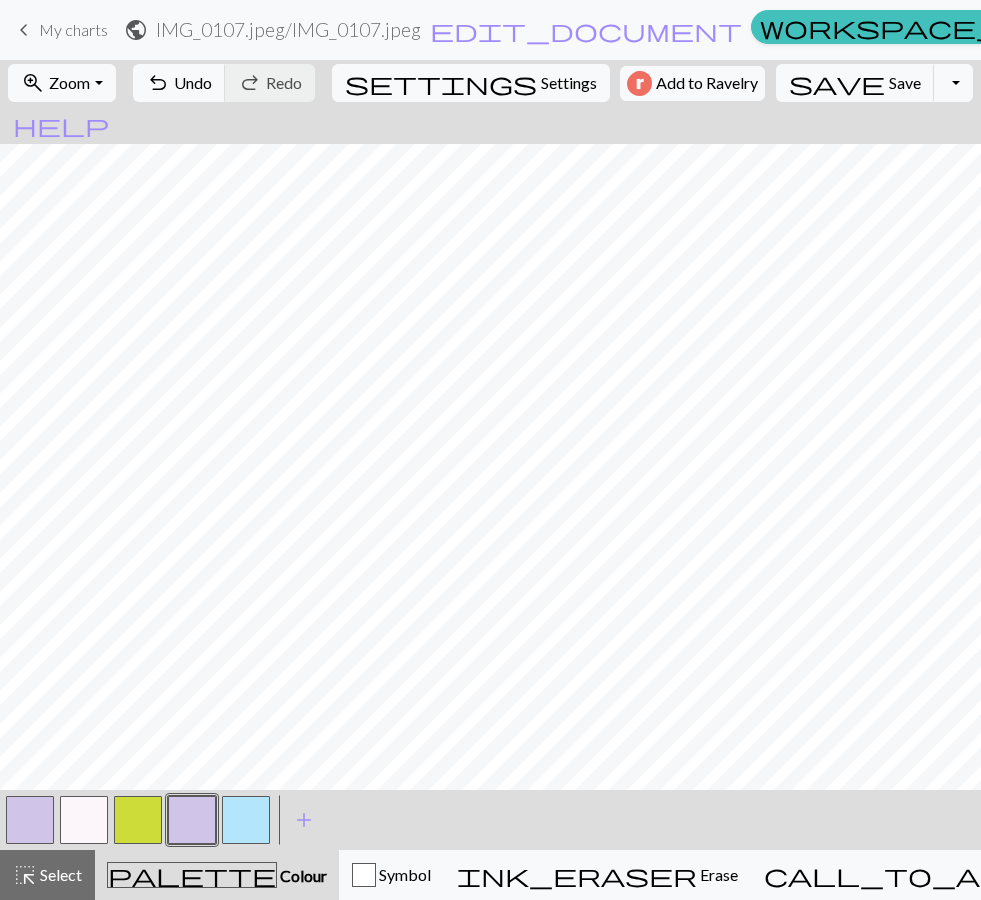 click at bounding box center [192, 820] 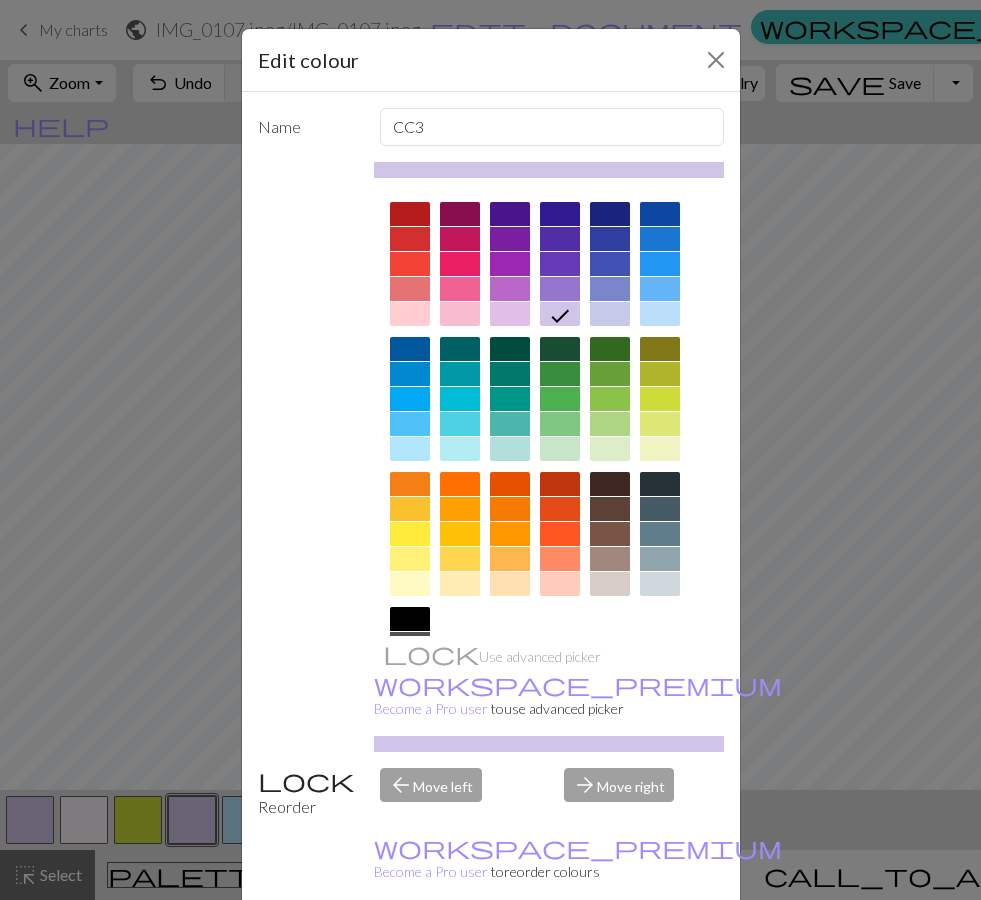 click at bounding box center [660, 424] 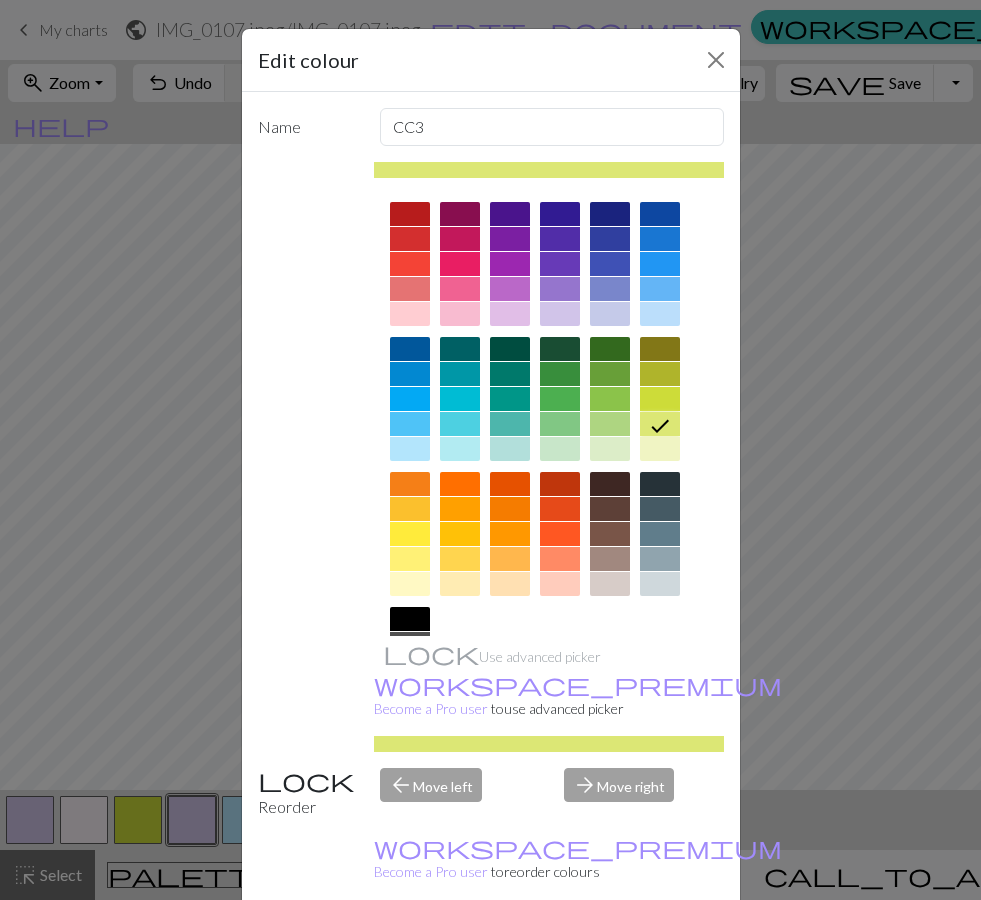 click on "Delete Done Cancel" at bounding box center [491, 950] 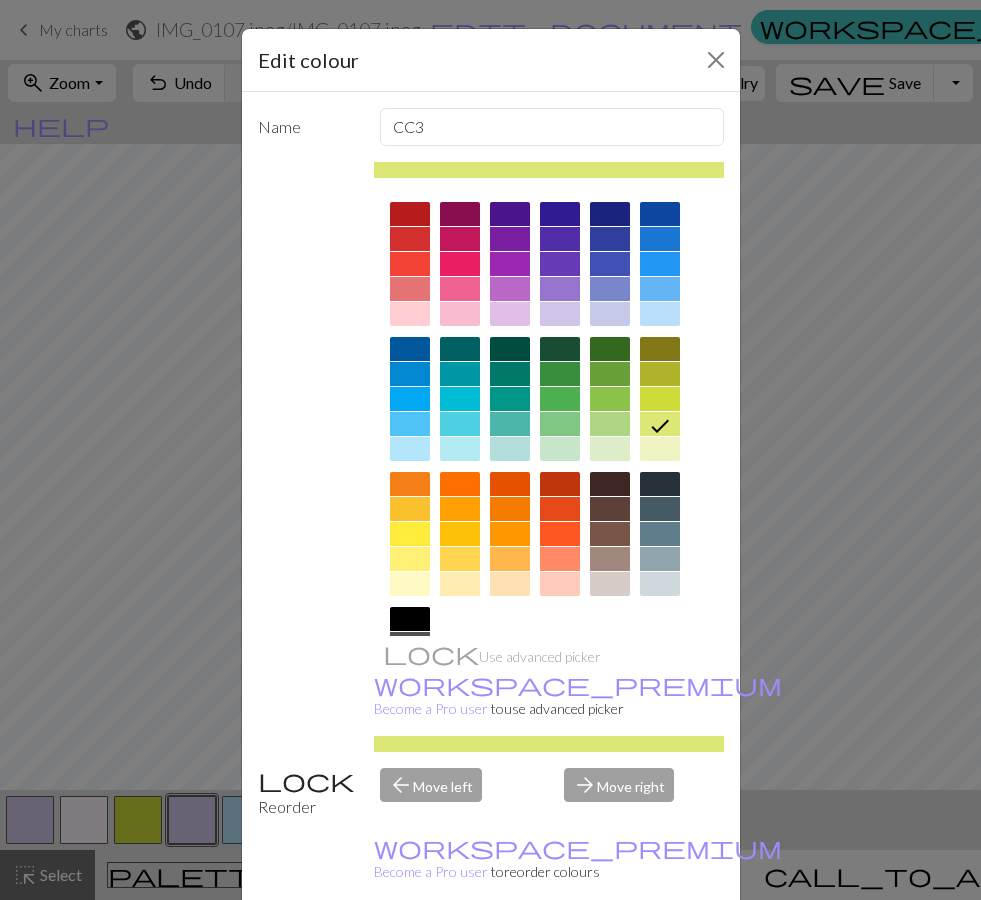 click on "Done" at bounding box center (611, 951) 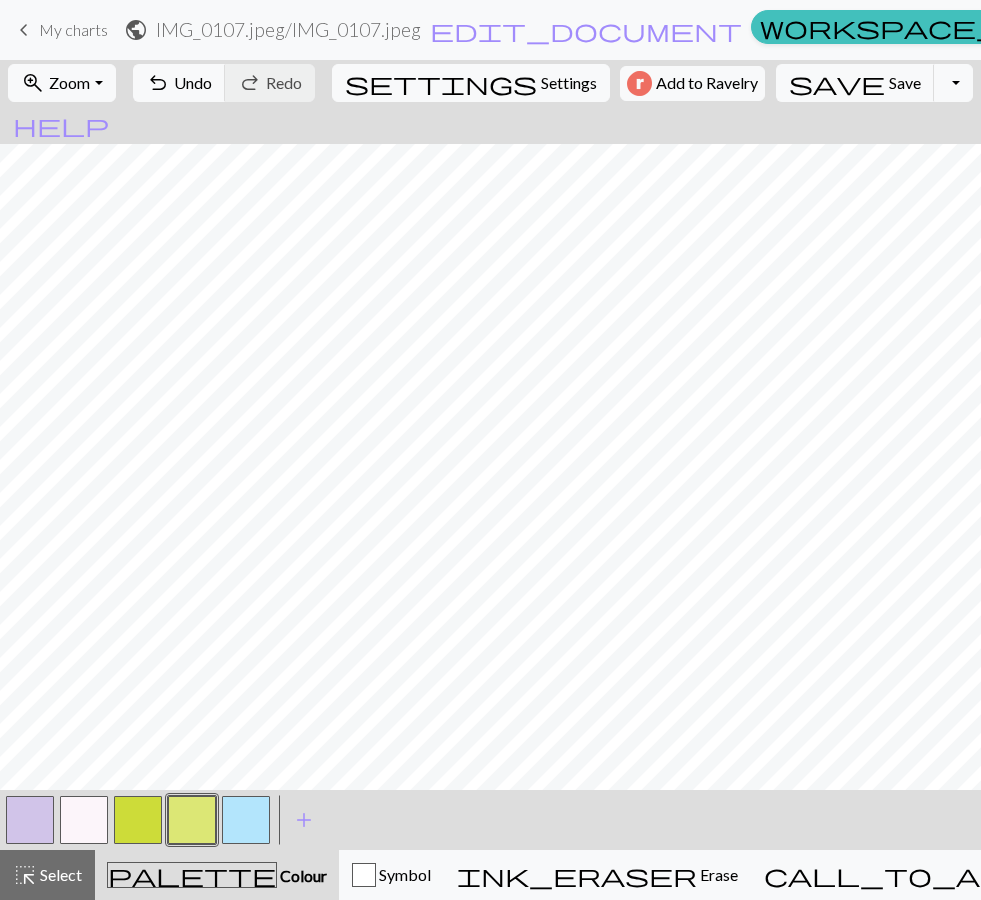 click at bounding box center [30, 820] 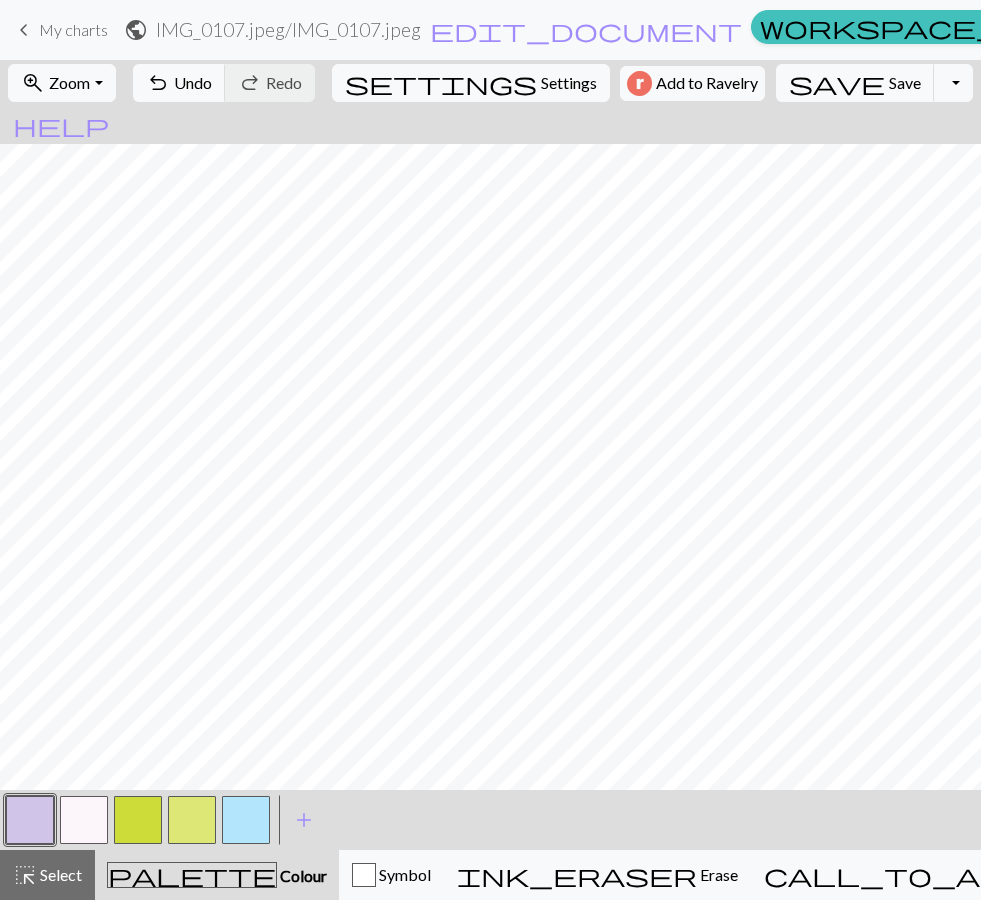 click at bounding box center [30, 820] 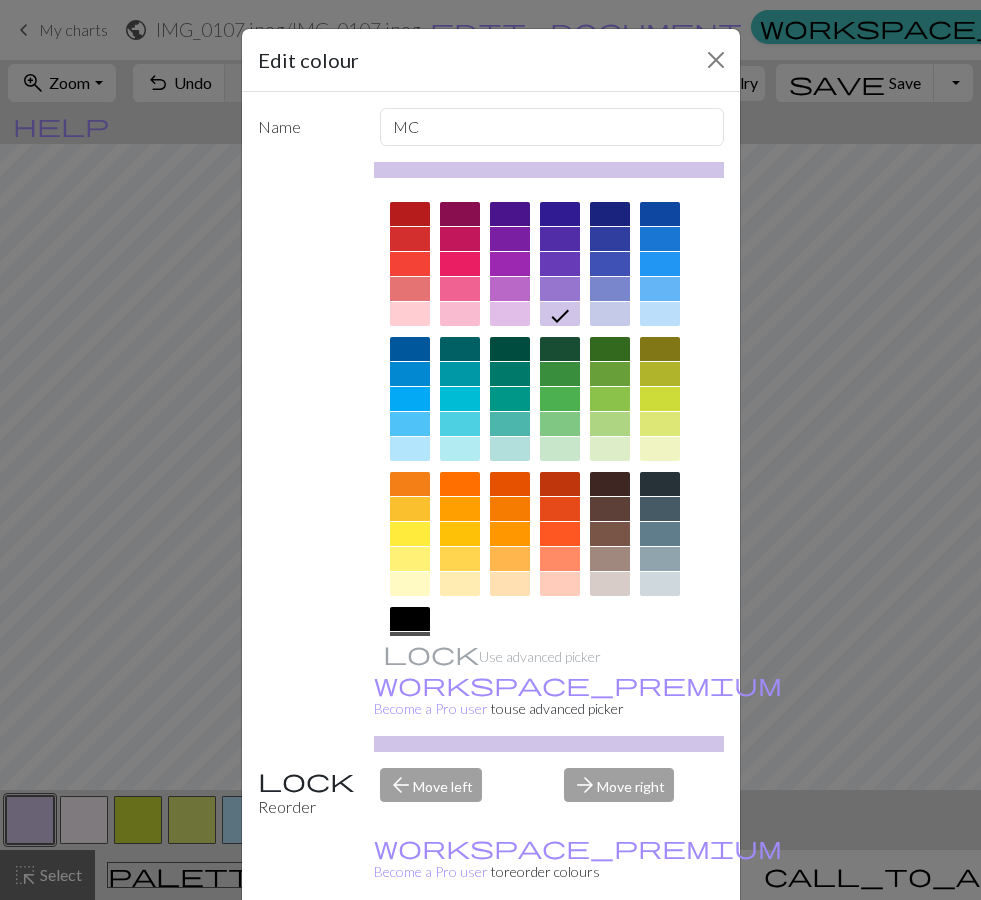 click at bounding box center [560, 239] 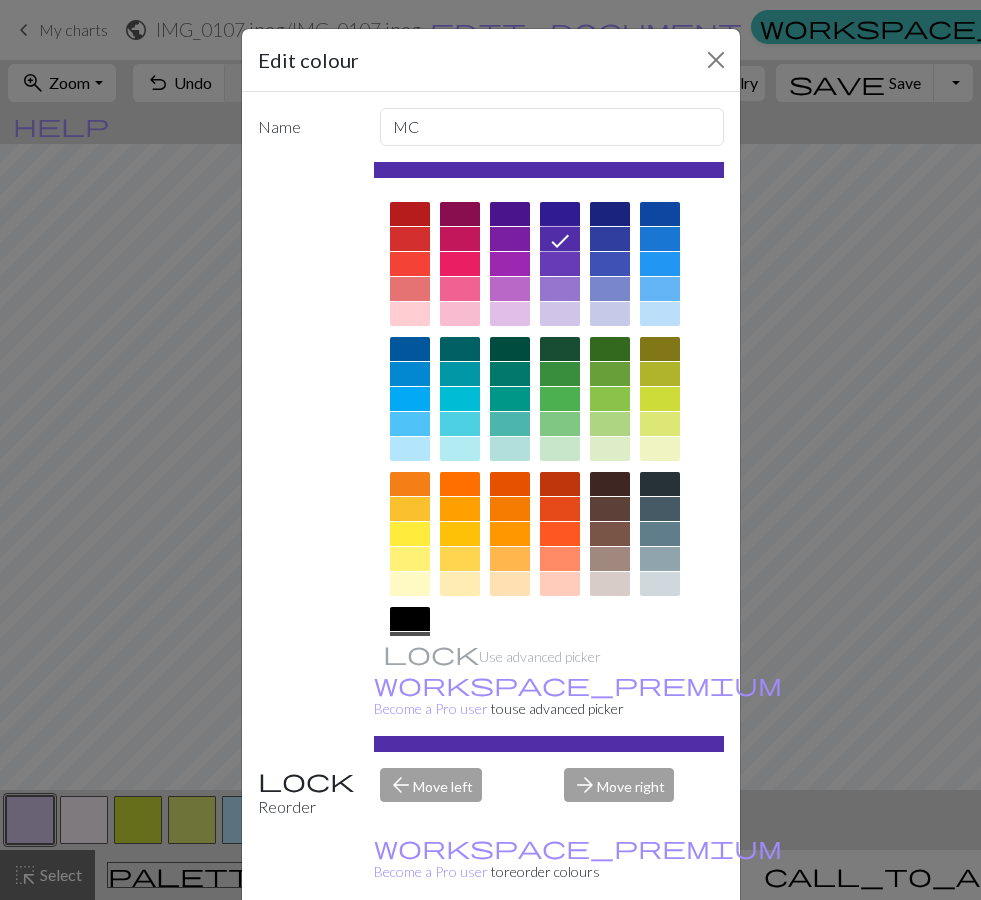 click at bounding box center (510, 239) 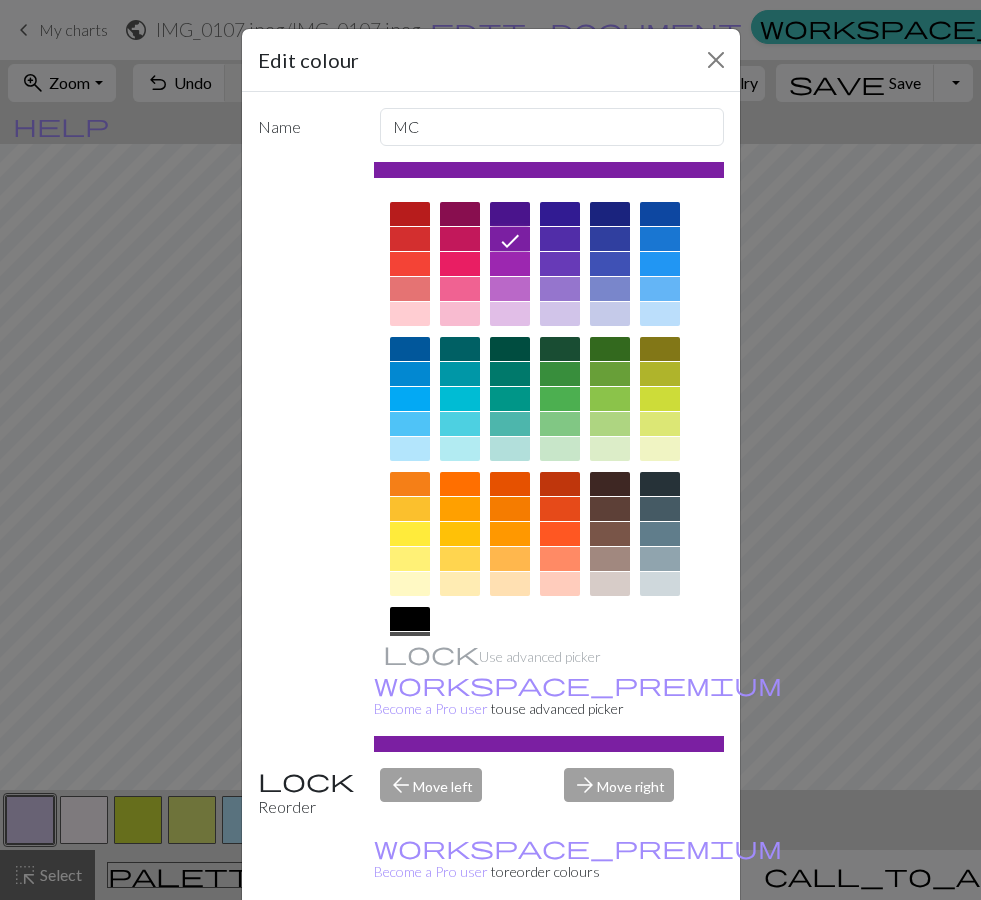 click on "Done" at bounding box center [611, 951] 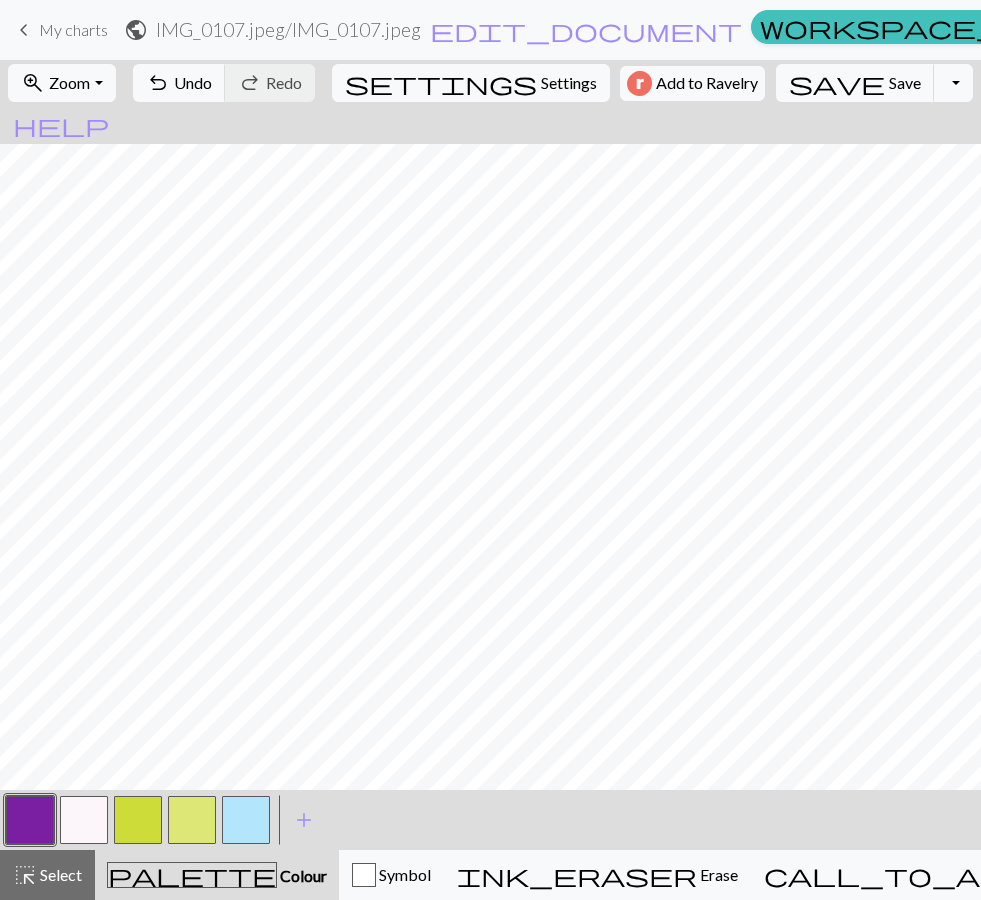click at bounding box center [30, 820] 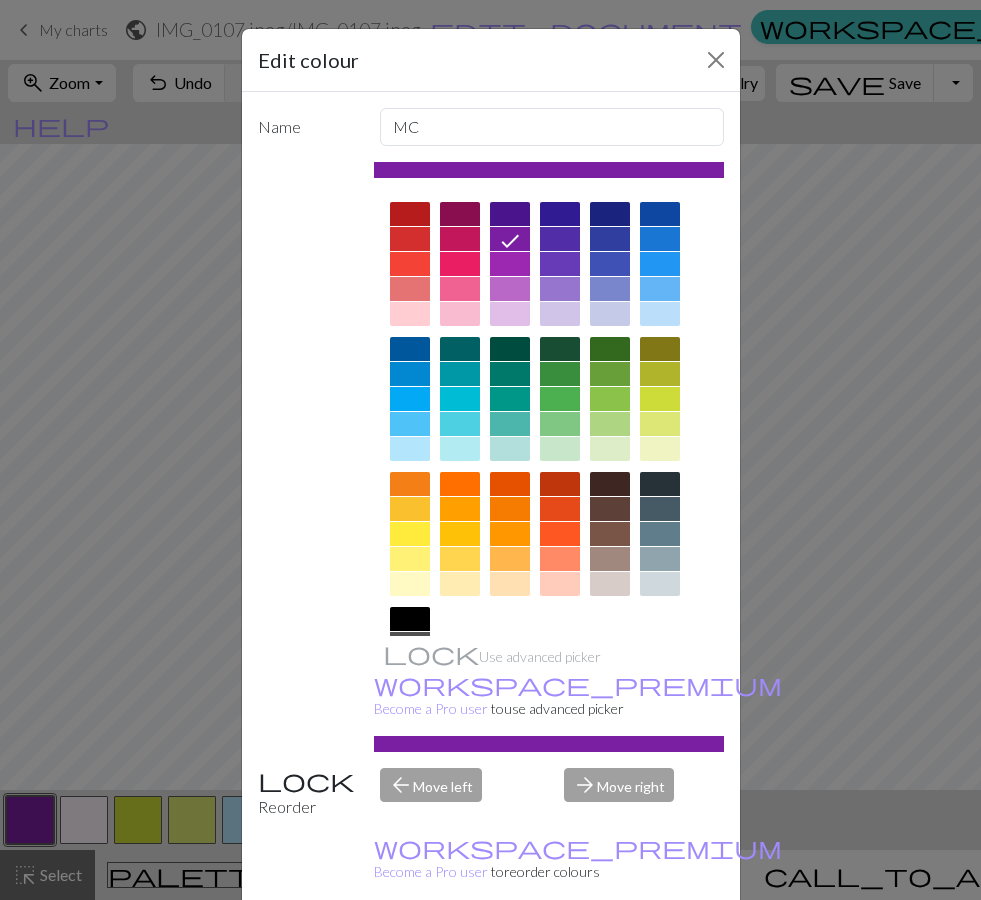 click at bounding box center [410, 644] 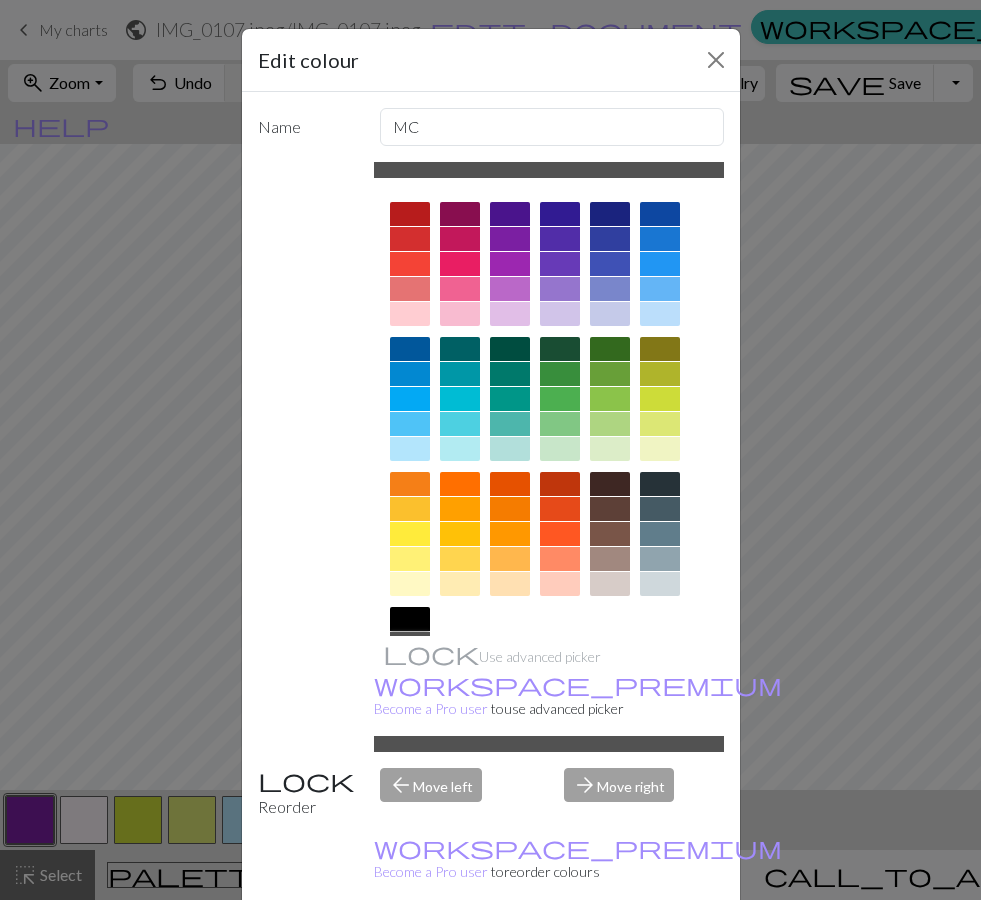 click on "Done" at bounding box center (611, 951) 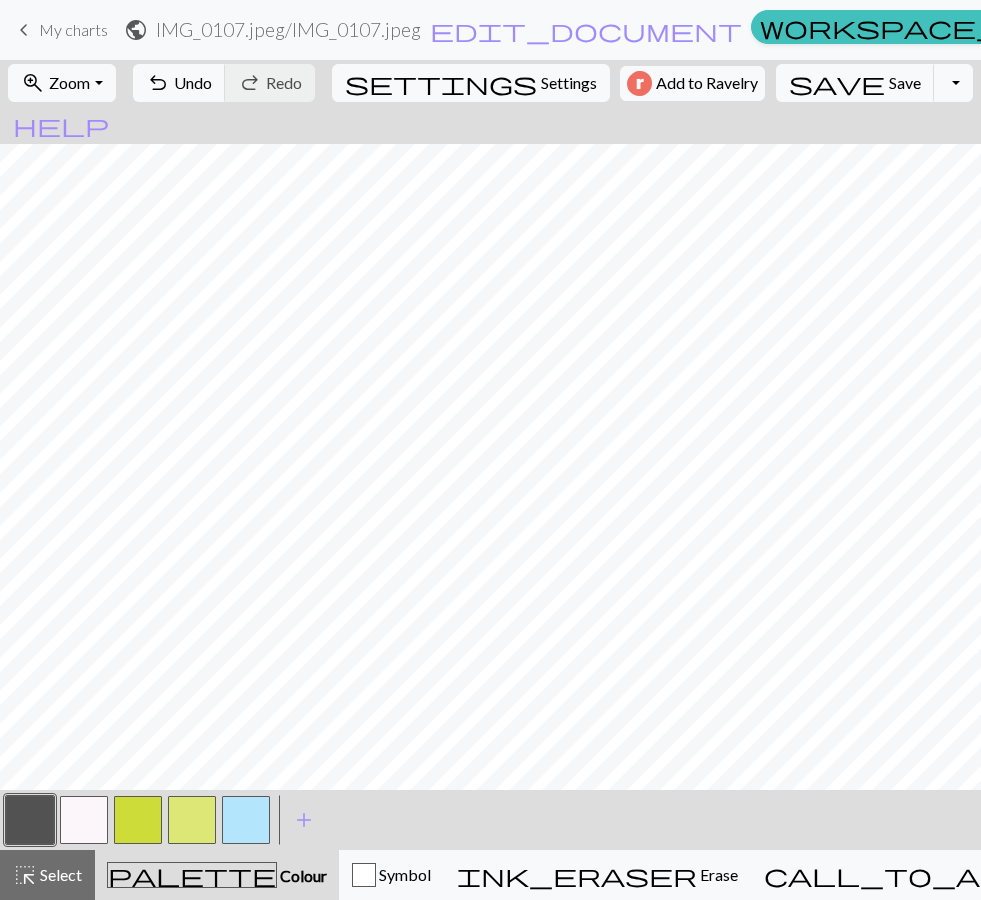 click at bounding box center [192, 820] 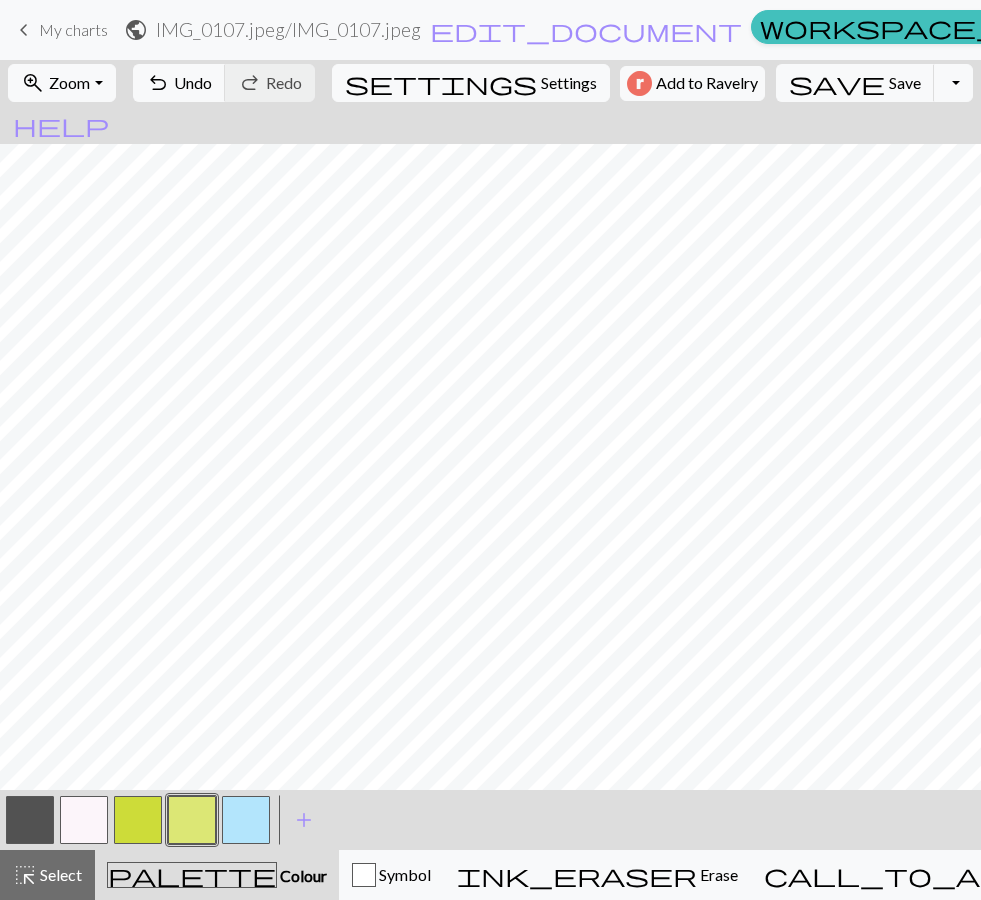 click at bounding box center (192, 820) 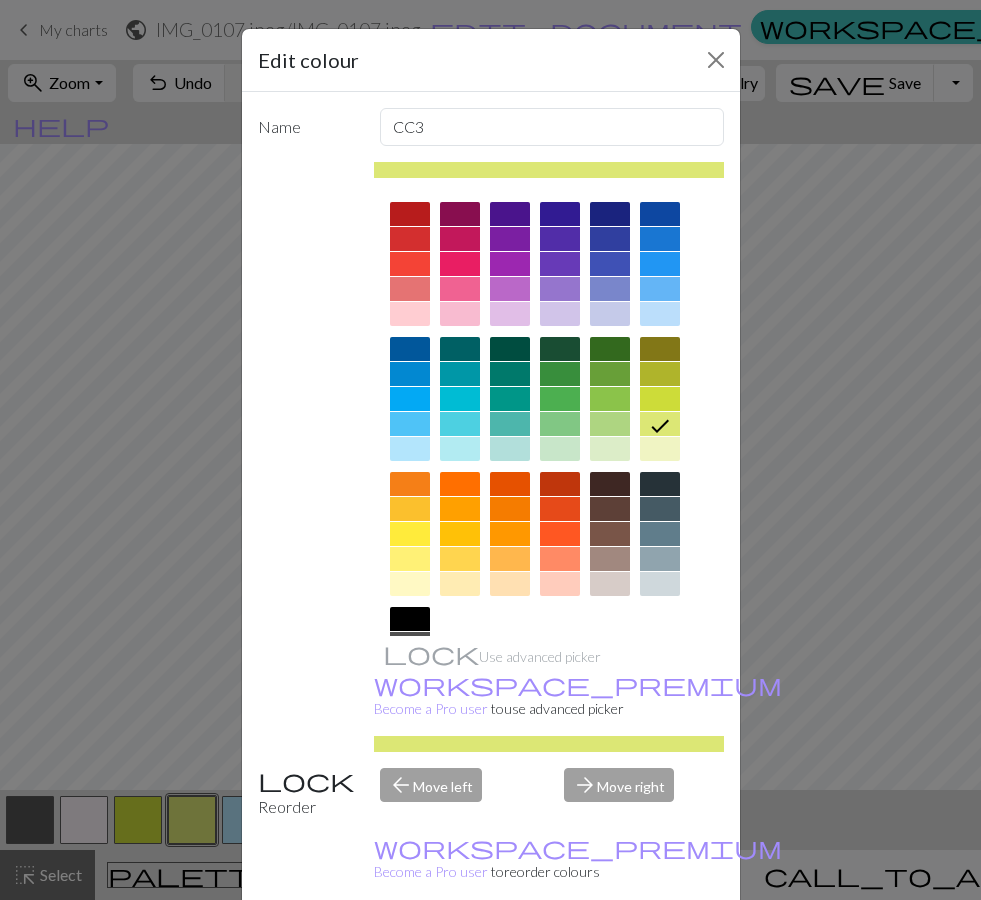 click at bounding box center (560, 314) 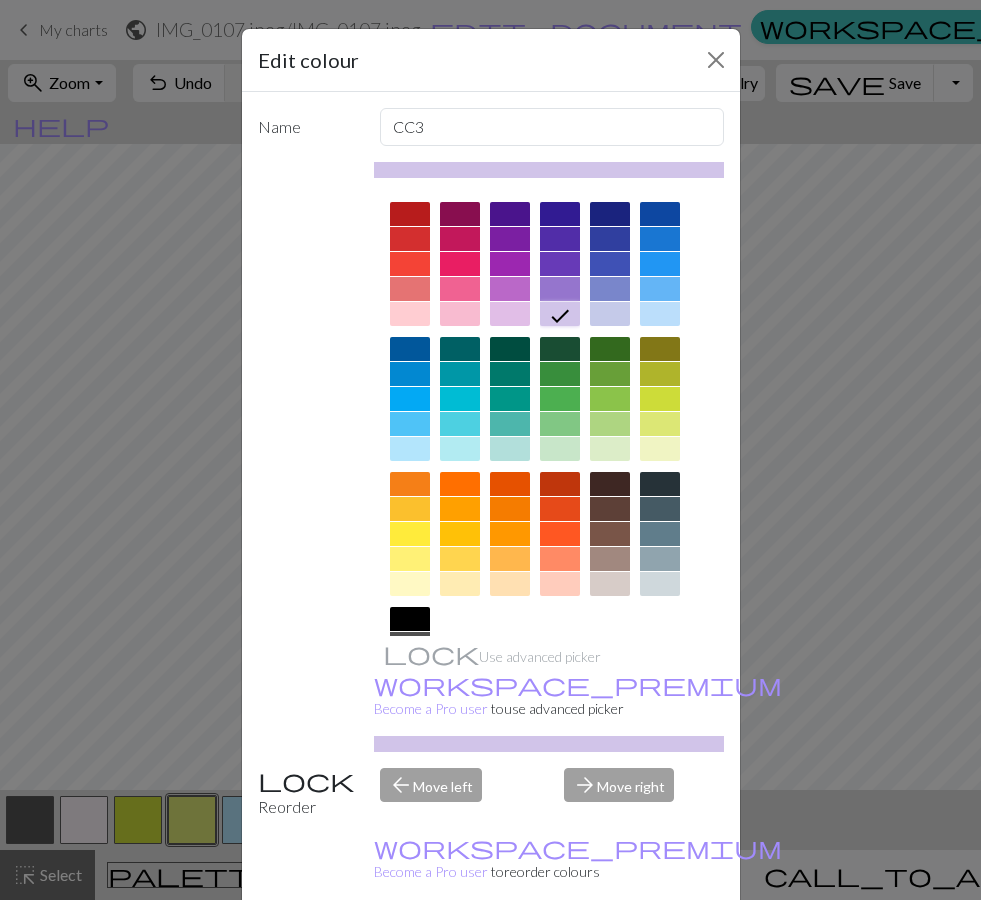 click on "Done" at bounding box center [611, 951] 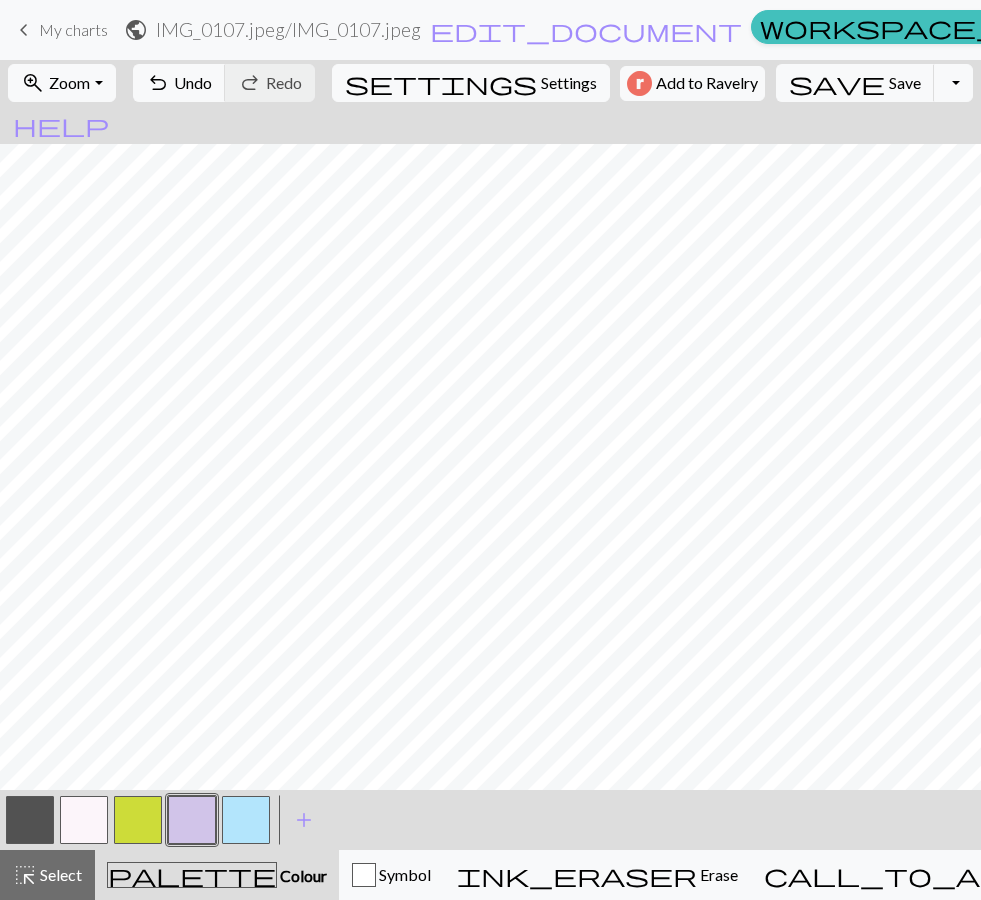 click at bounding box center [30, 820] 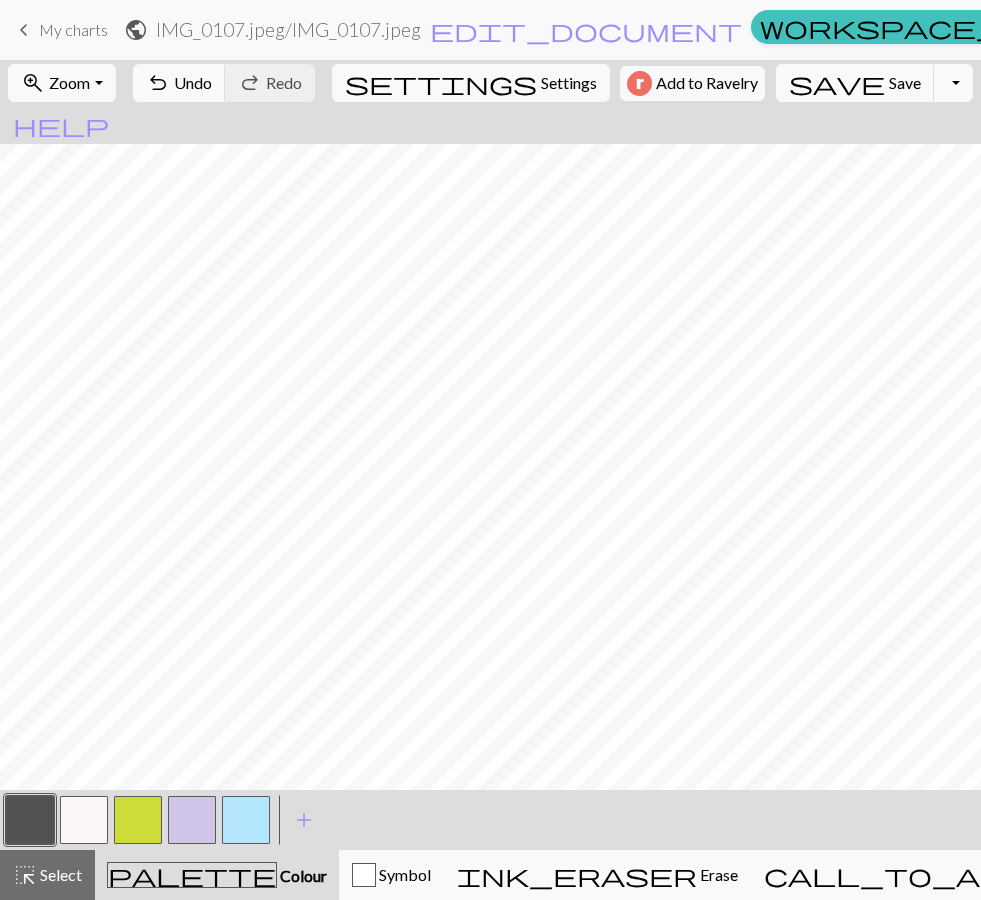click at bounding box center (30, 820) 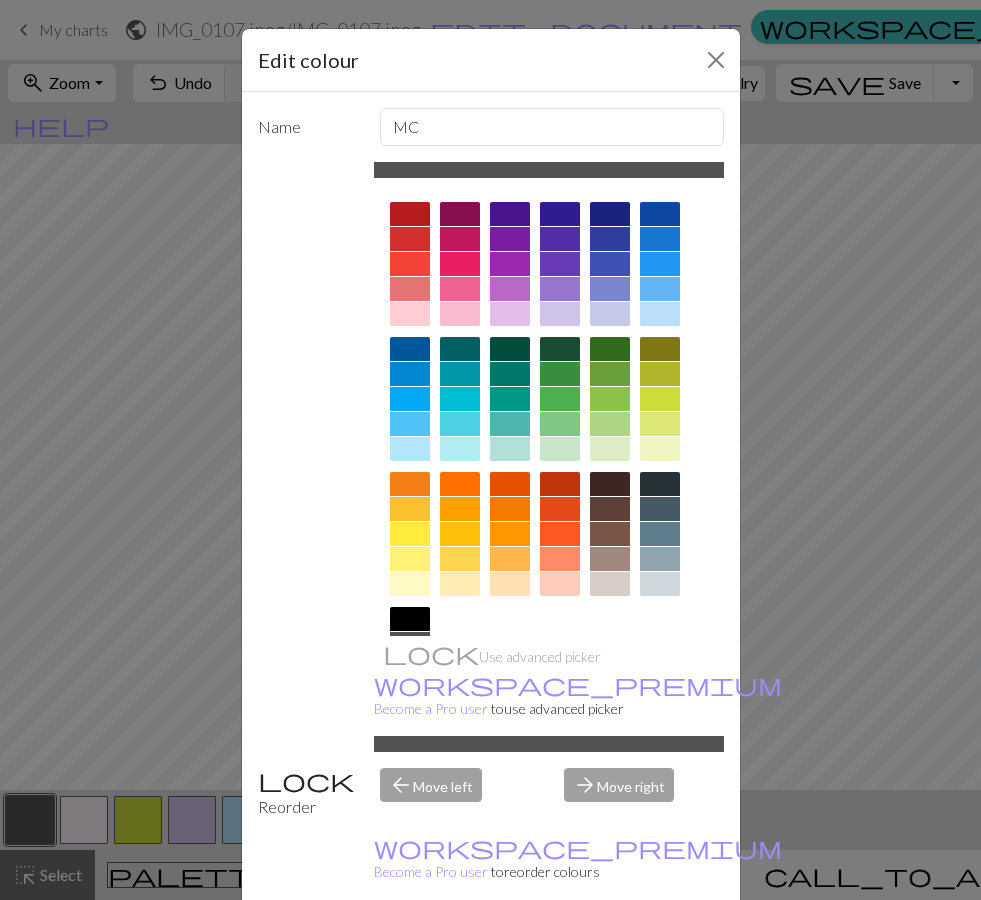 click at bounding box center (410, 619) 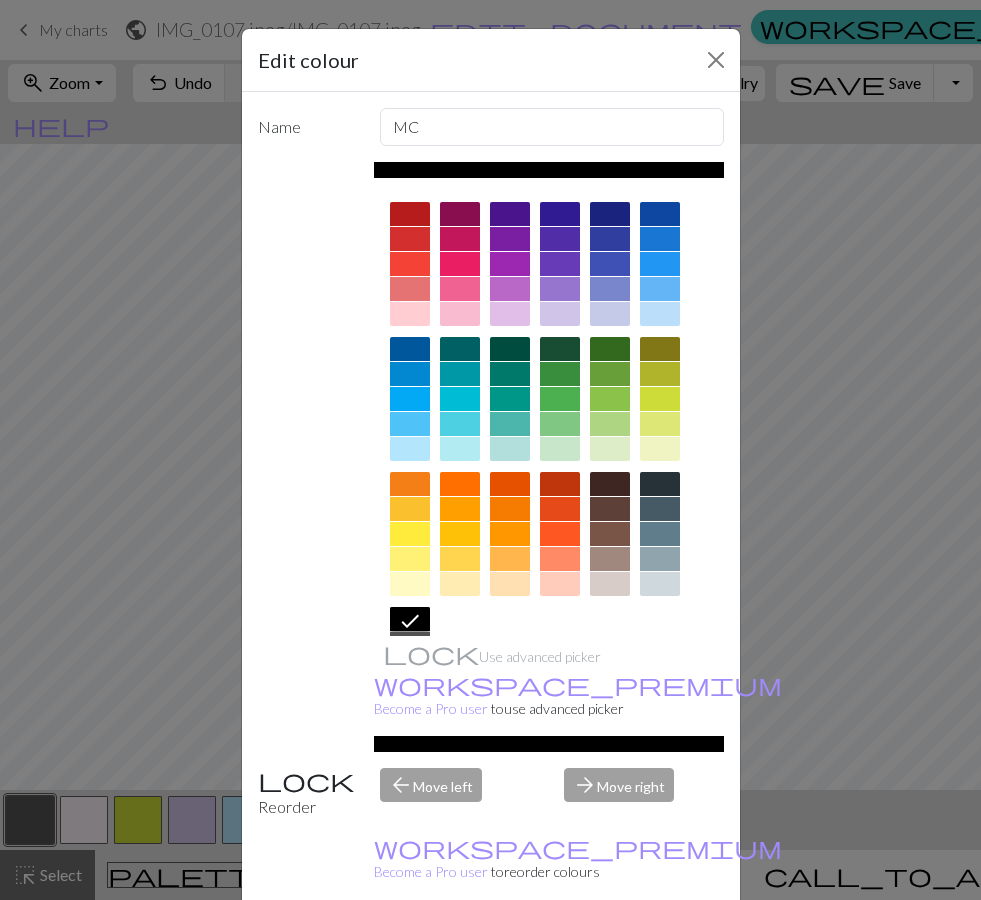 click on "Done" at bounding box center (611, 951) 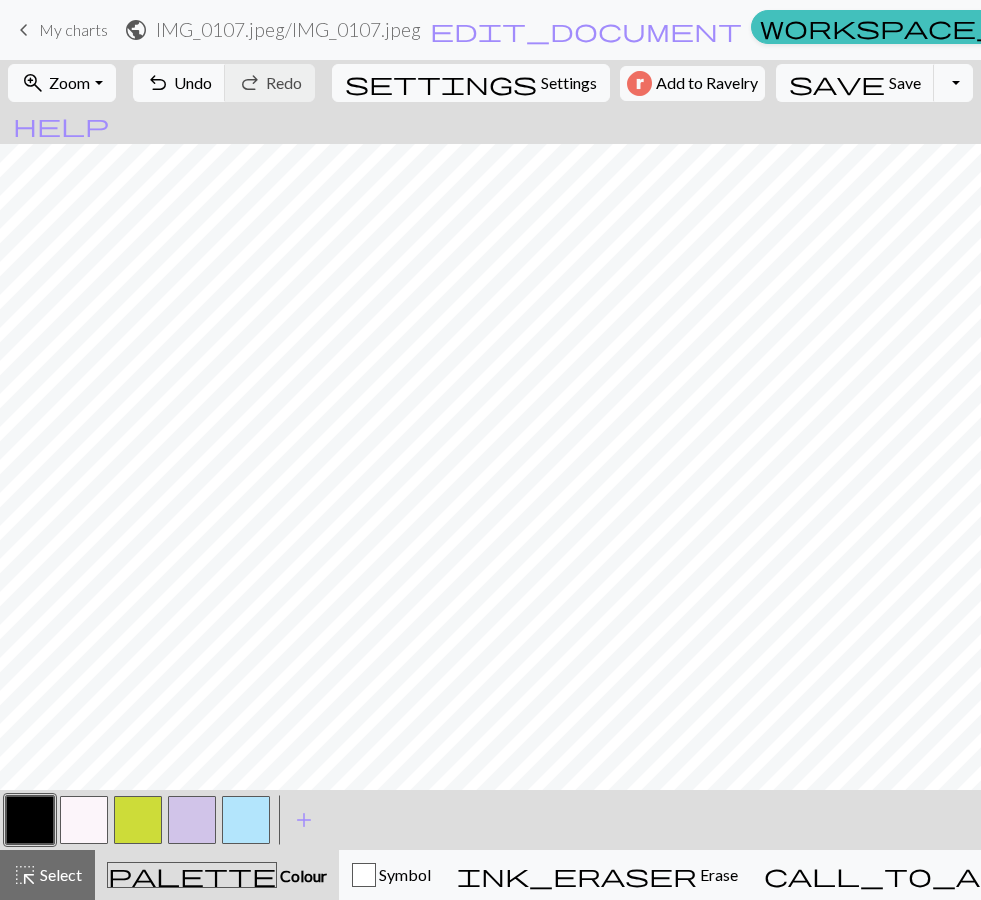 click at bounding box center (246, 820) 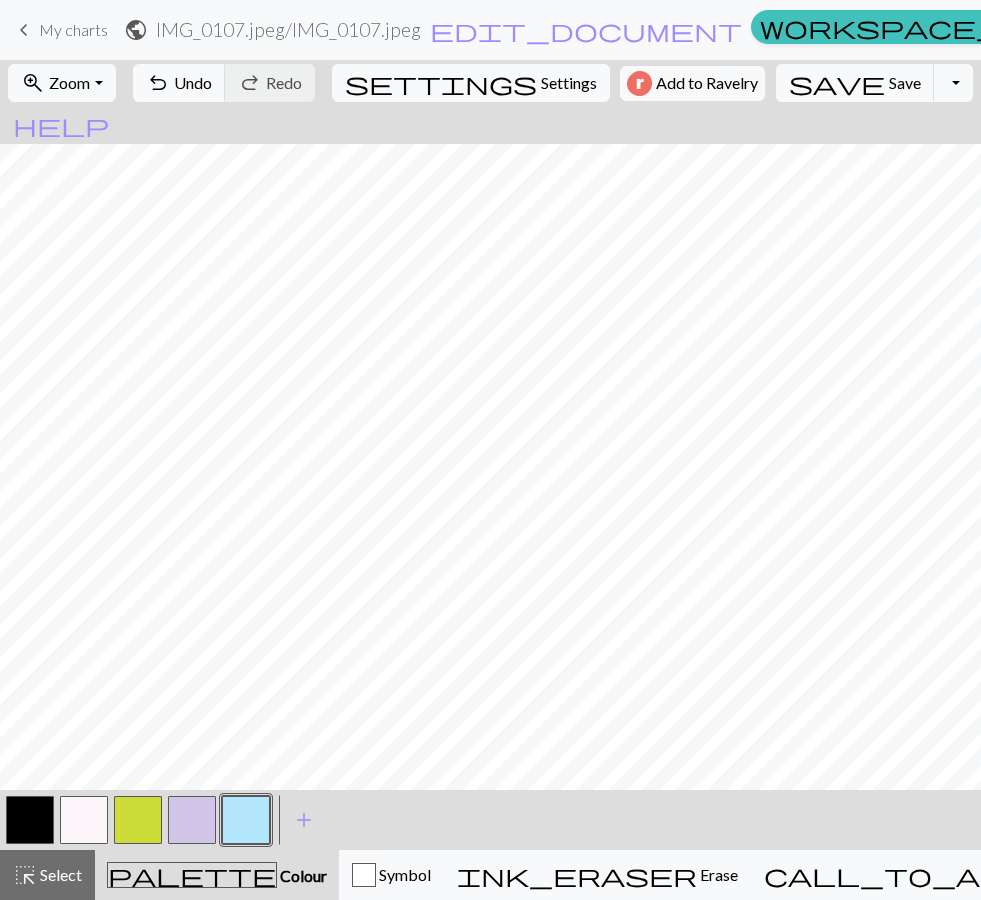 click at bounding box center (246, 820) 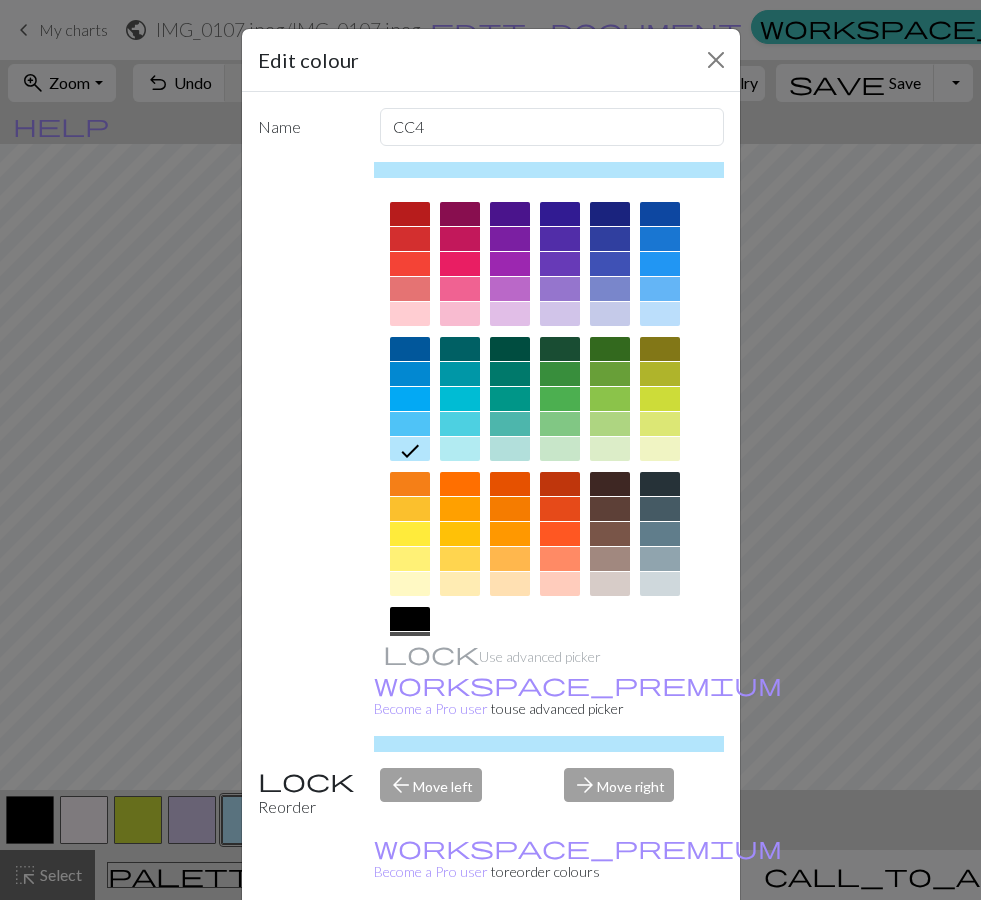 click at bounding box center (510, 239) 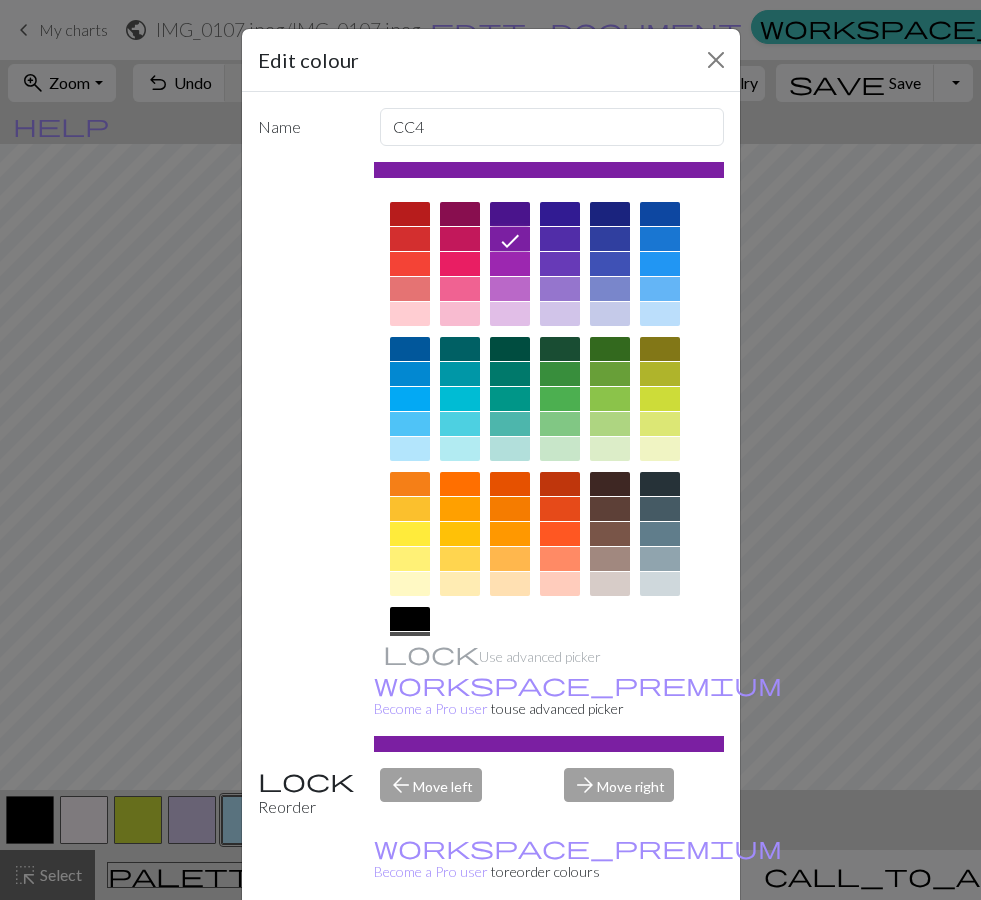 click at bounding box center (510, 264) 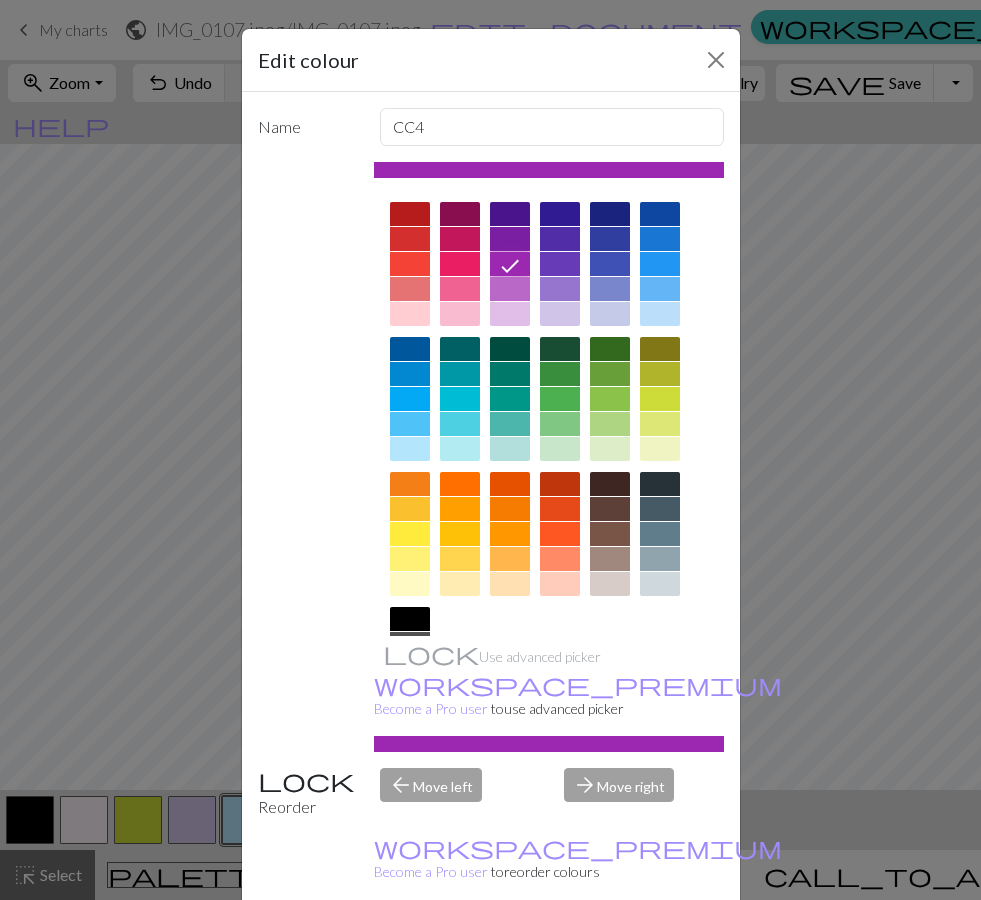 click on "Done" at bounding box center (611, 951) 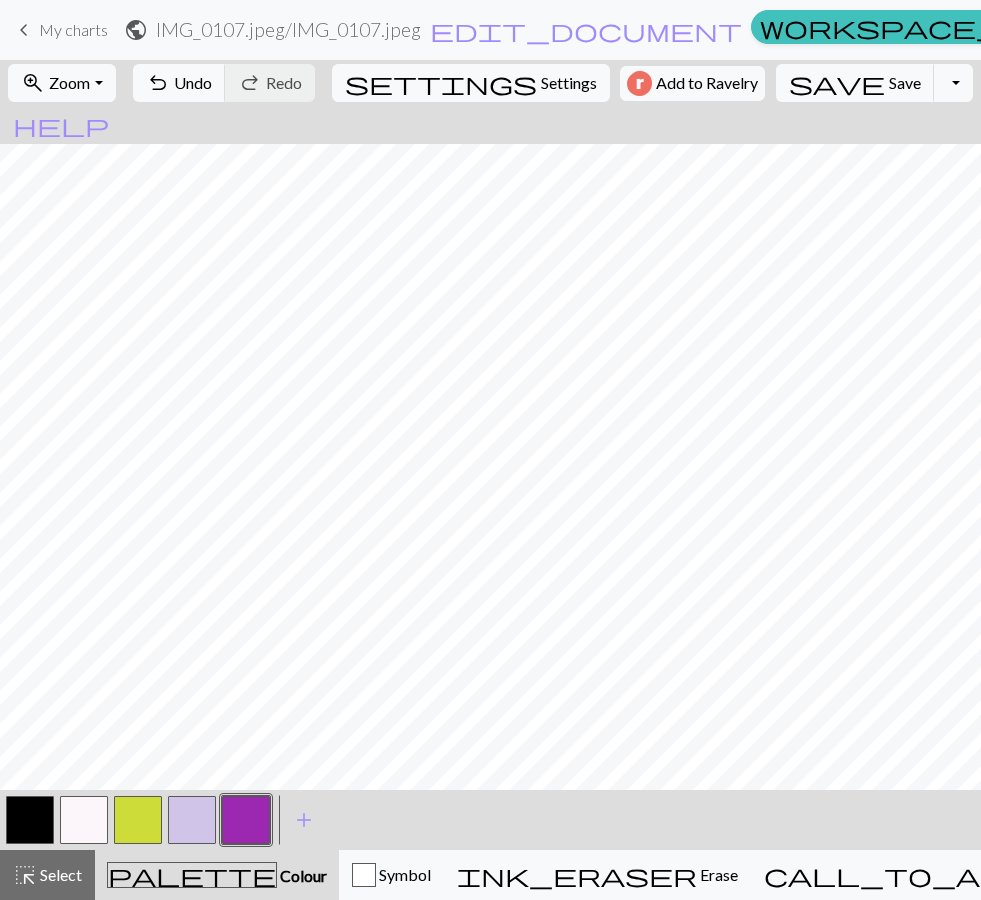 click at bounding box center [192, 820] 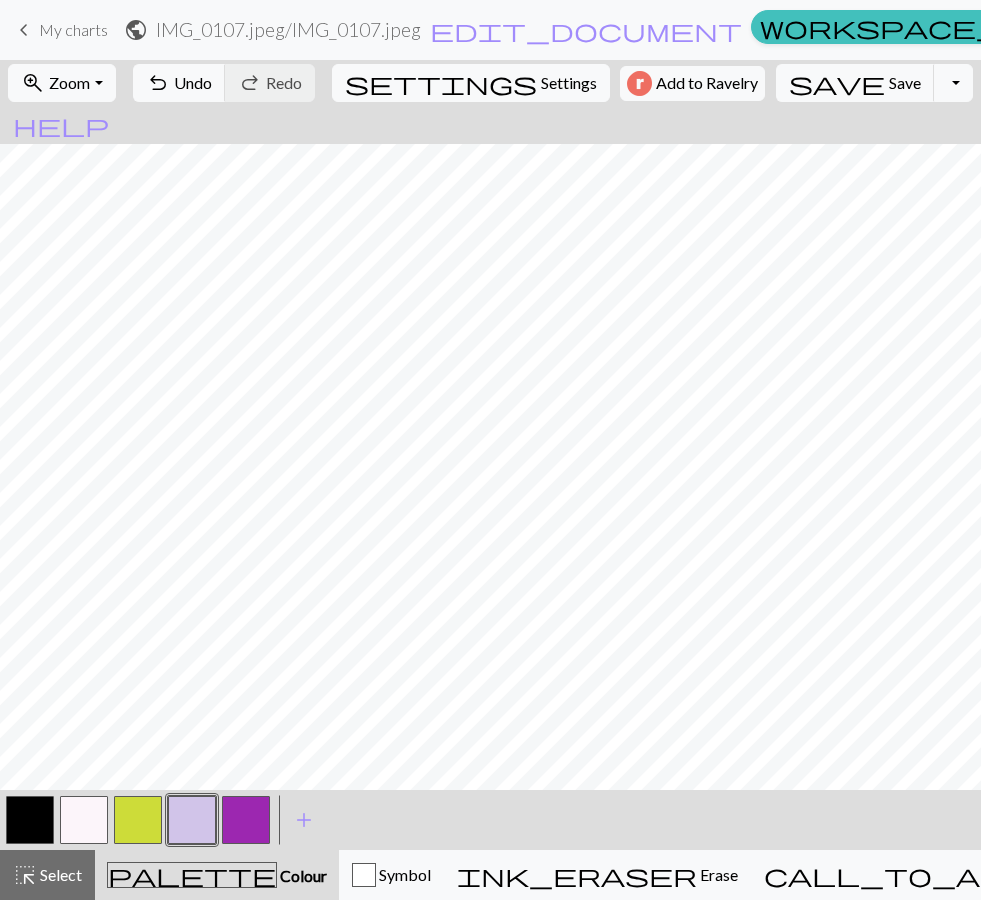 click at bounding box center [246, 820] 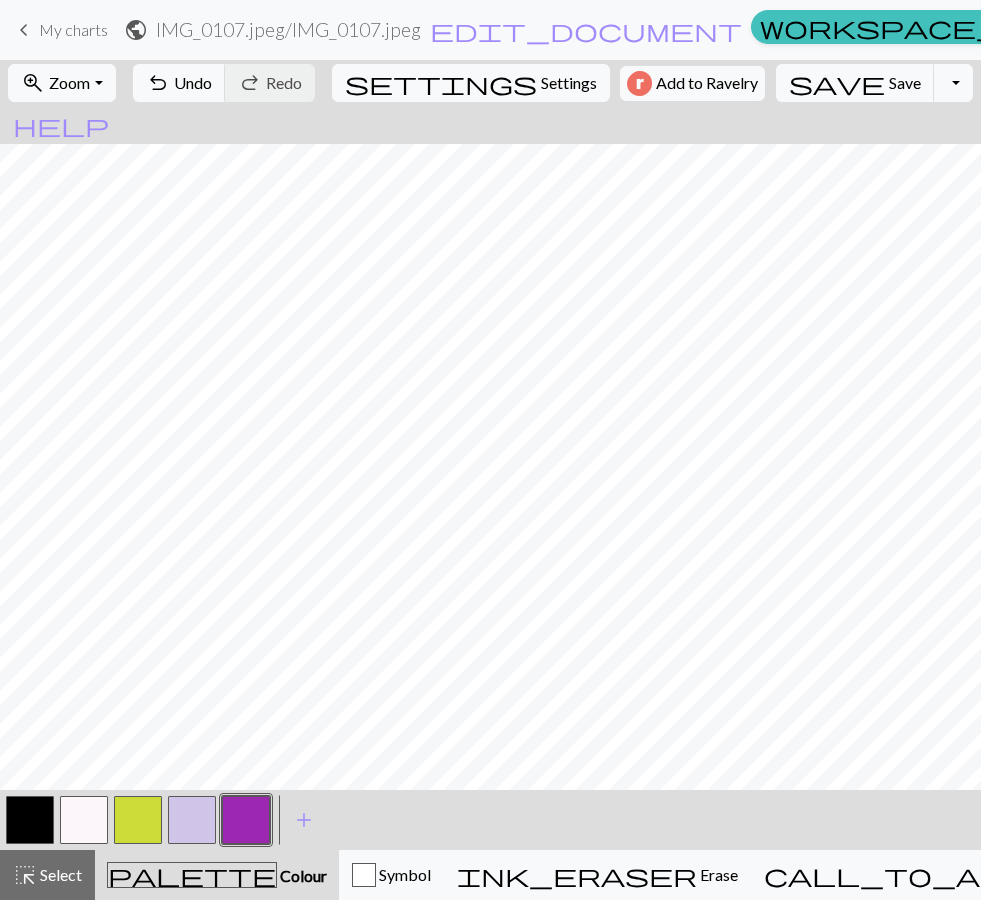 click at bounding box center (192, 820) 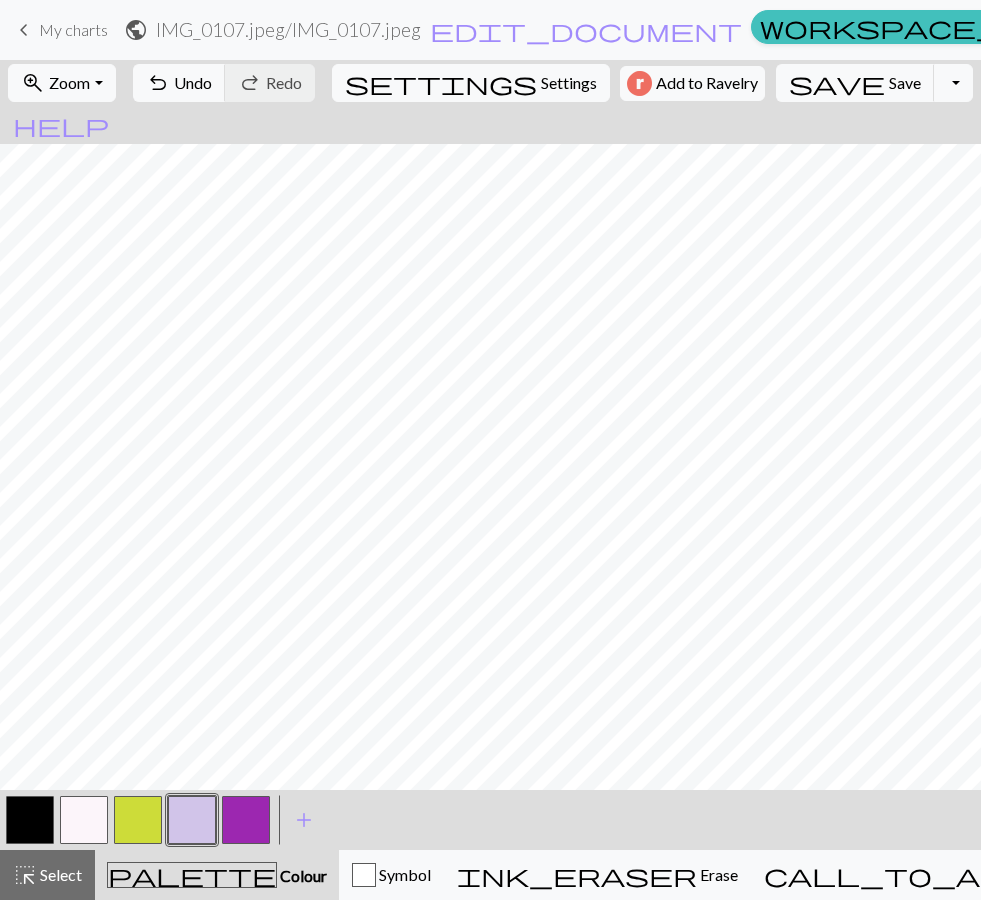 click at bounding box center [192, 820] 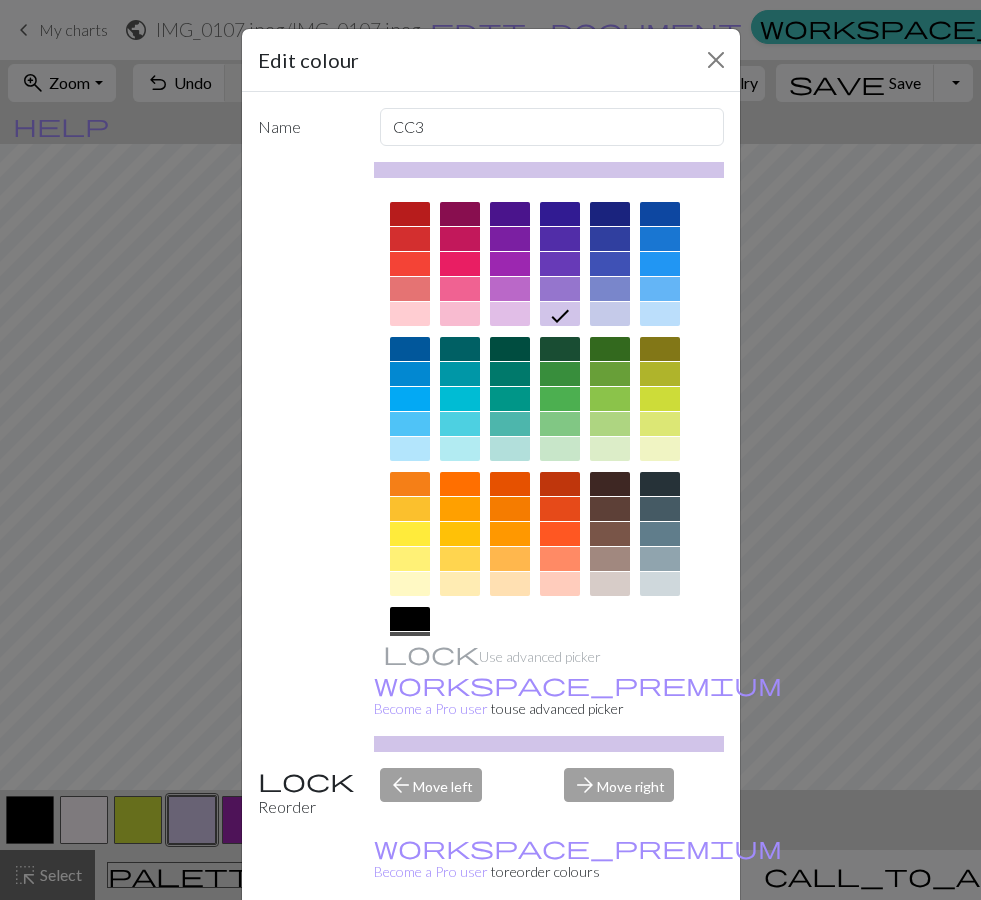 click at bounding box center (660, 399) 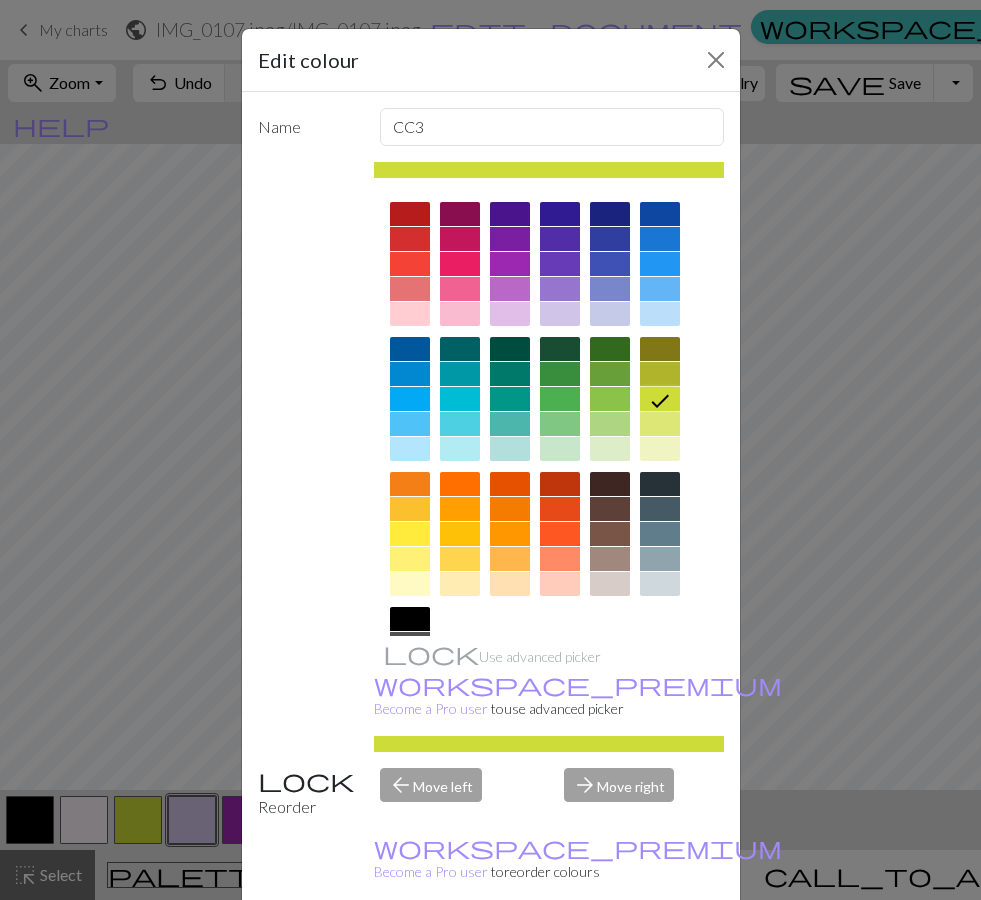 click on "Done" at bounding box center (611, 951) 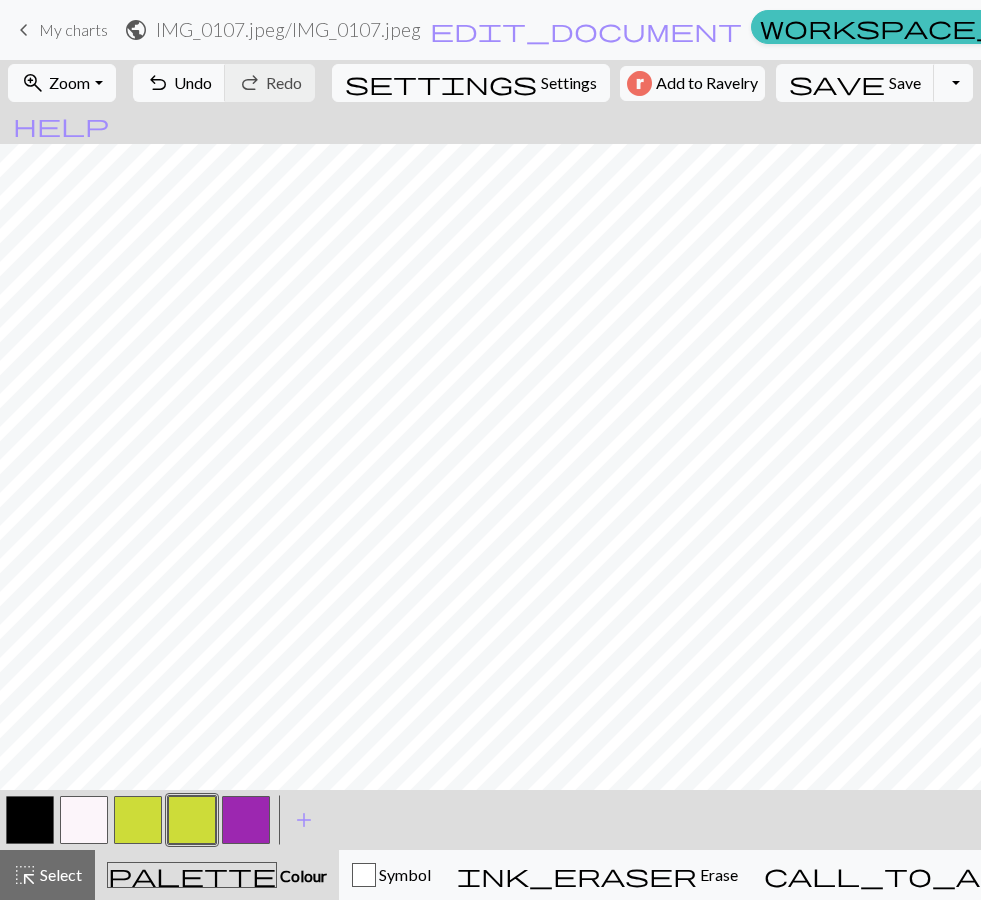 click at bounding box center [30, 820] 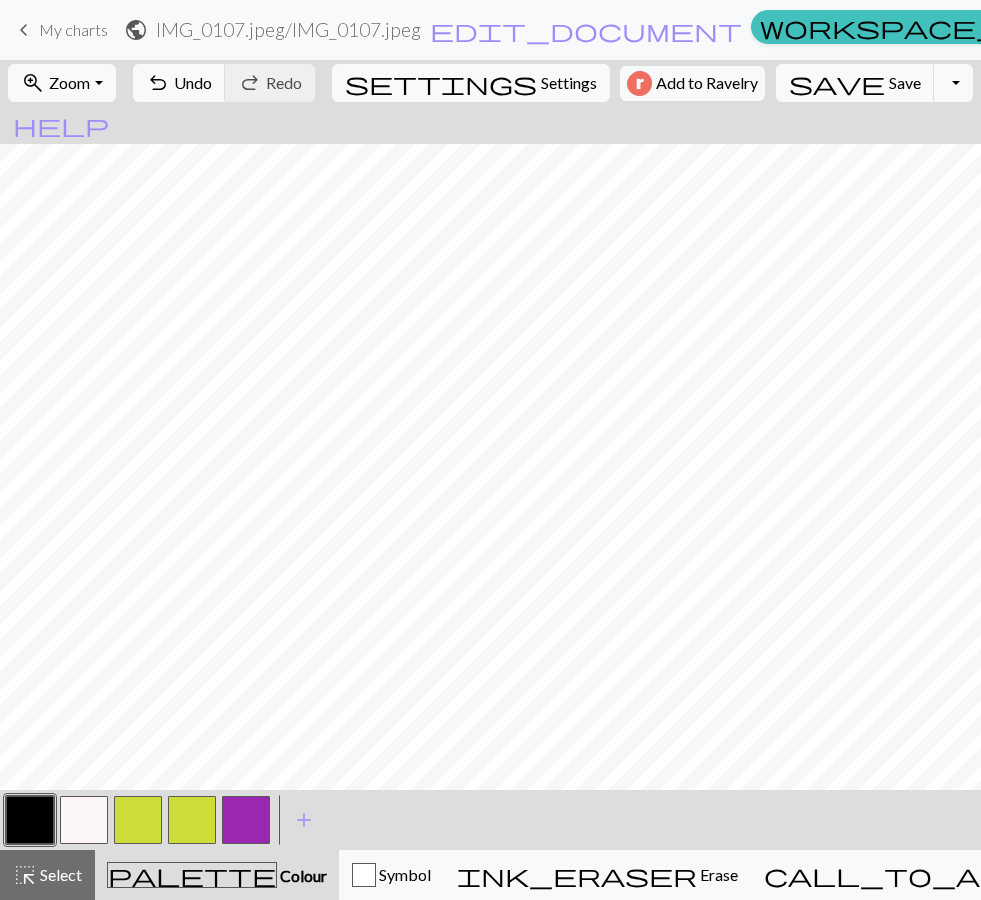 click at bounding box center (30, 820) 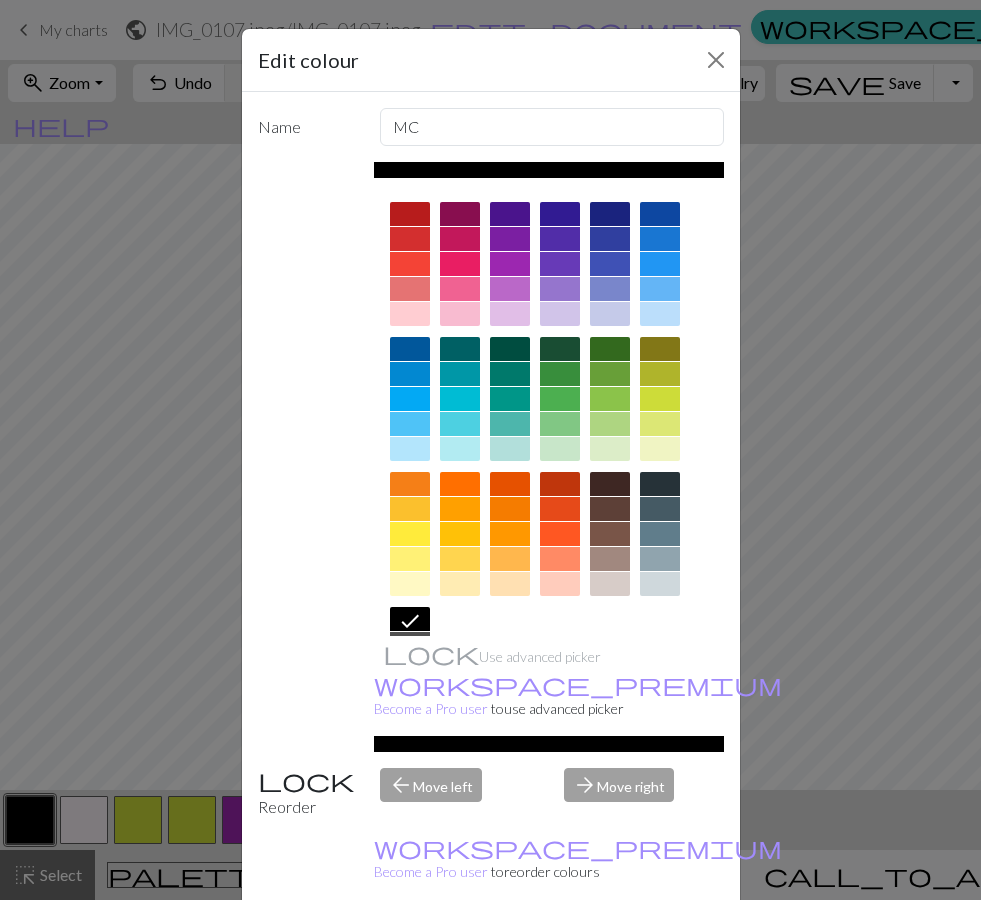 click at bounding box center (510, 239) 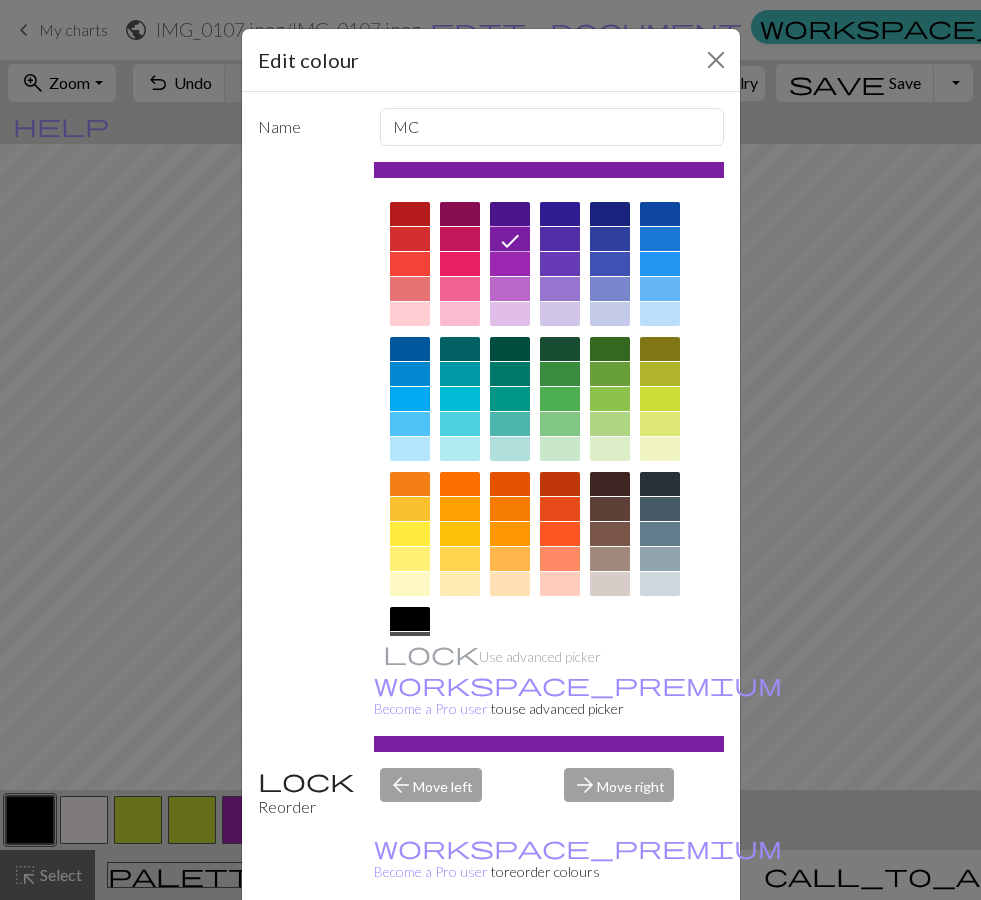 click at bounding box center [510, 264] 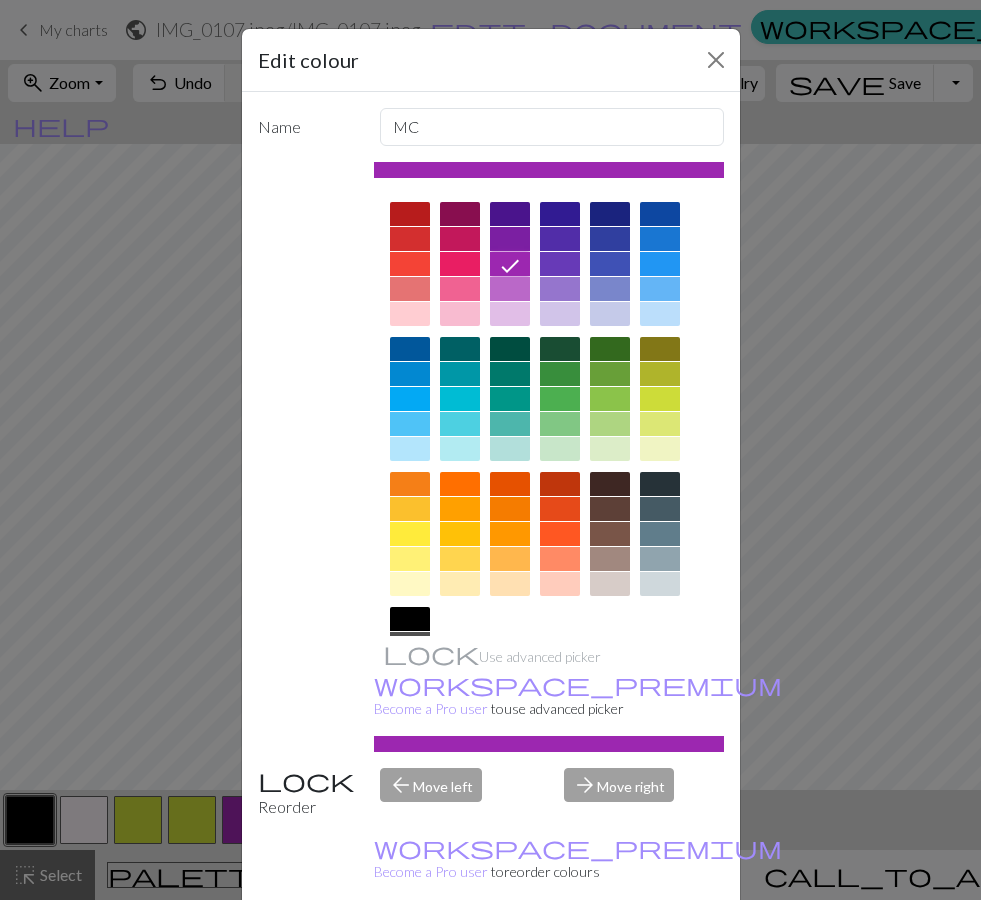 click on "Done" at bounding box center [611, 951] 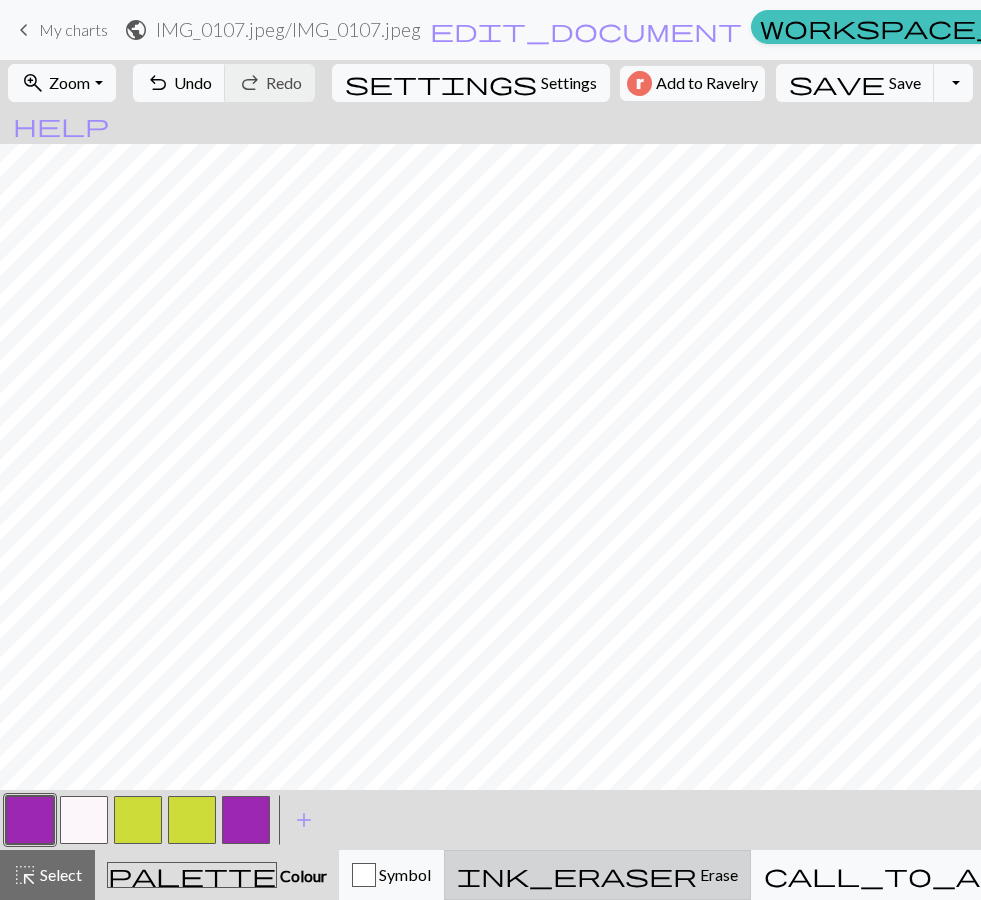 click on "ink_eraser   Erase   Erase" at bounding box center [597, 875] 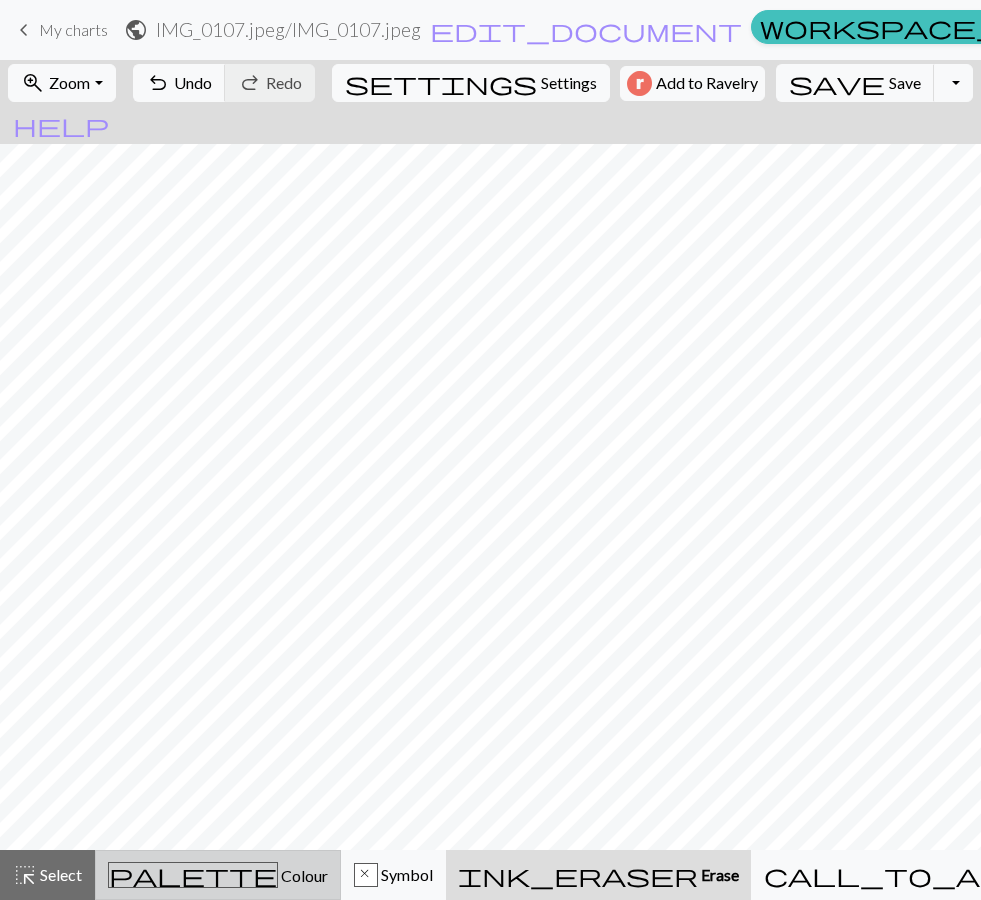 click on "palette" at bounding box center [193, 875] 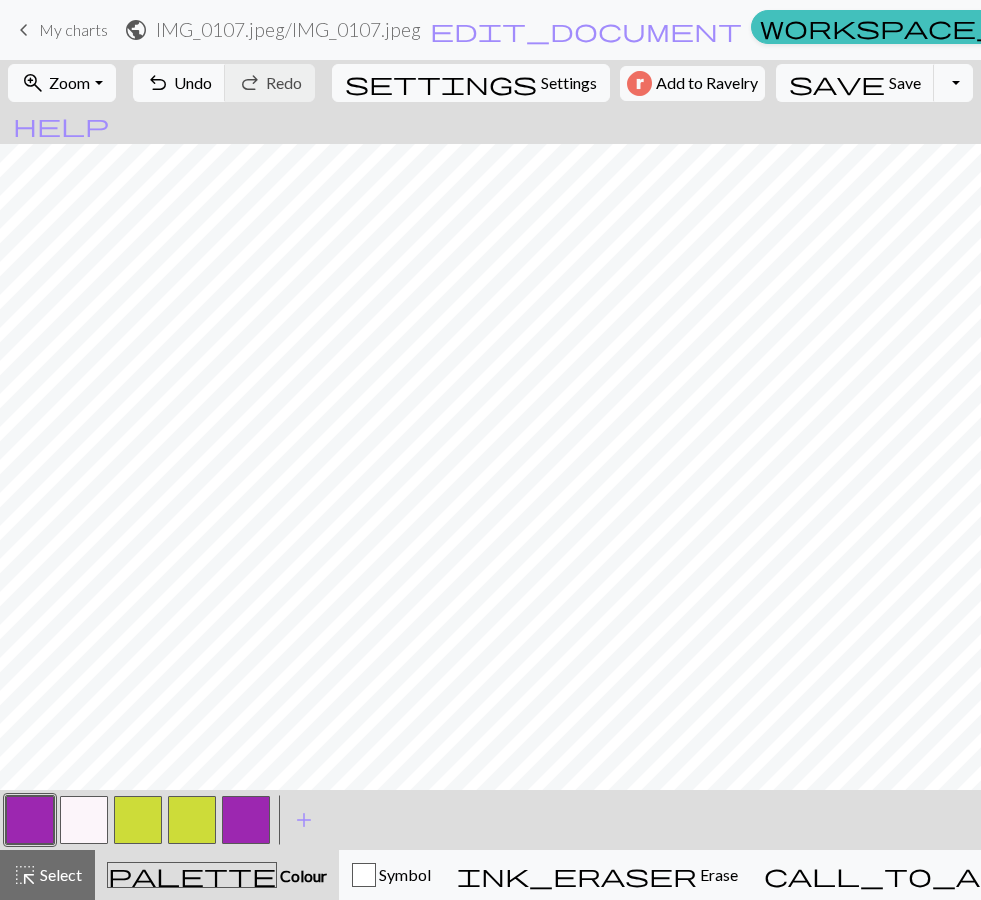 click at bounding box center (246, 820) 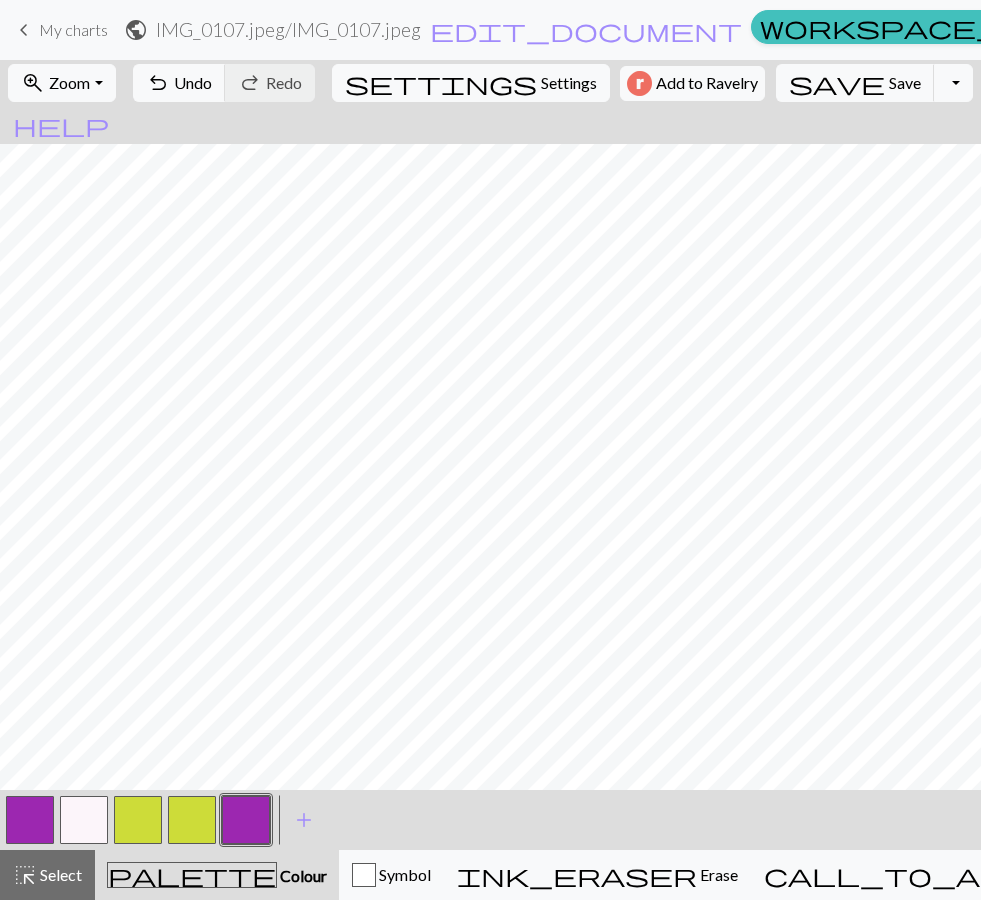 click at bounding box center [246, 820] 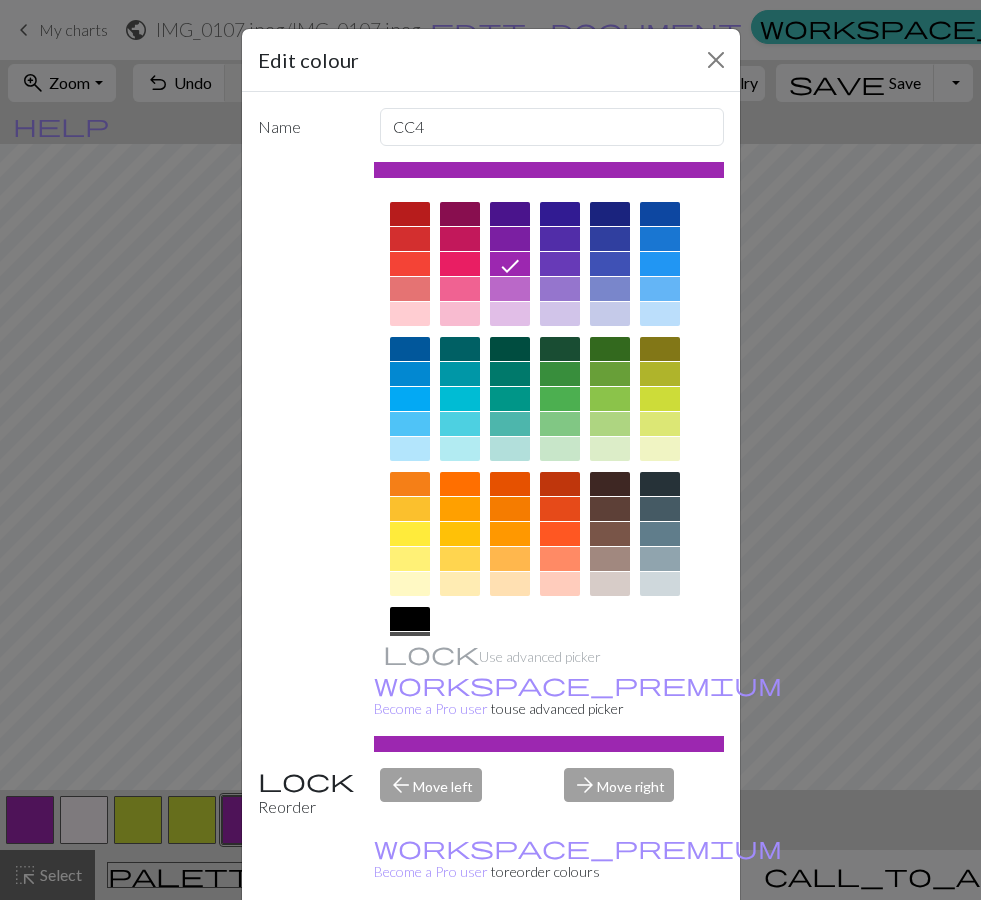 click at bounding box center [410, 619] 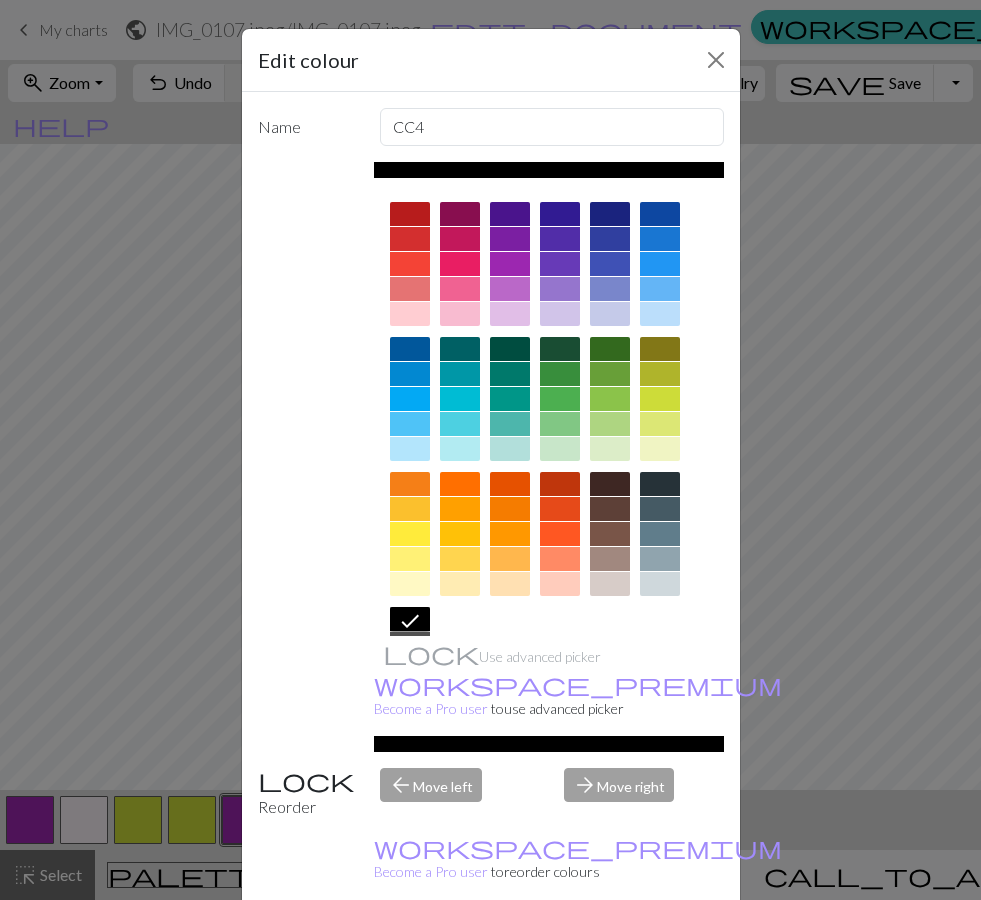 click on "Done" at bounding box center (611, 951) 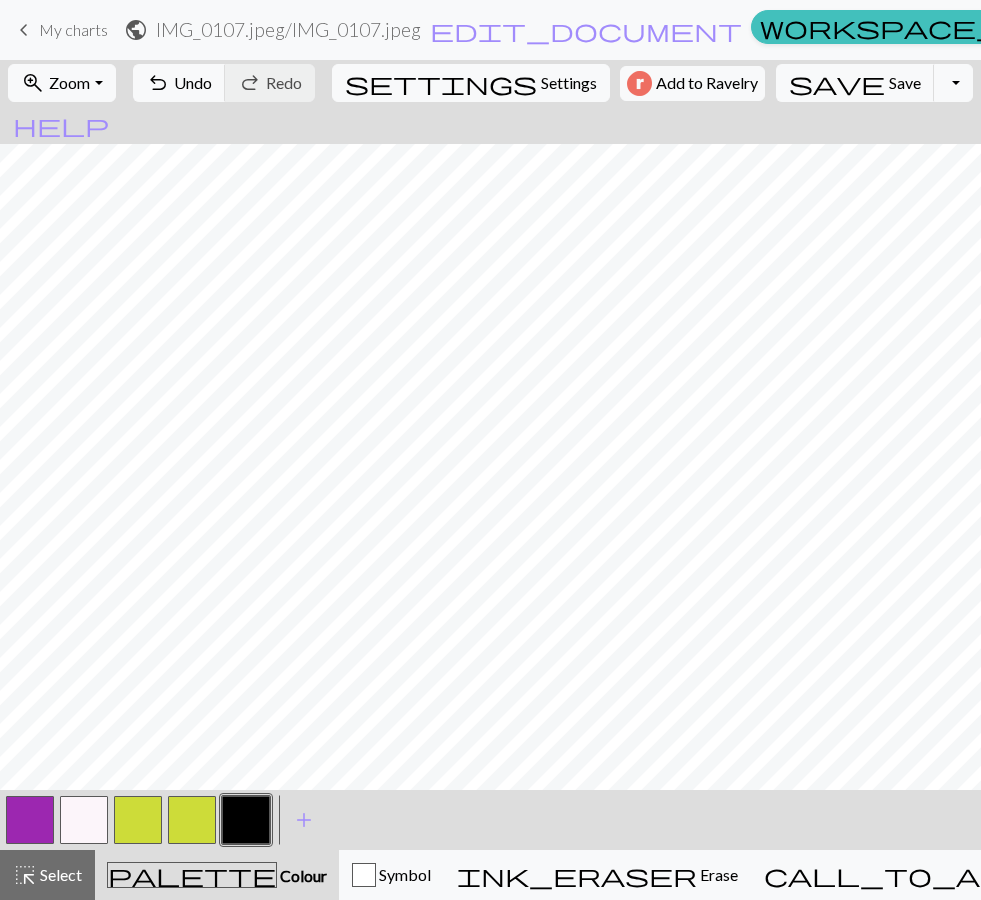 click at bounding box center (30, 820) 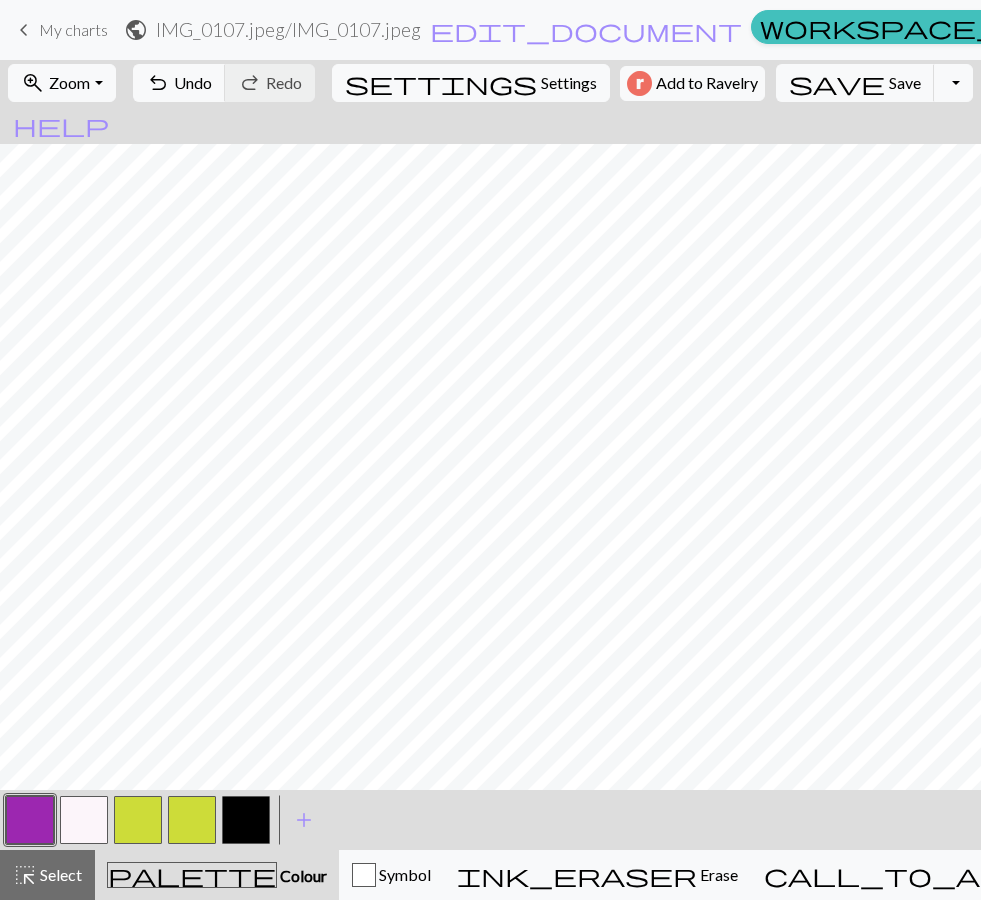 click at bounding box center (30, 820) 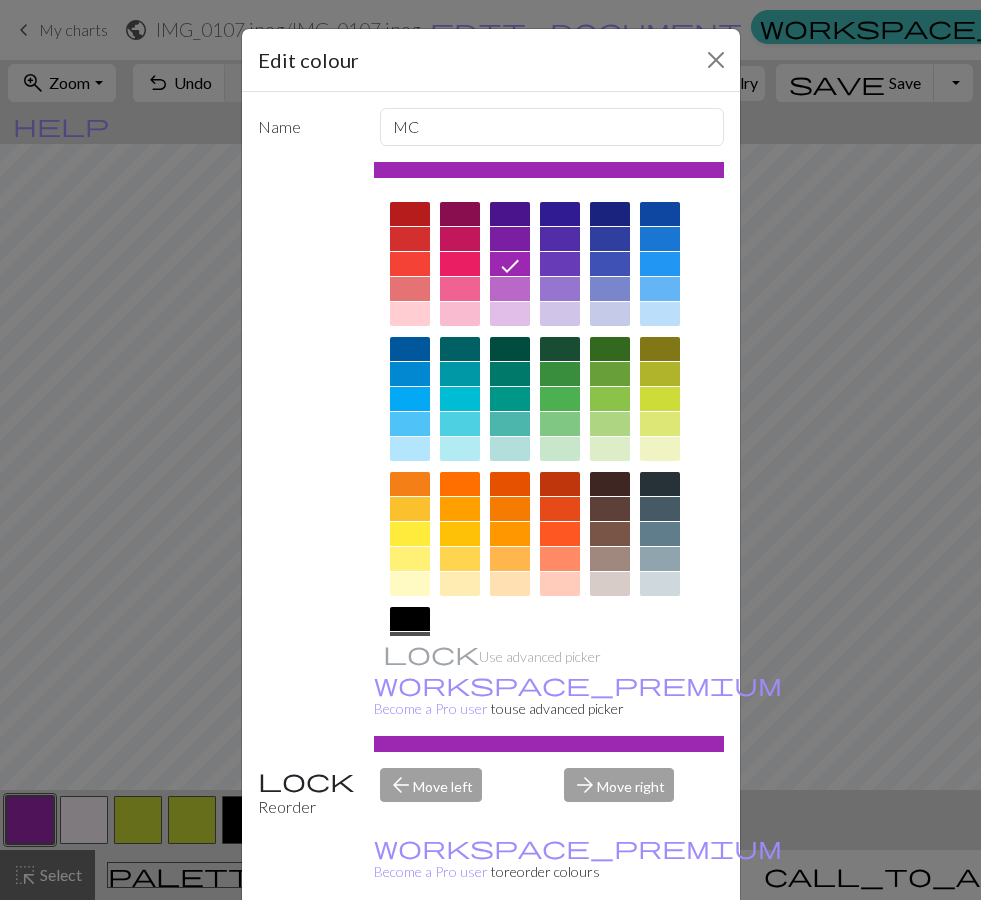 click at bounding box center (510, 289) 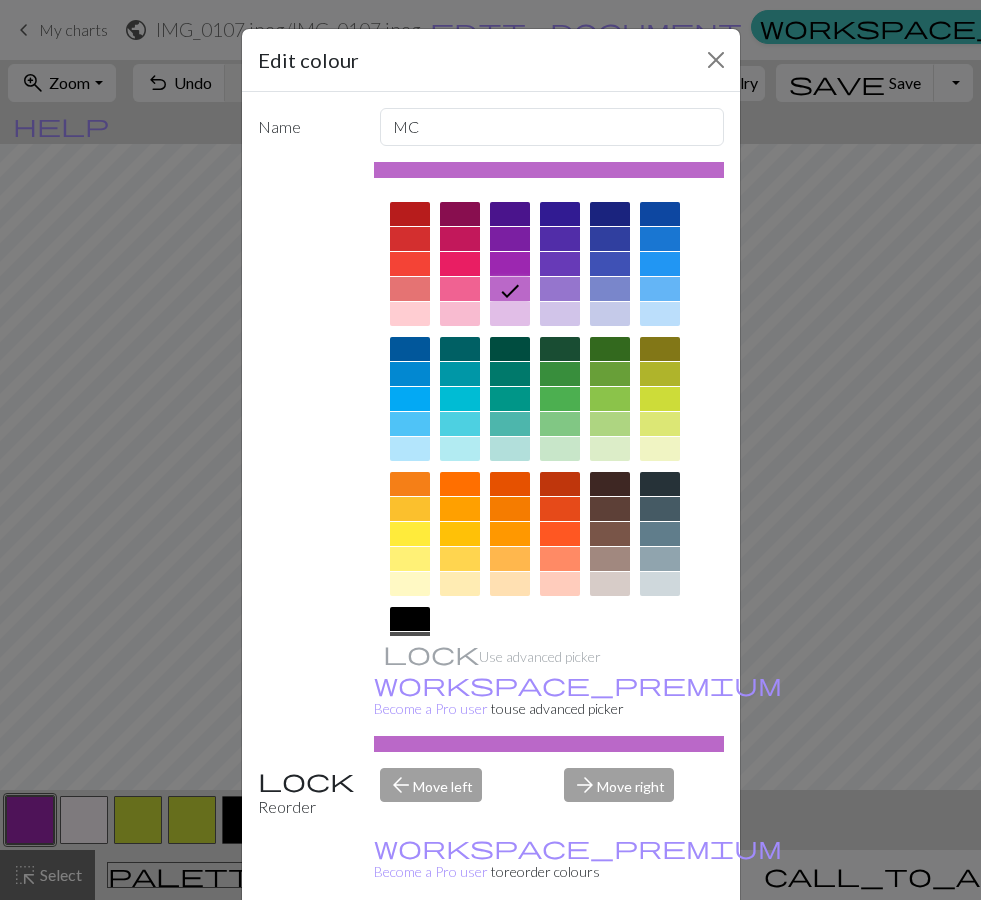 click on "Done" at bounding box center [611, 951] 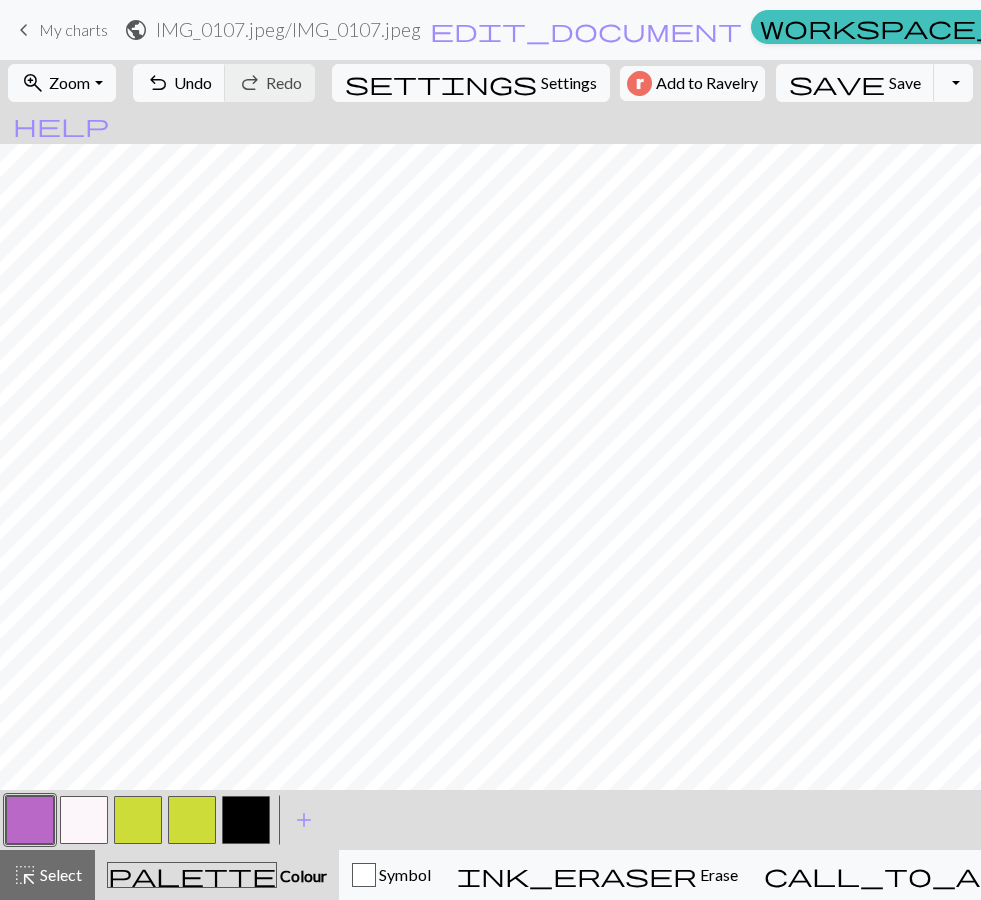 click at bounding box center [30, 820] 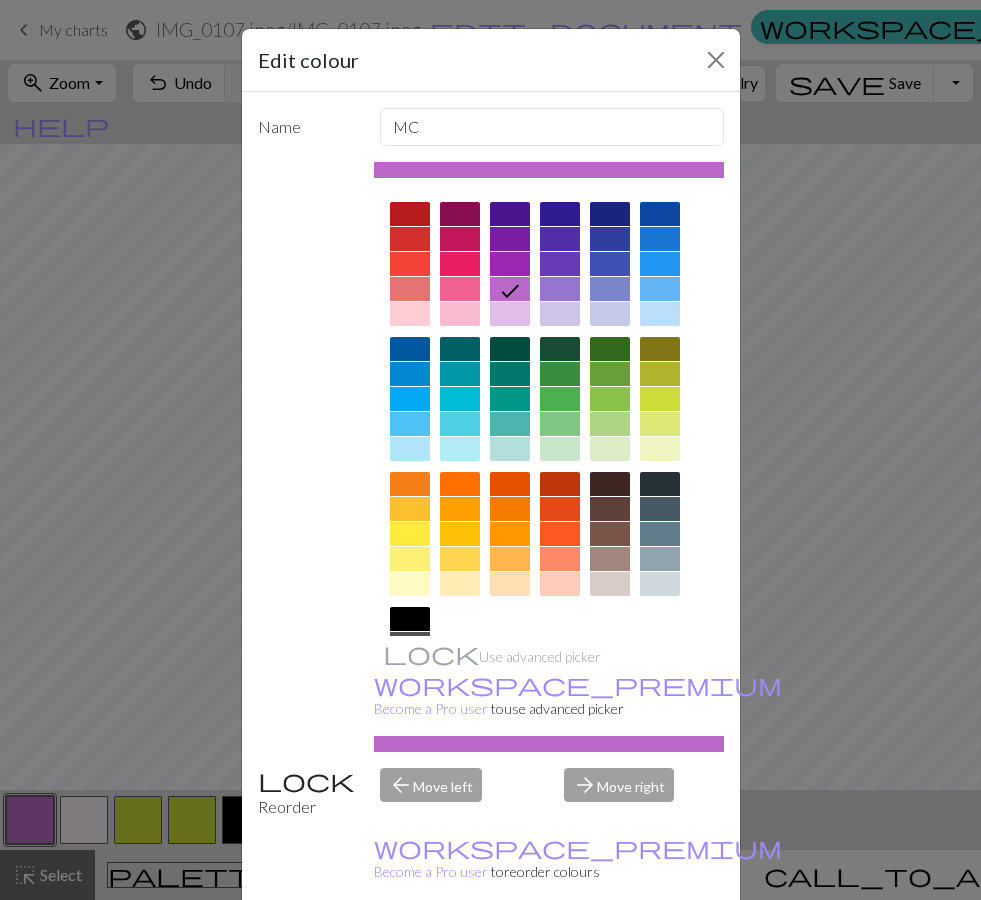 click at bounding box center (560, 289) 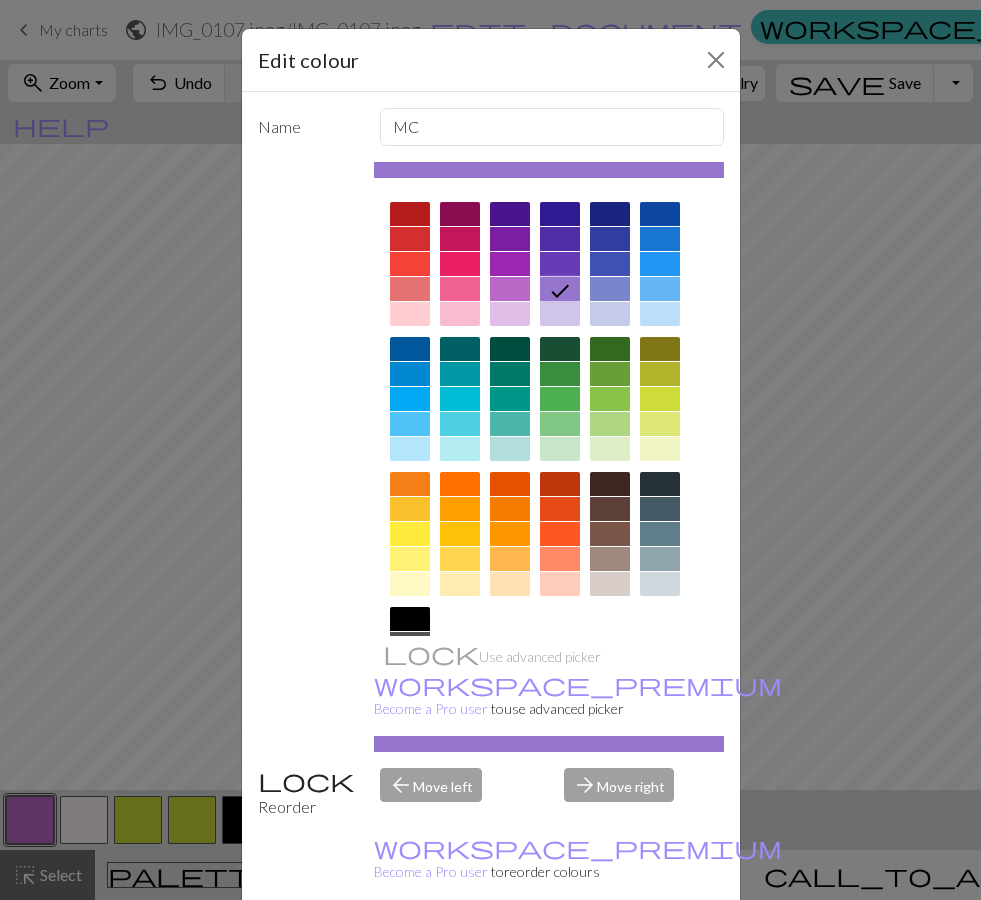 click on "Done" at bounding box center [611, 951] 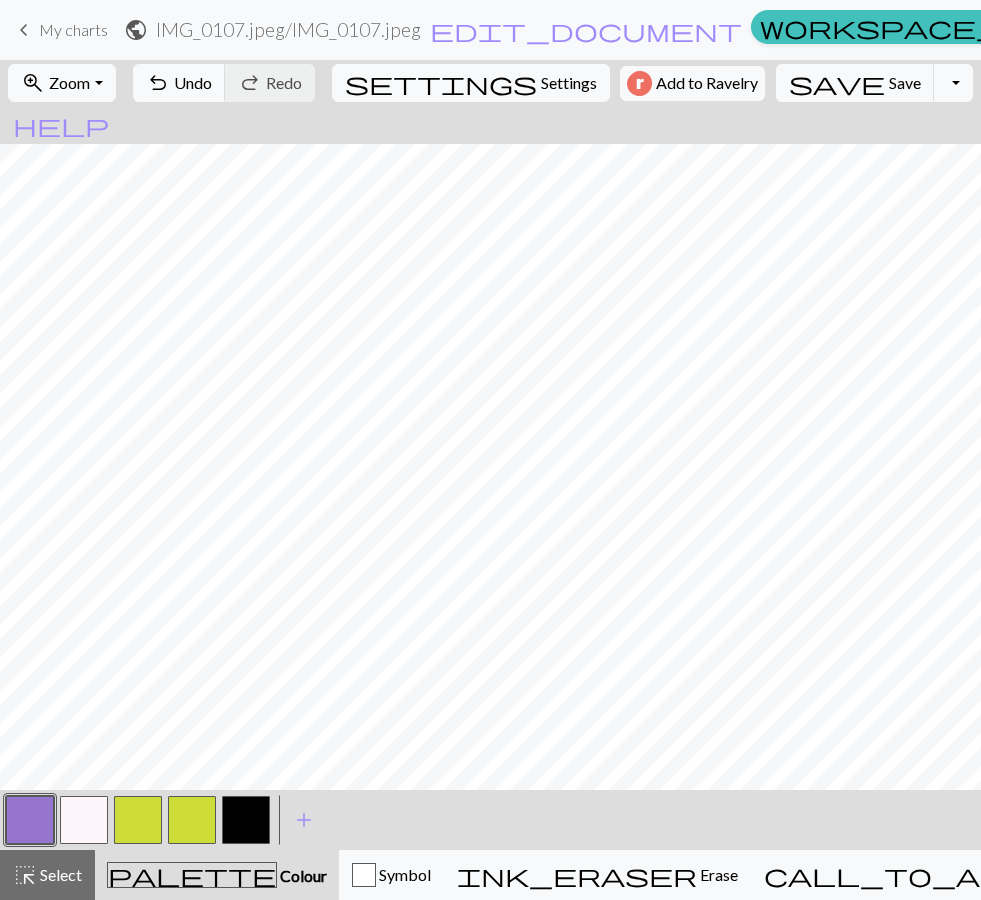 click at bounding box center [30, 820] 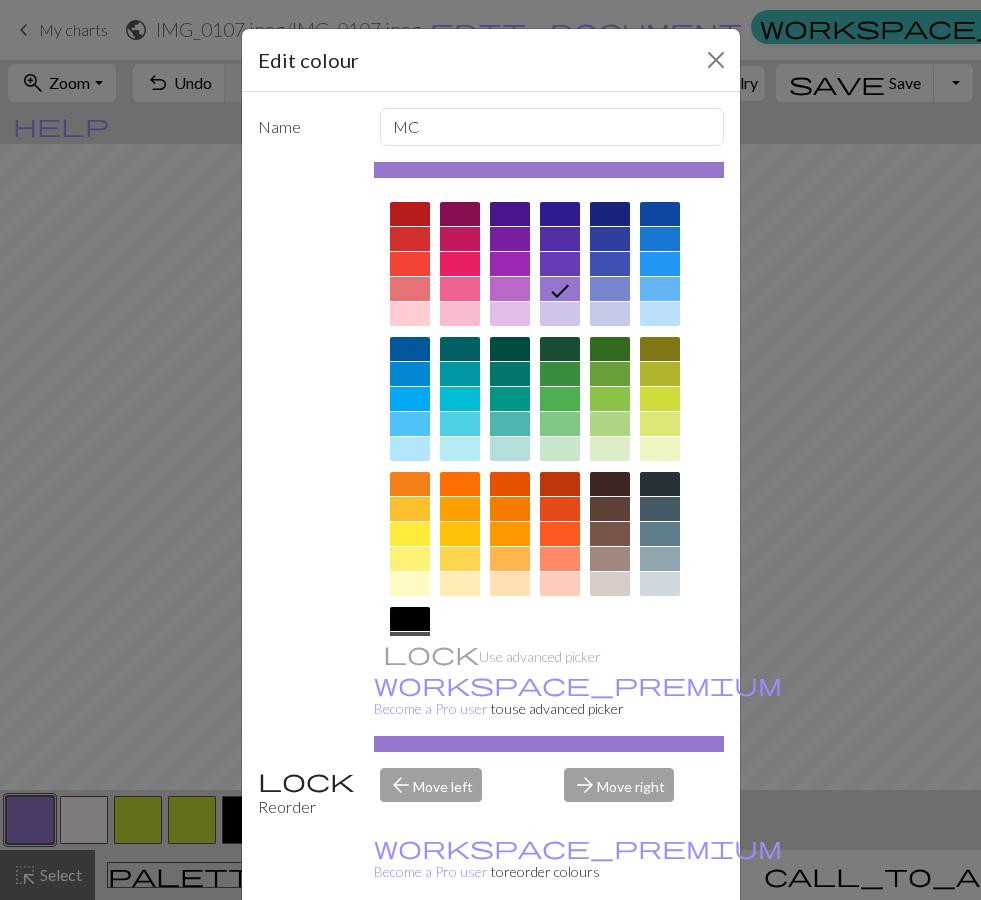click at bounding box center [560, 314] 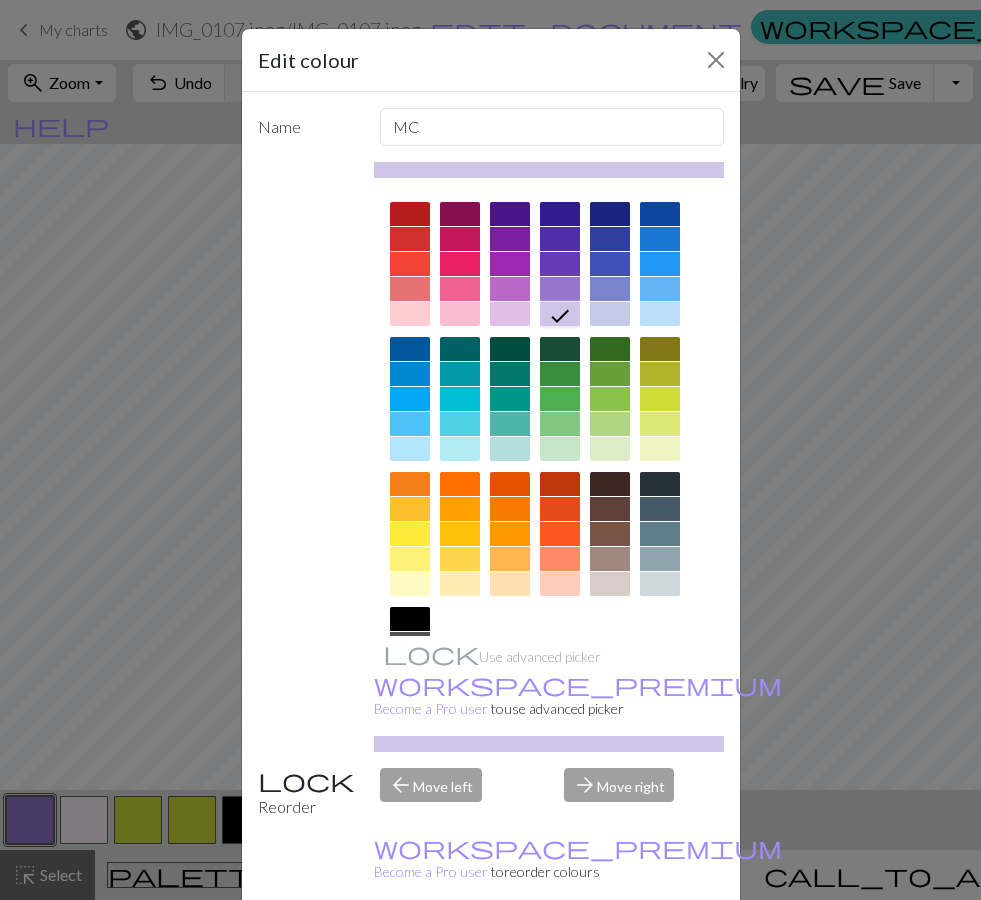 click on "Delete Done Cancel" at bounding box center [491, 950] 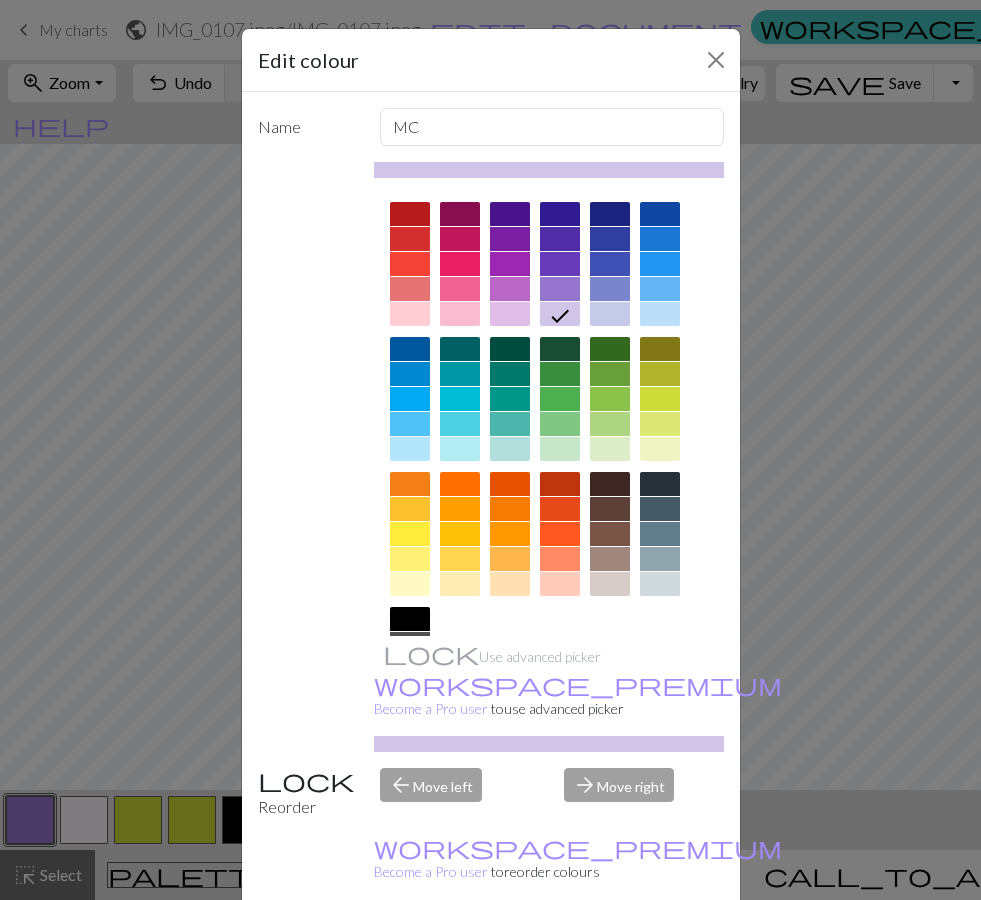 click on "Done" at bounding box center (611, 951) 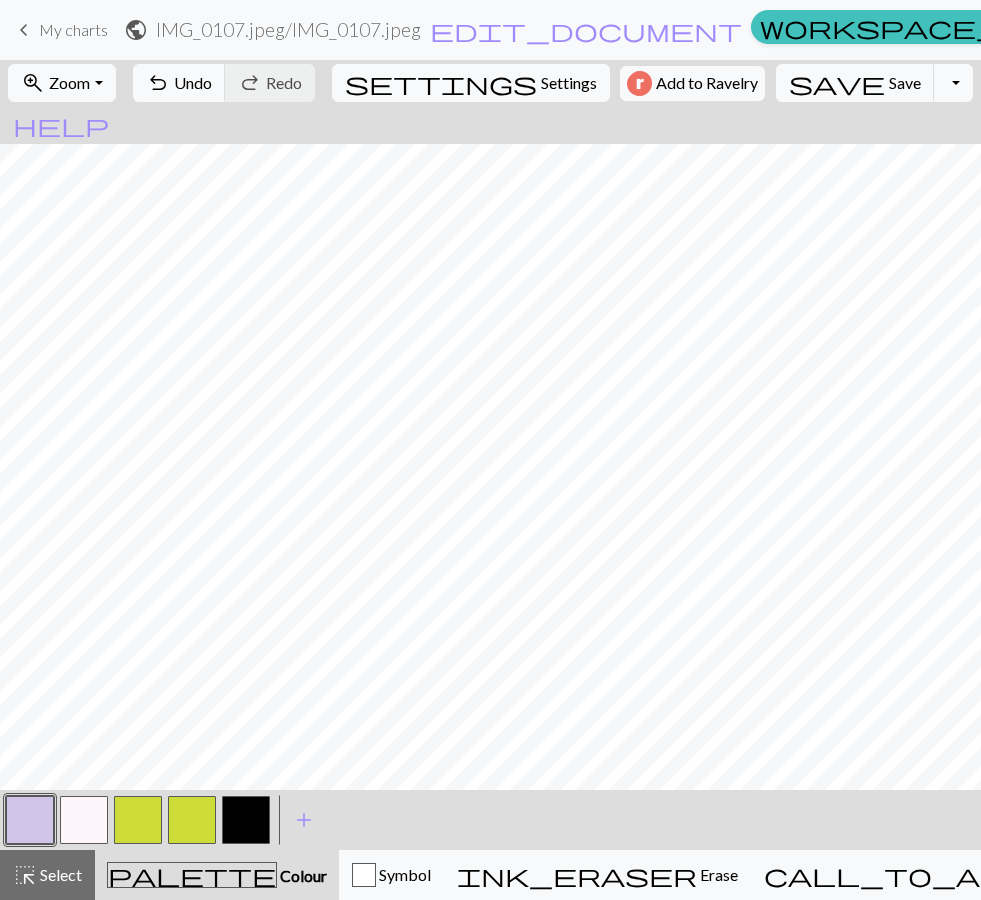 click at bounding box center [30, 820] 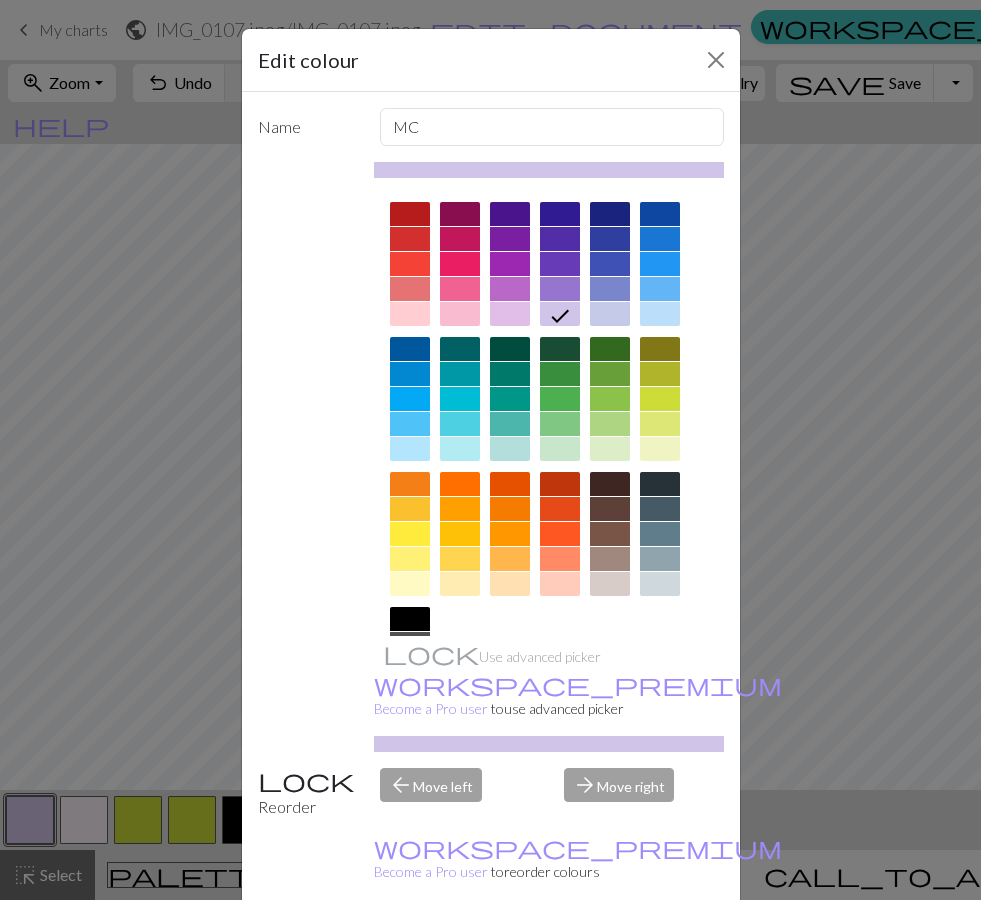 click at bounding box center [510, 264] 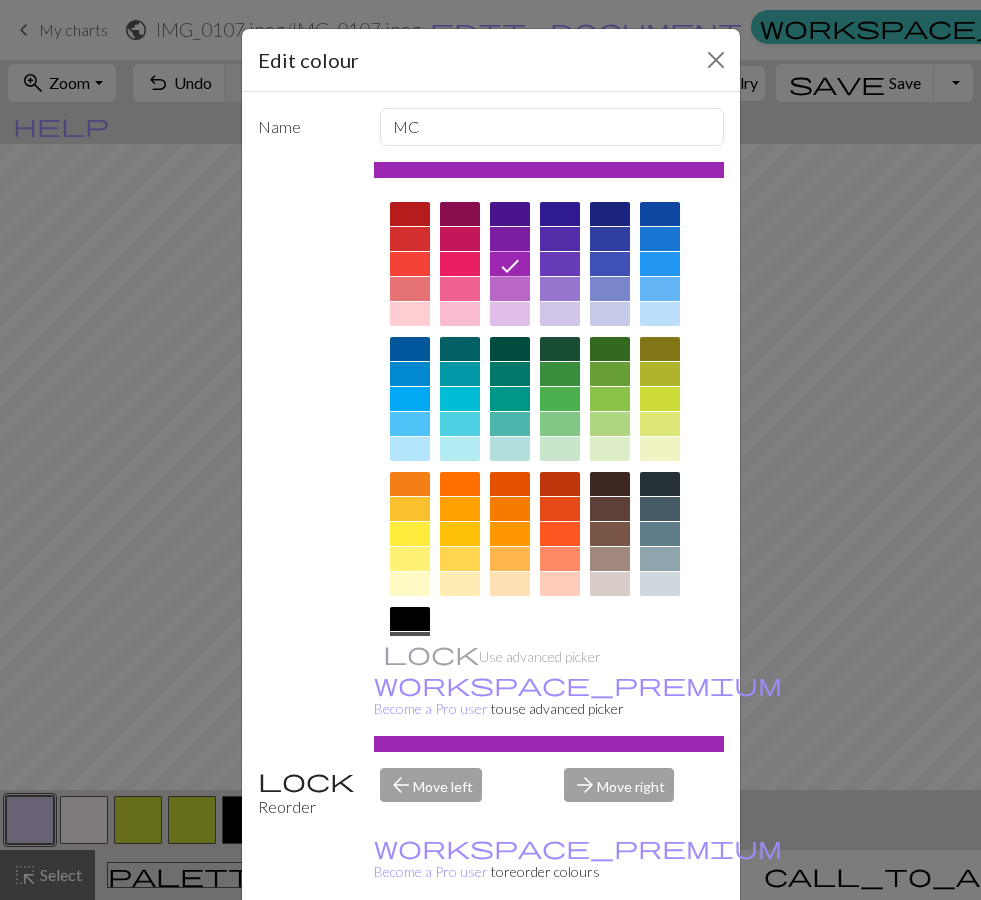 click at bounding box center (510, 289) 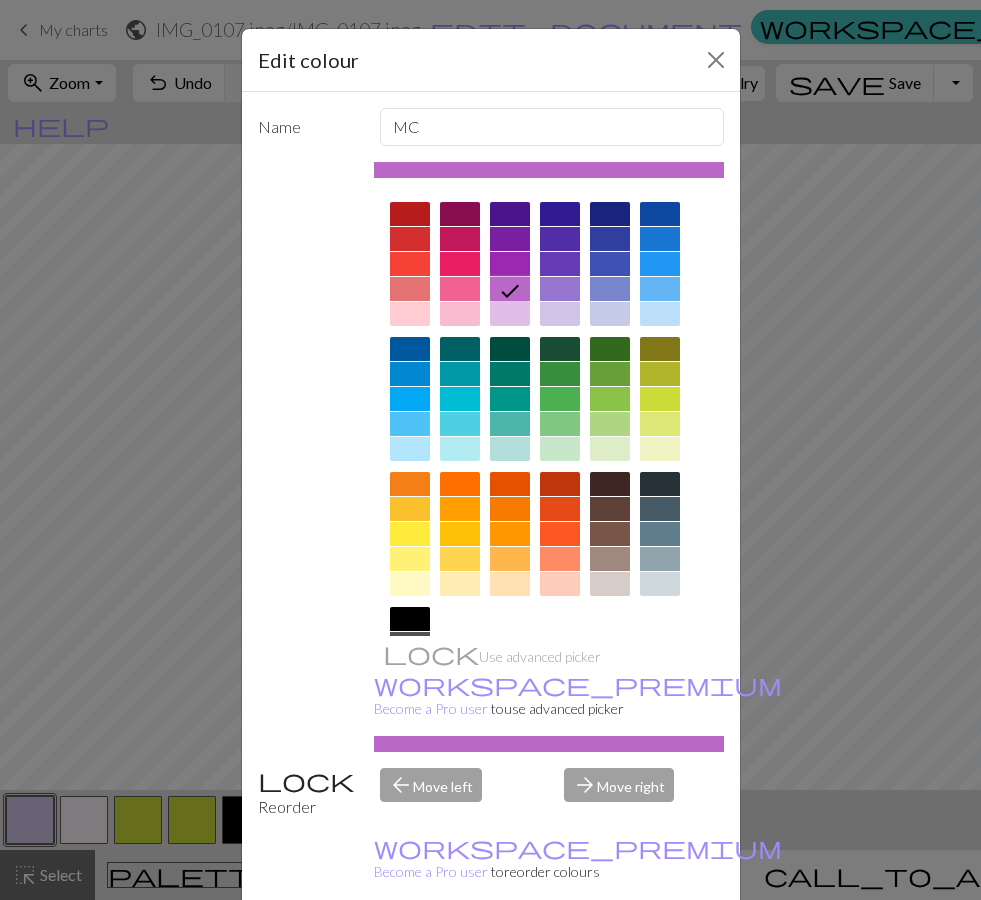click on "Delete Done Cancel" at bounding box center (491, 950) 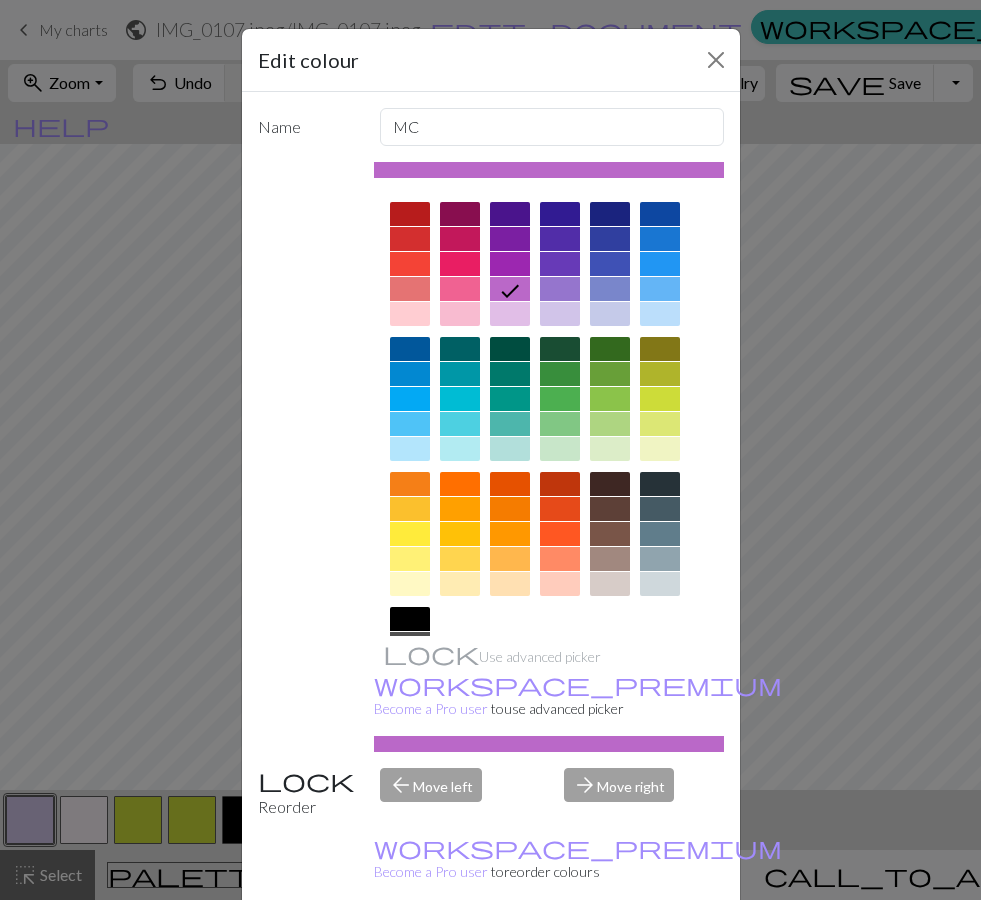 click on "Done" at bounding box center [611, 951] 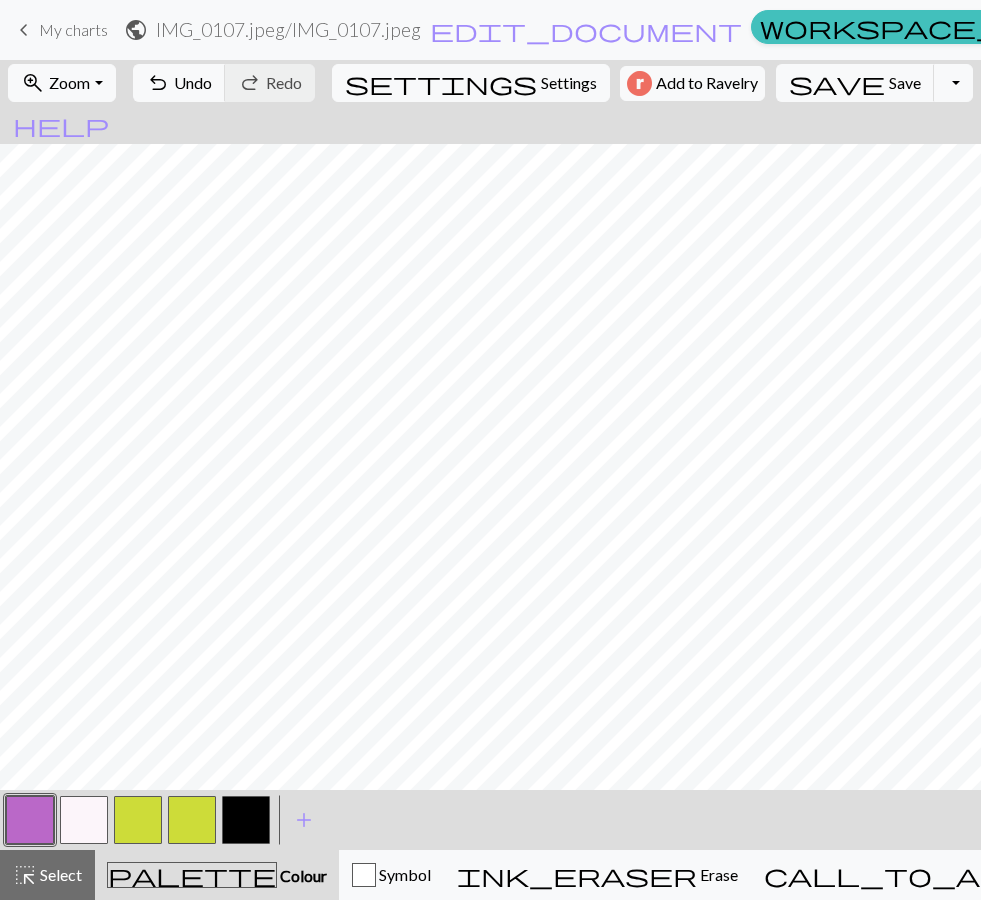 click at bounding box center (30, 820) 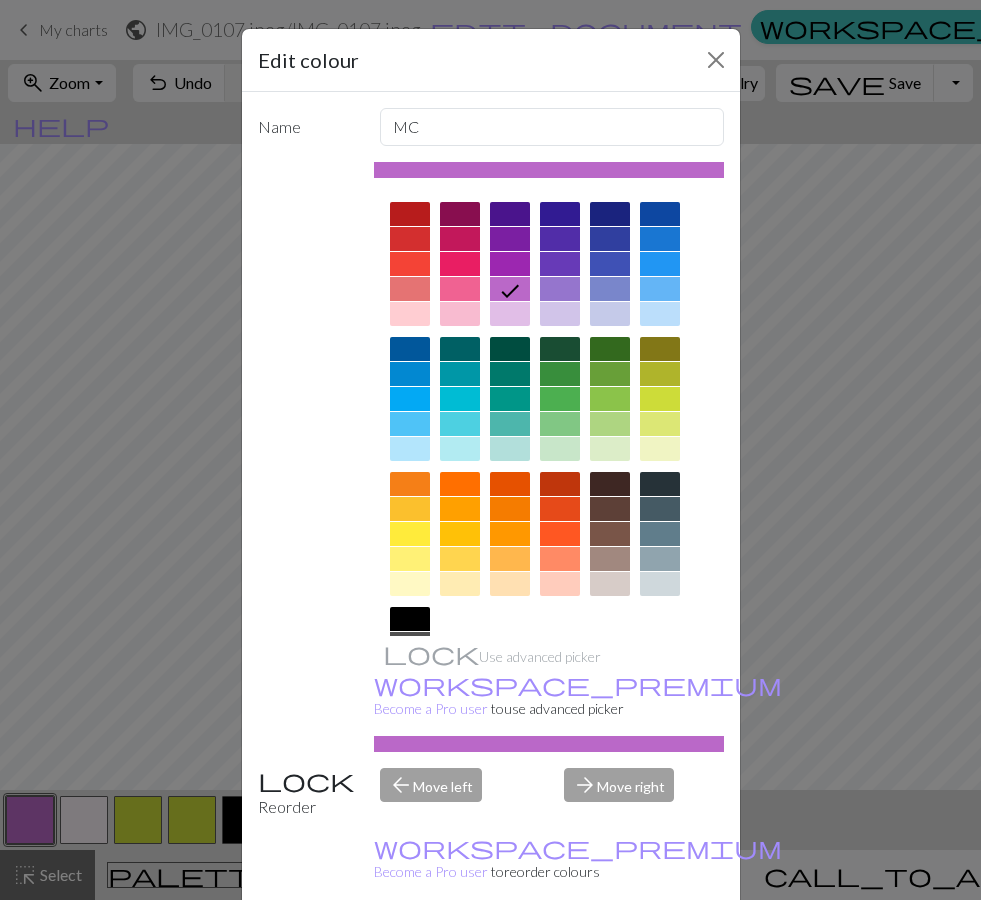 click at bounding box center [410, 619] 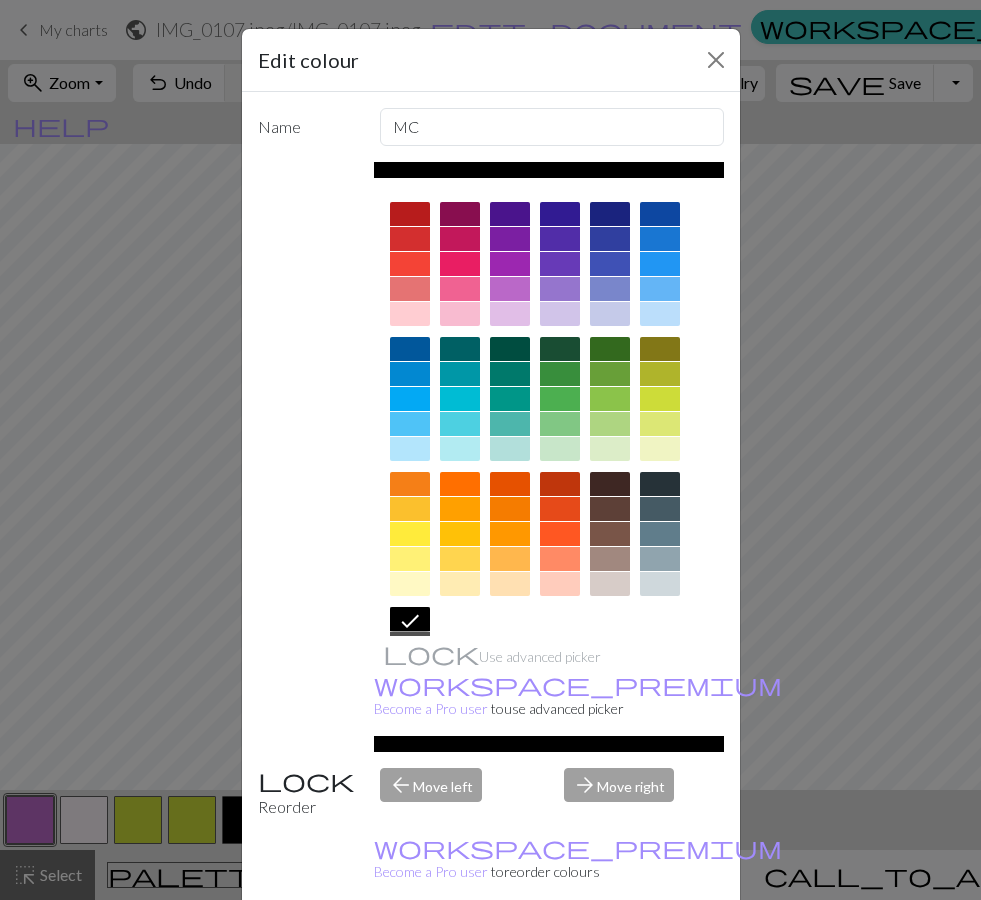 click on "Done" at bounding box center (611, 951) 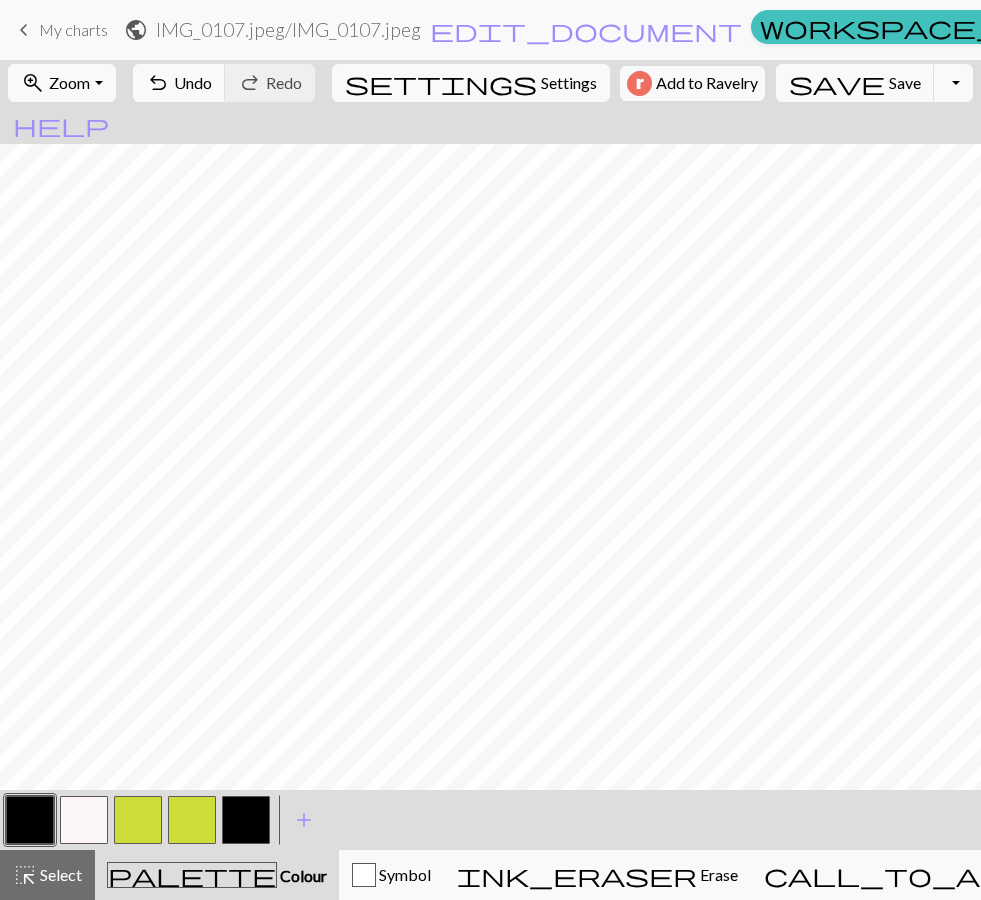 click at bounding box center [30, 820] 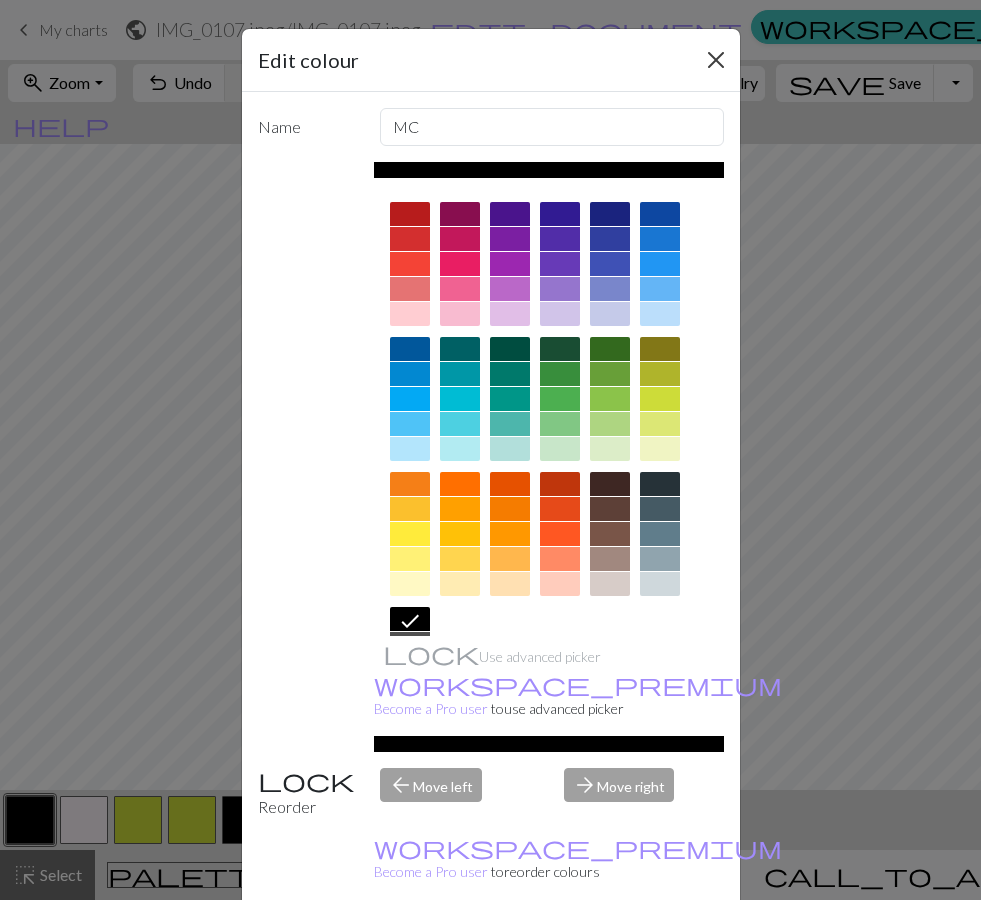 click at bounding box center [716, 60] 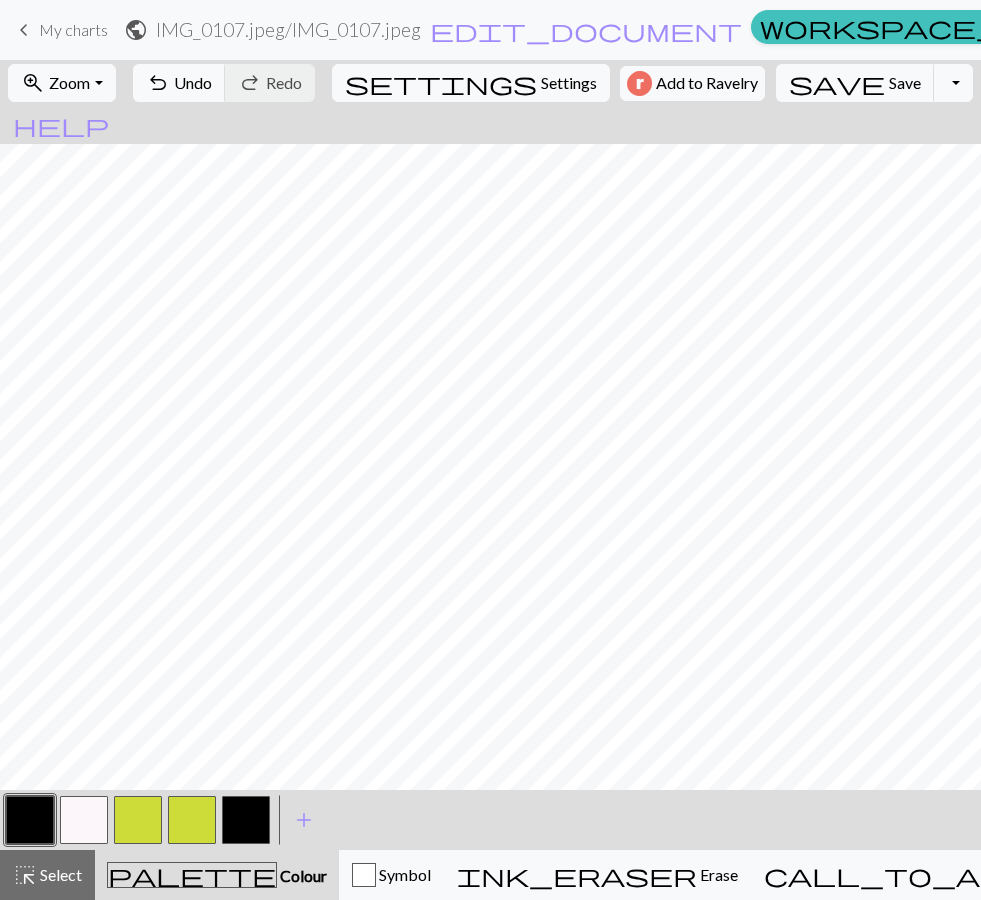click at bounding box center (192, 820) 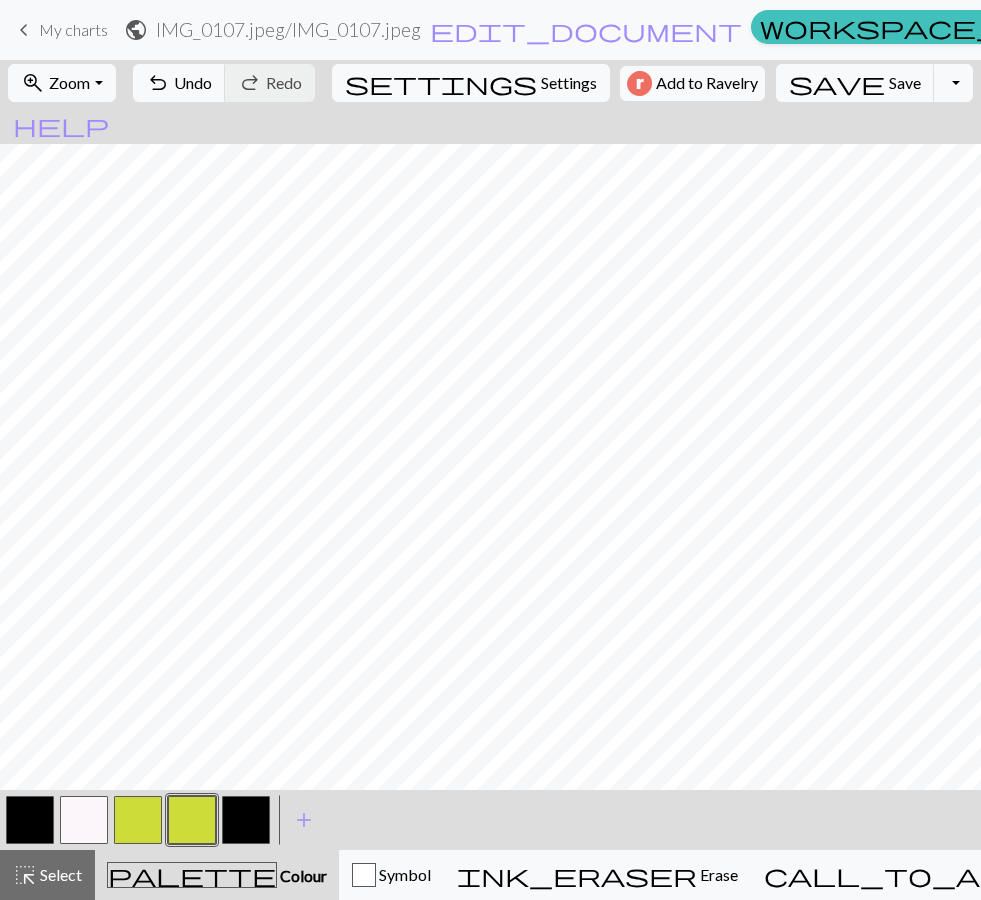 click at bounding box center [192, 820] 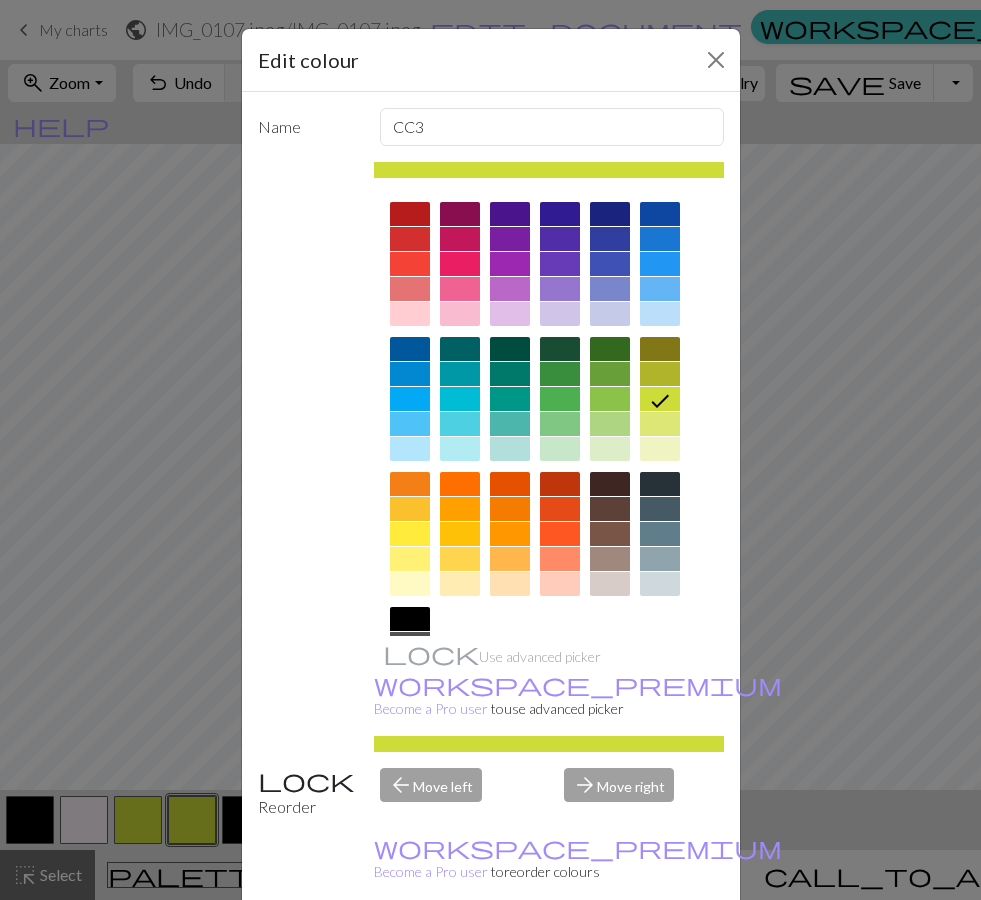 click at bounding box center (510, 289) 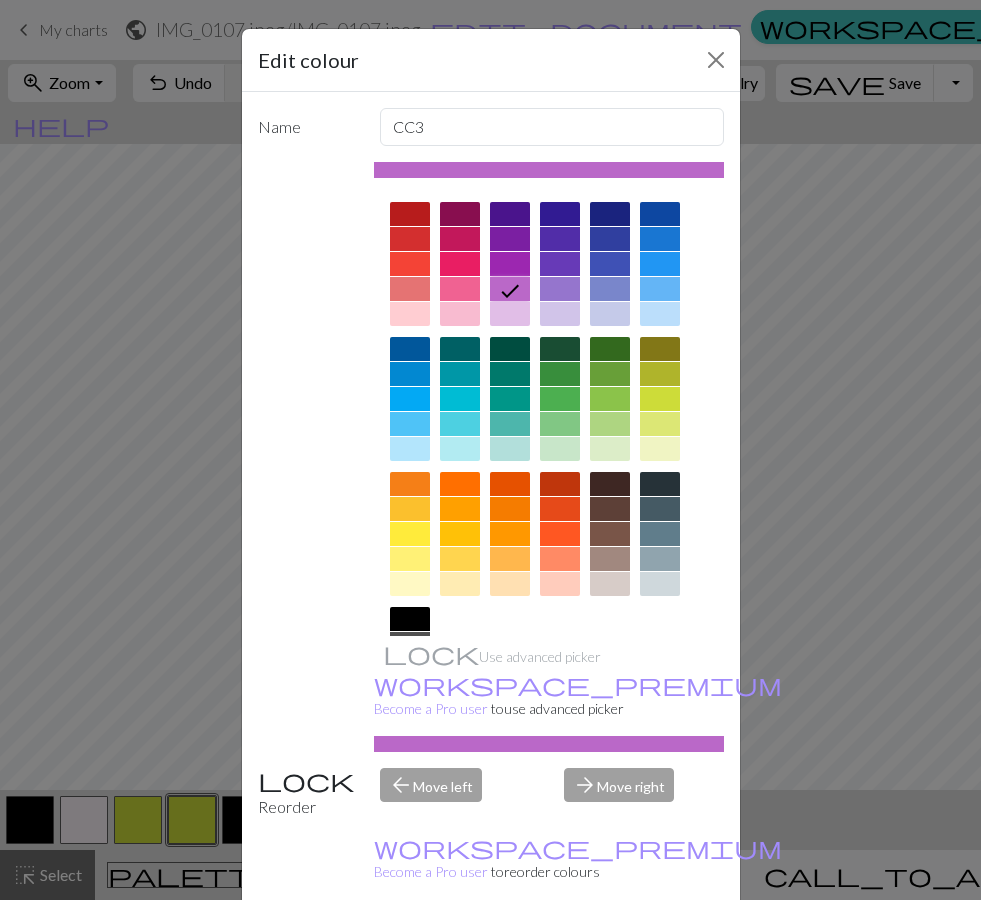 click on "Done" at bounding box center (611, 951) 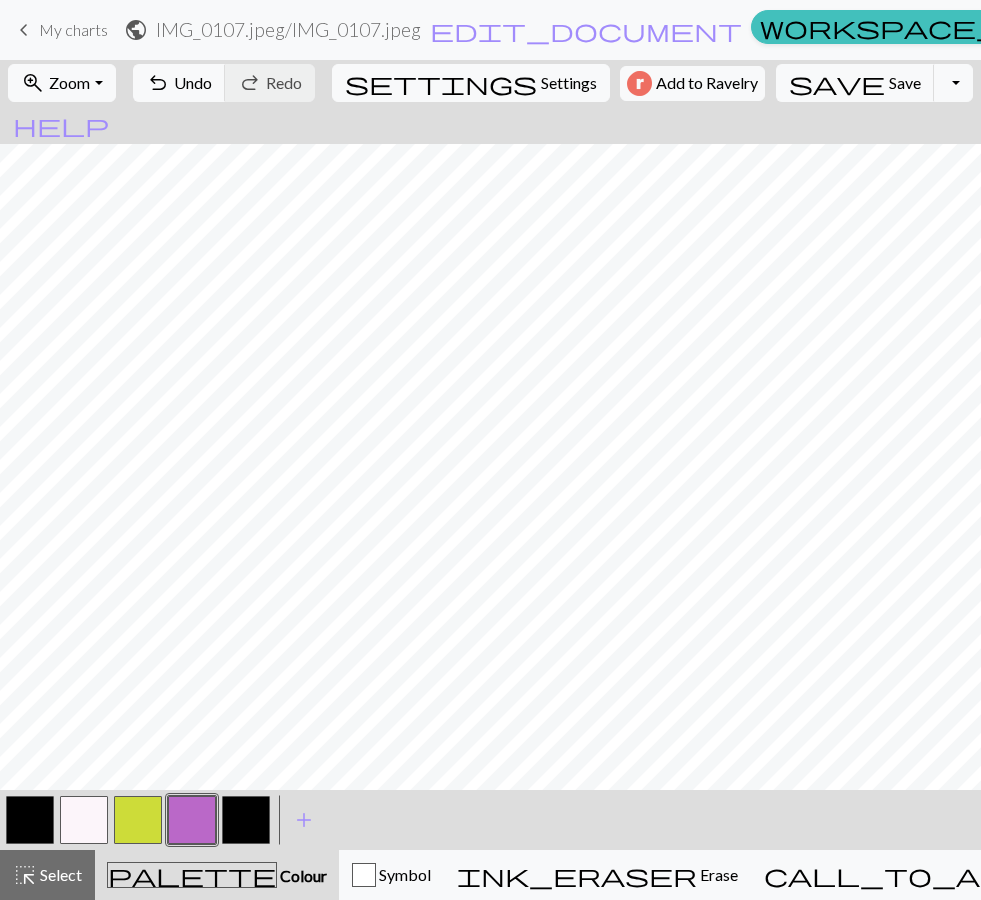 click at bounding box center (192, 820) 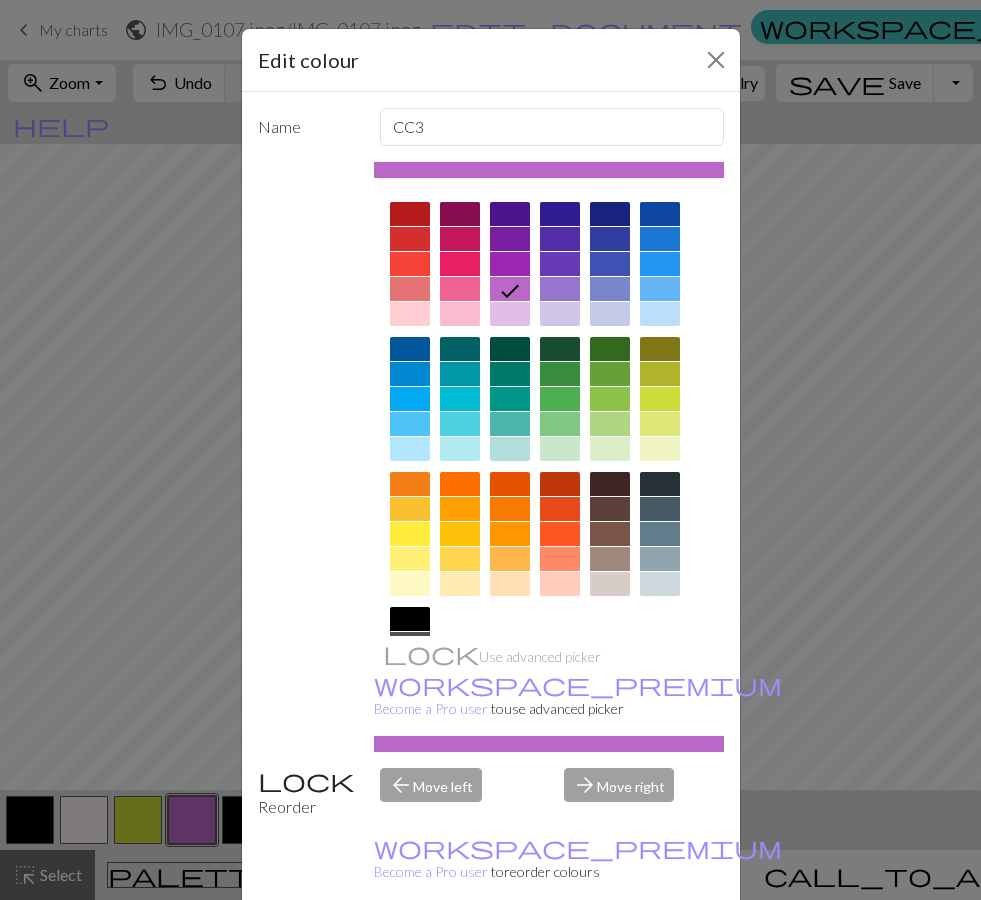 click at bounding box center [660, 399] 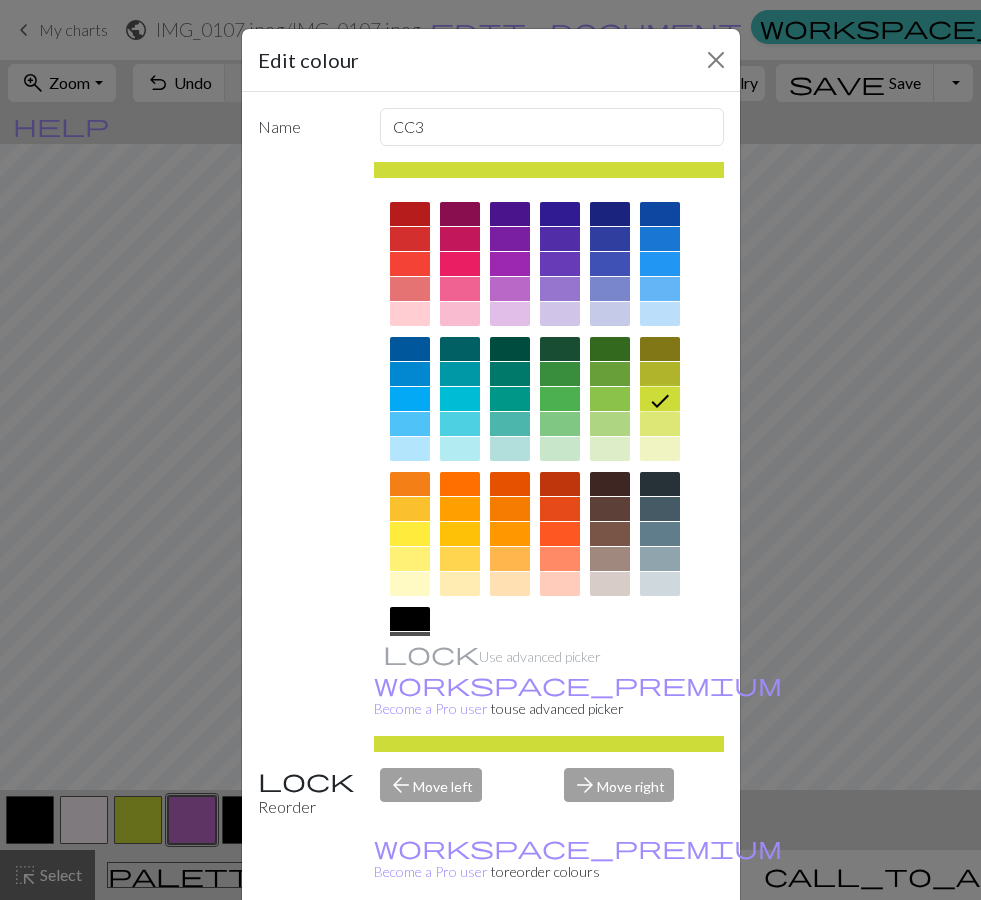 click on "Done" at bounding box center [611, 951] 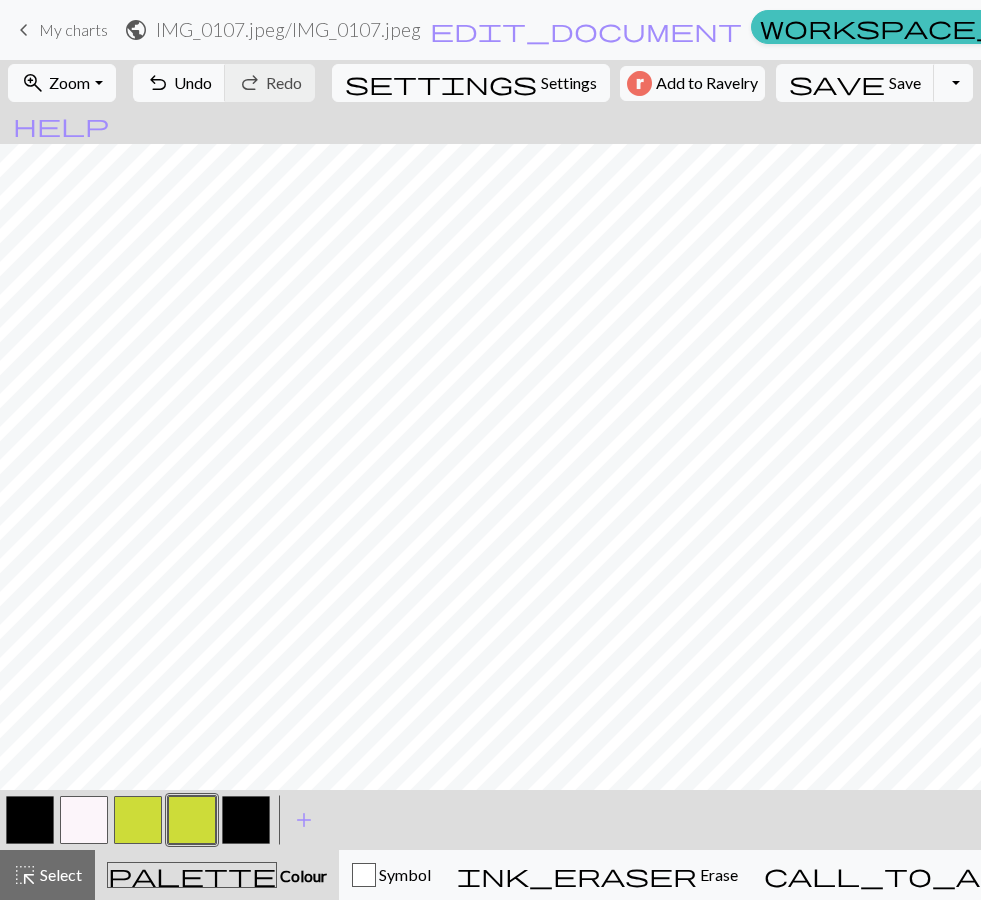 click at bounding box center [30, 820] 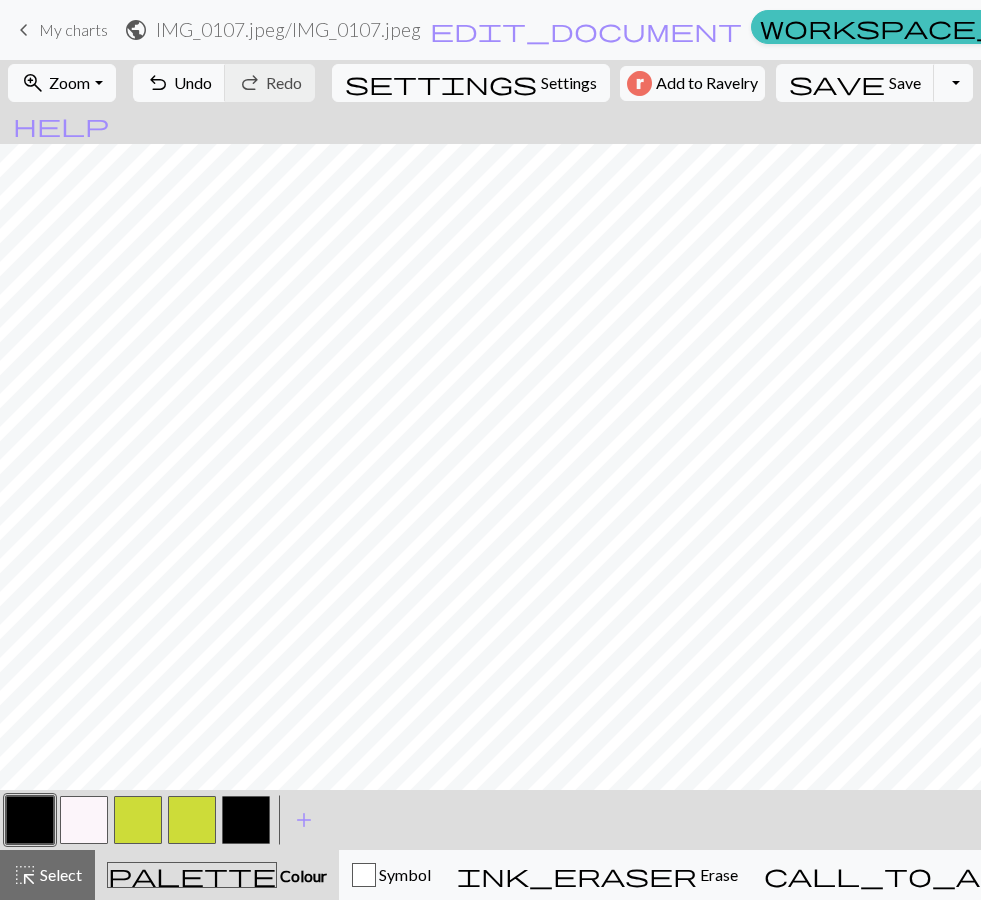click at bounding box center (30, 820) 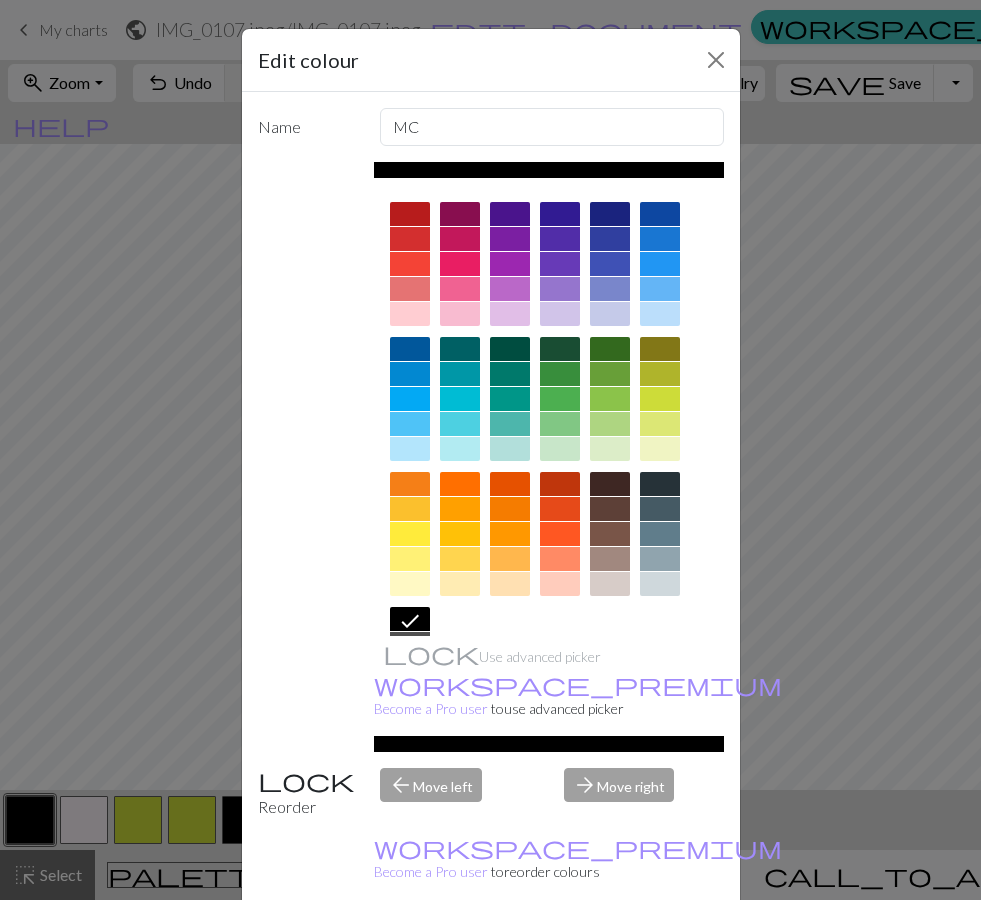 click at bounding box center [510, 289] 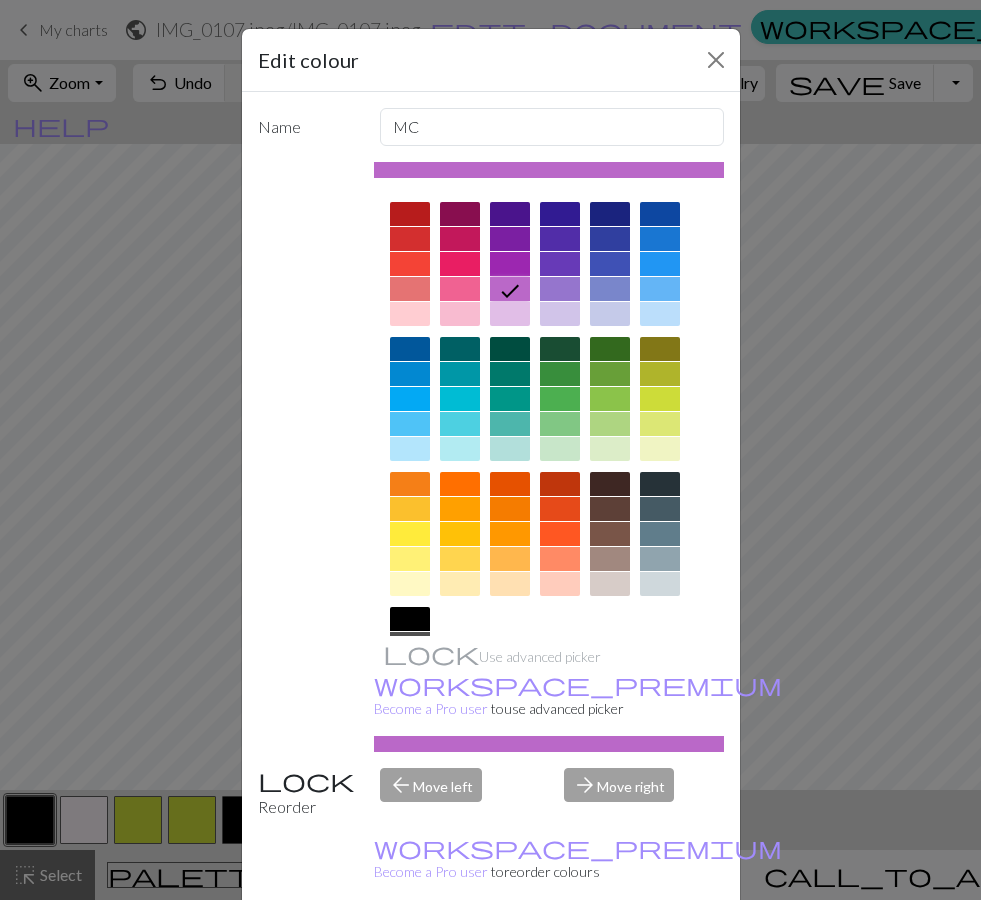 click on "Done" at bounding box center [611, 951] 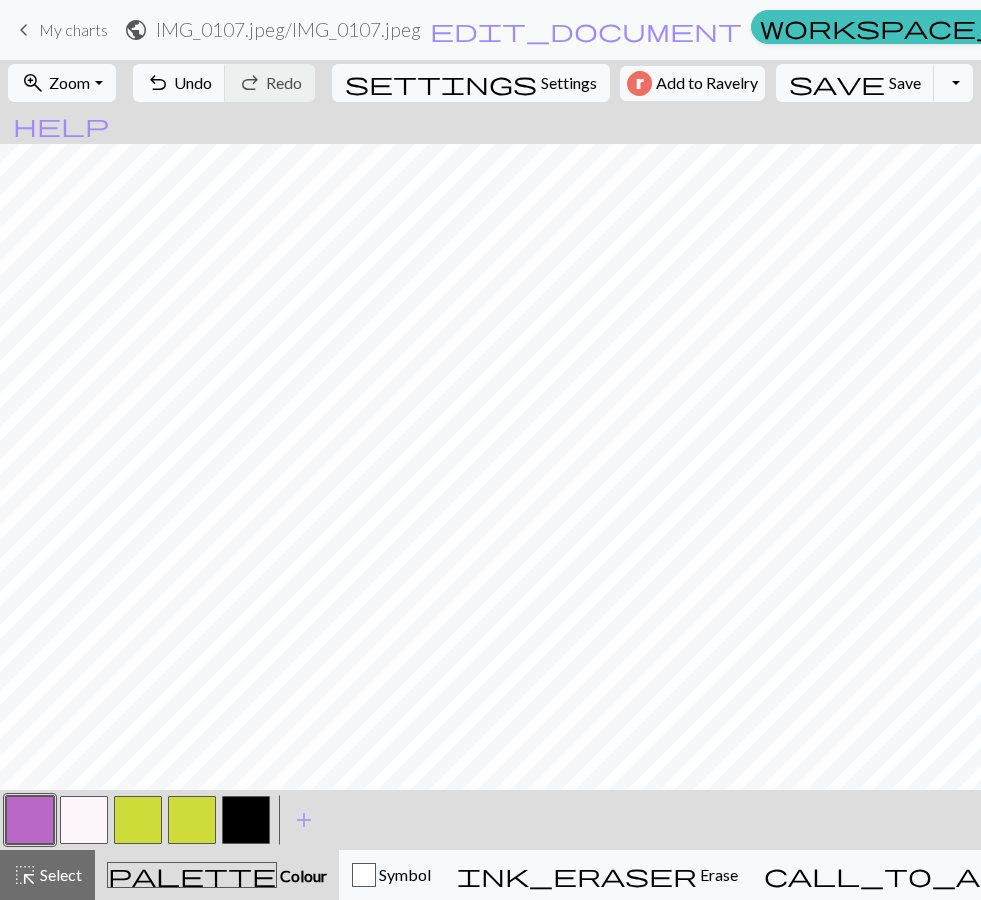 click at bounding box center [30, 820] 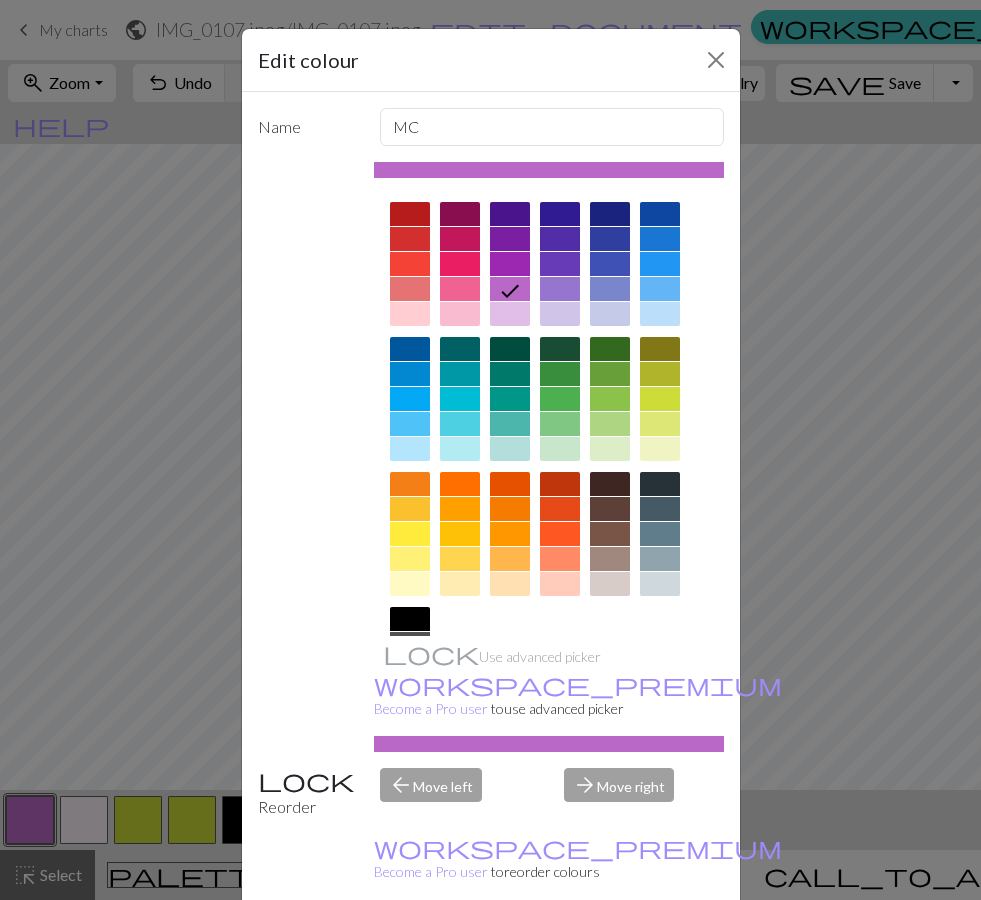 click at bounding box center (510, 264) 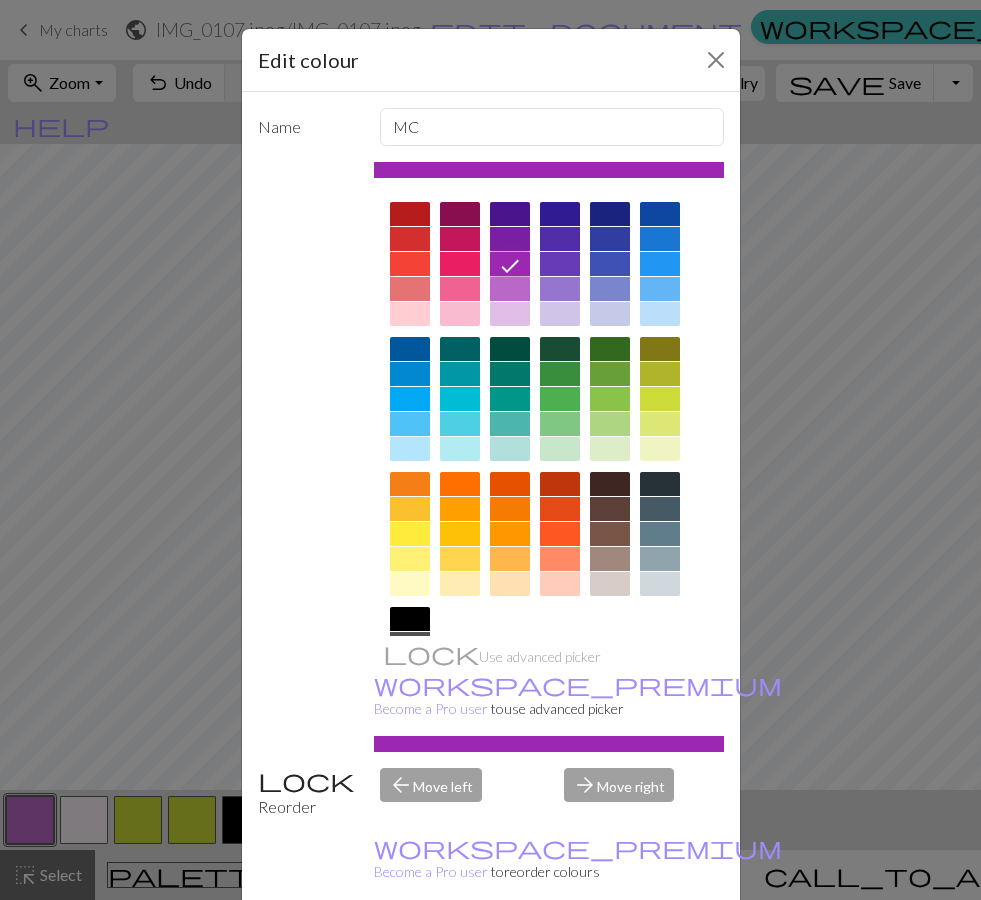 click on "Done" at bounding box center [611, 951] 